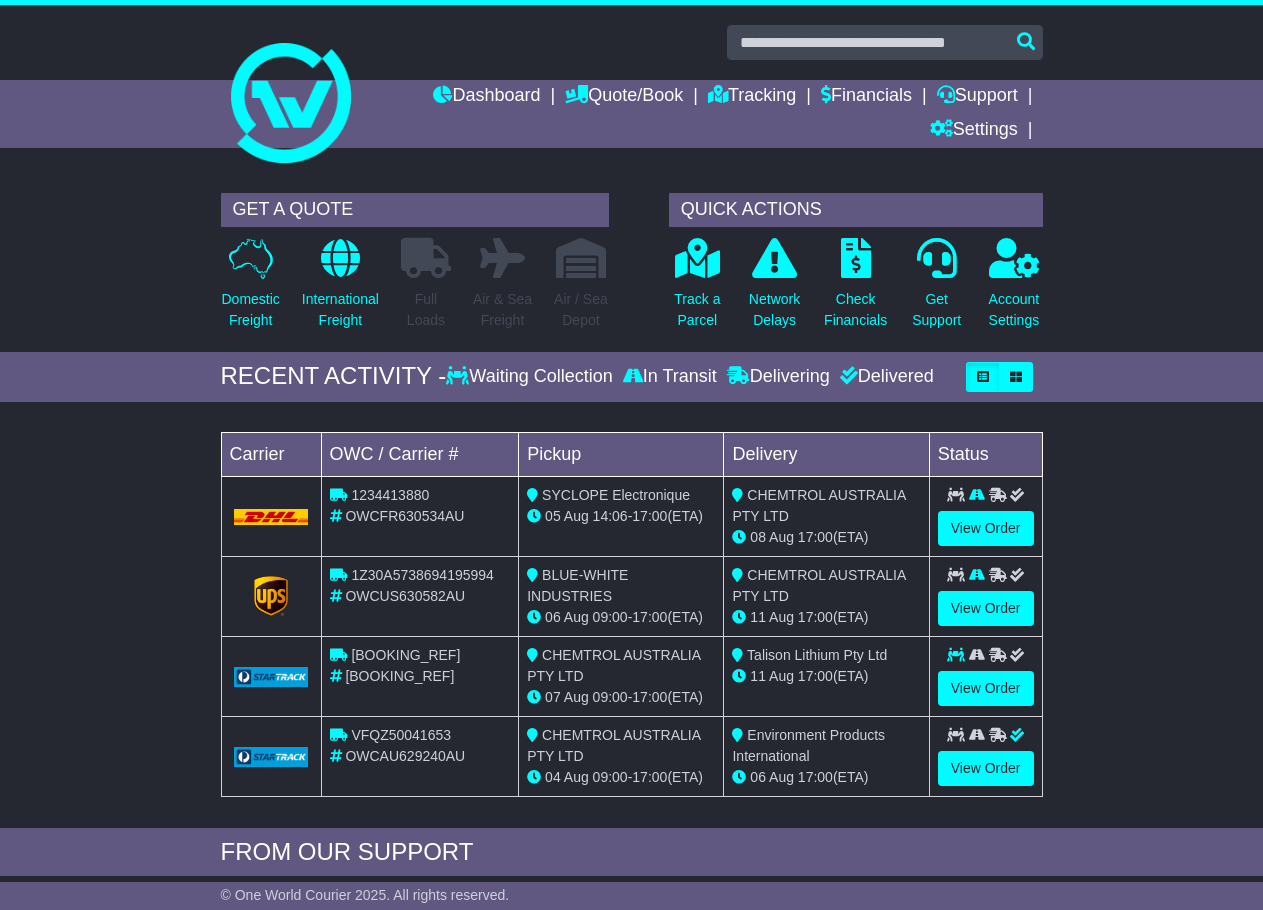 scroll, scrollTop: 0, scrollLeft: 0, axis: both 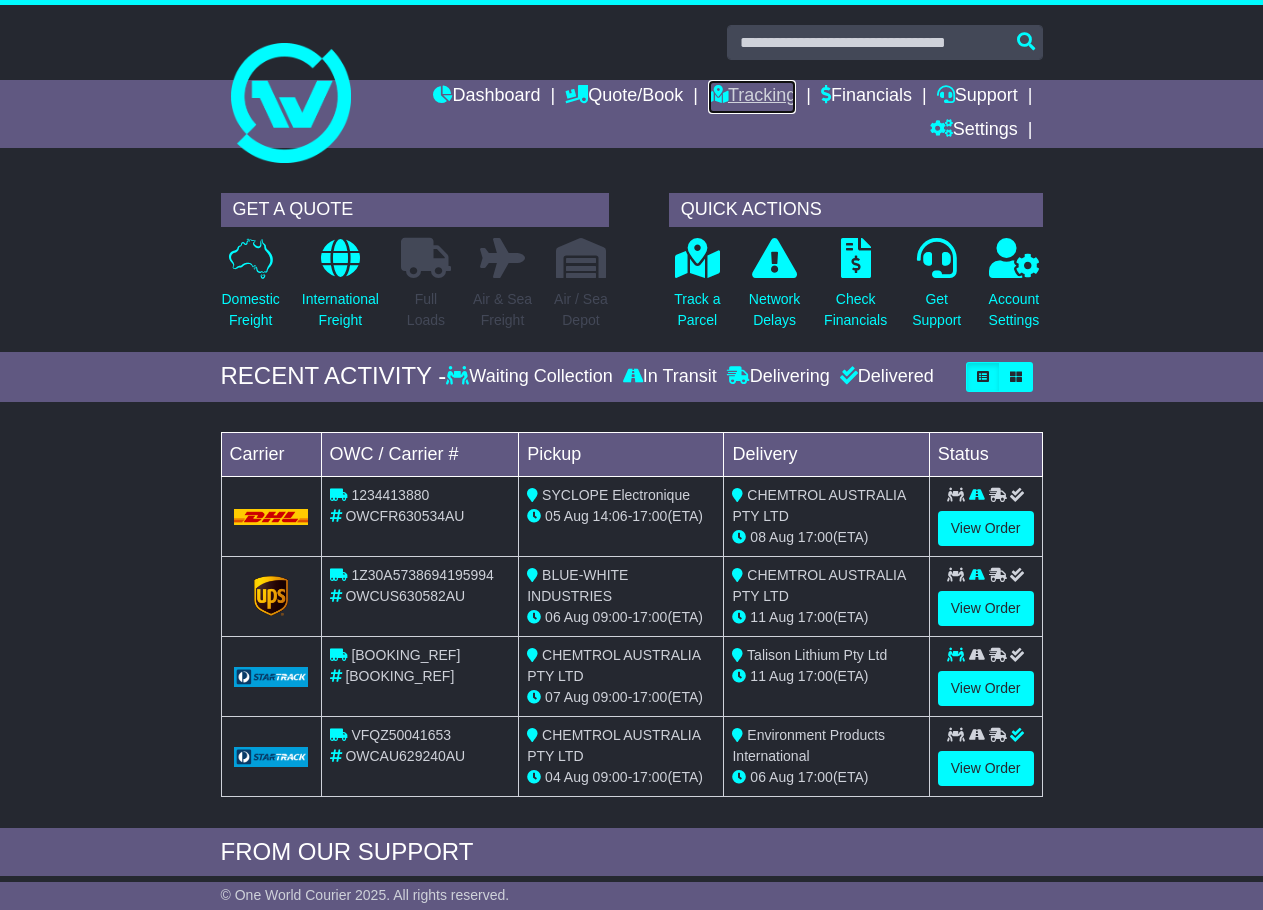 click on "Tracking" at bounding box center (752, 97) 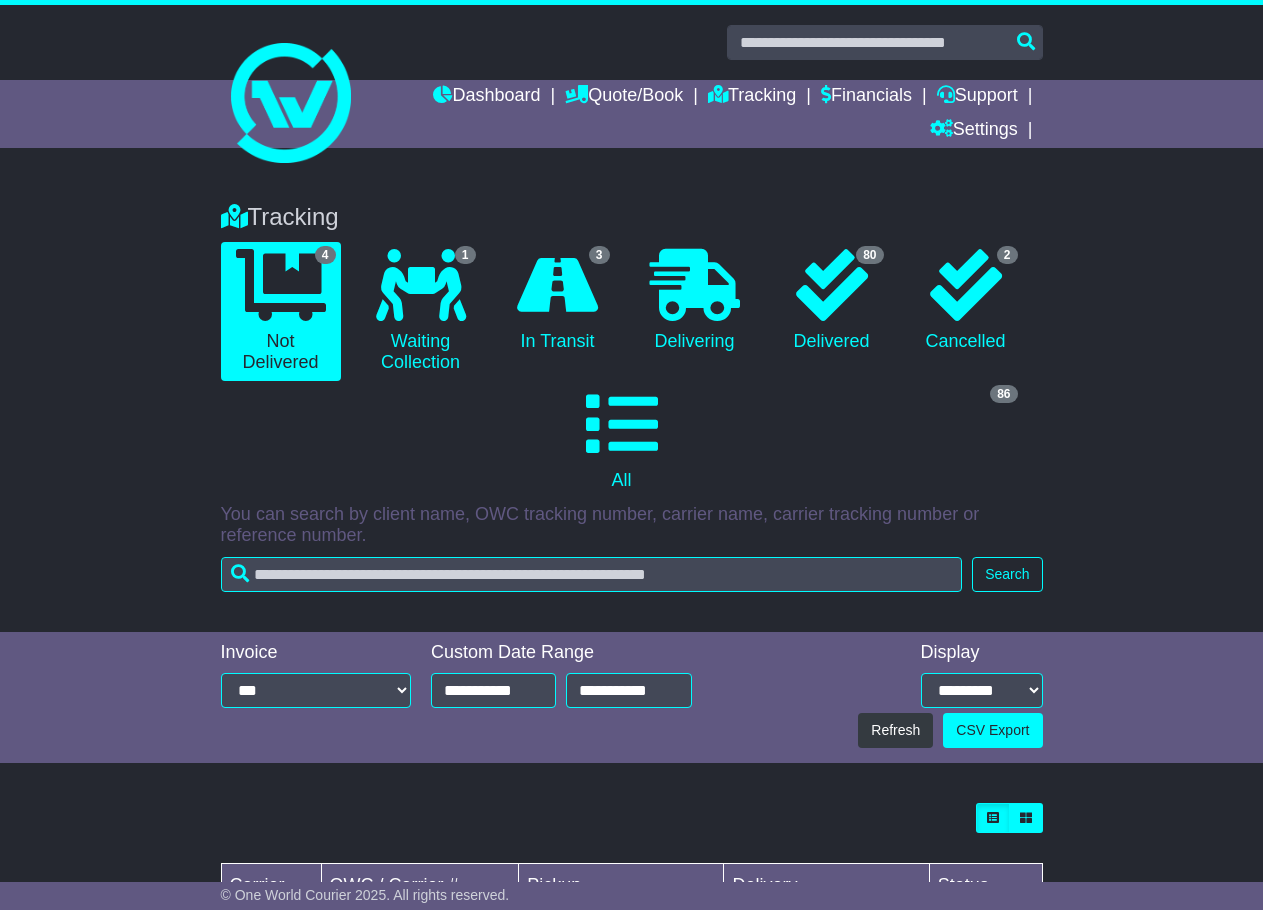 scroll, scrollTop: 0, scrollLeft: 0, axis: both 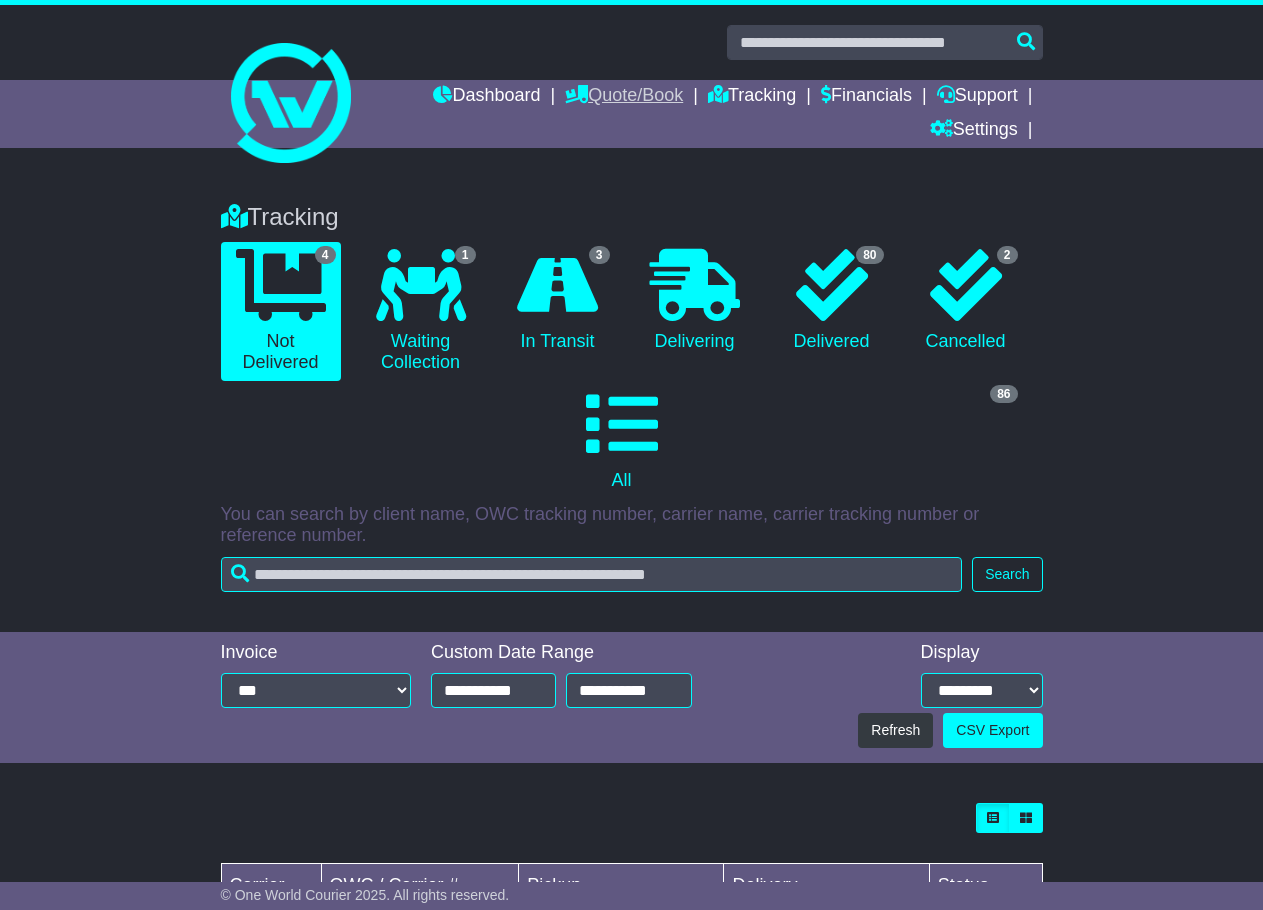 click on "Quote/Book" at bounding box center (624, 97) 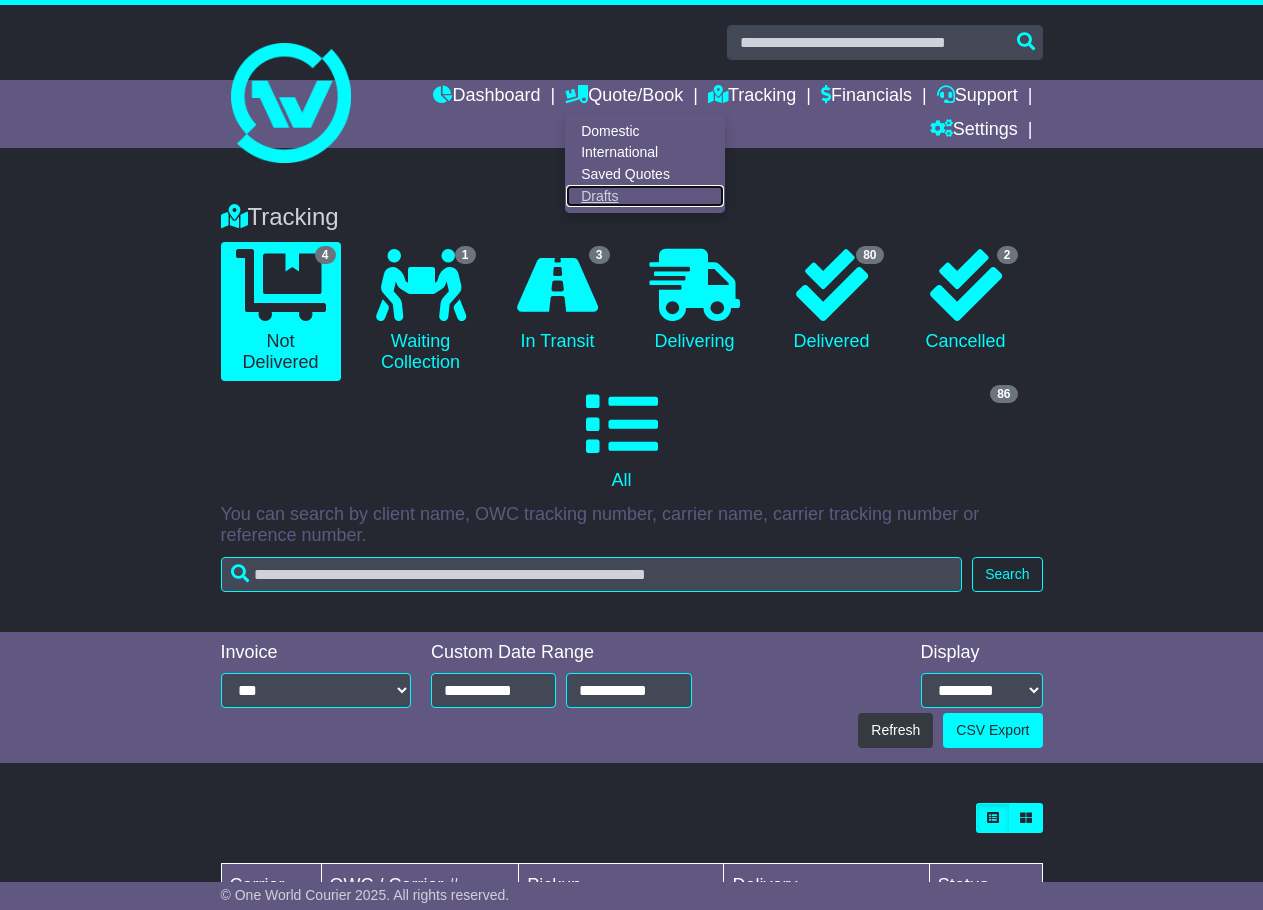 click on "Drafts" at bounding box center [645, 196] 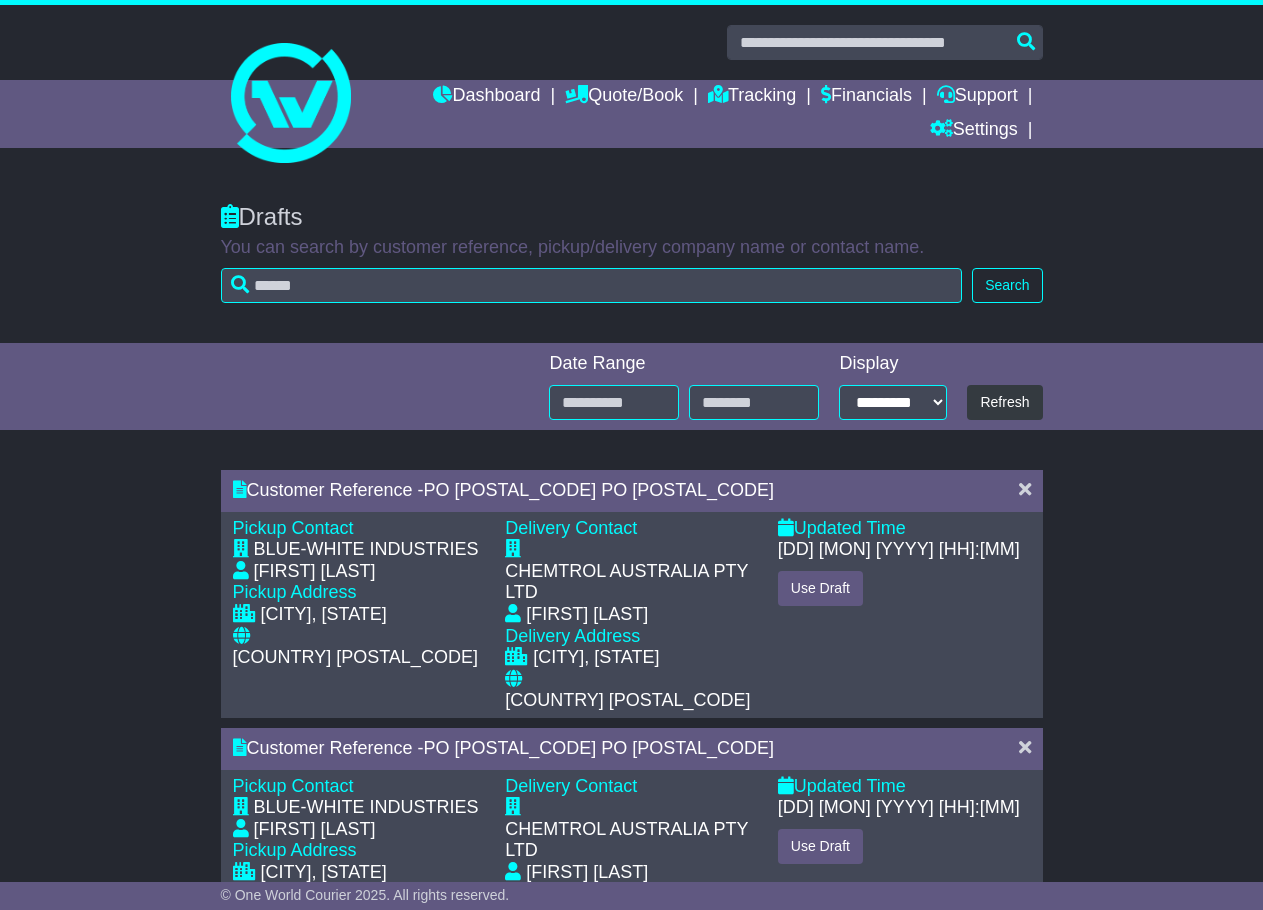 scroll, scrollTop: 0, scrollLeft: 0, axis: both 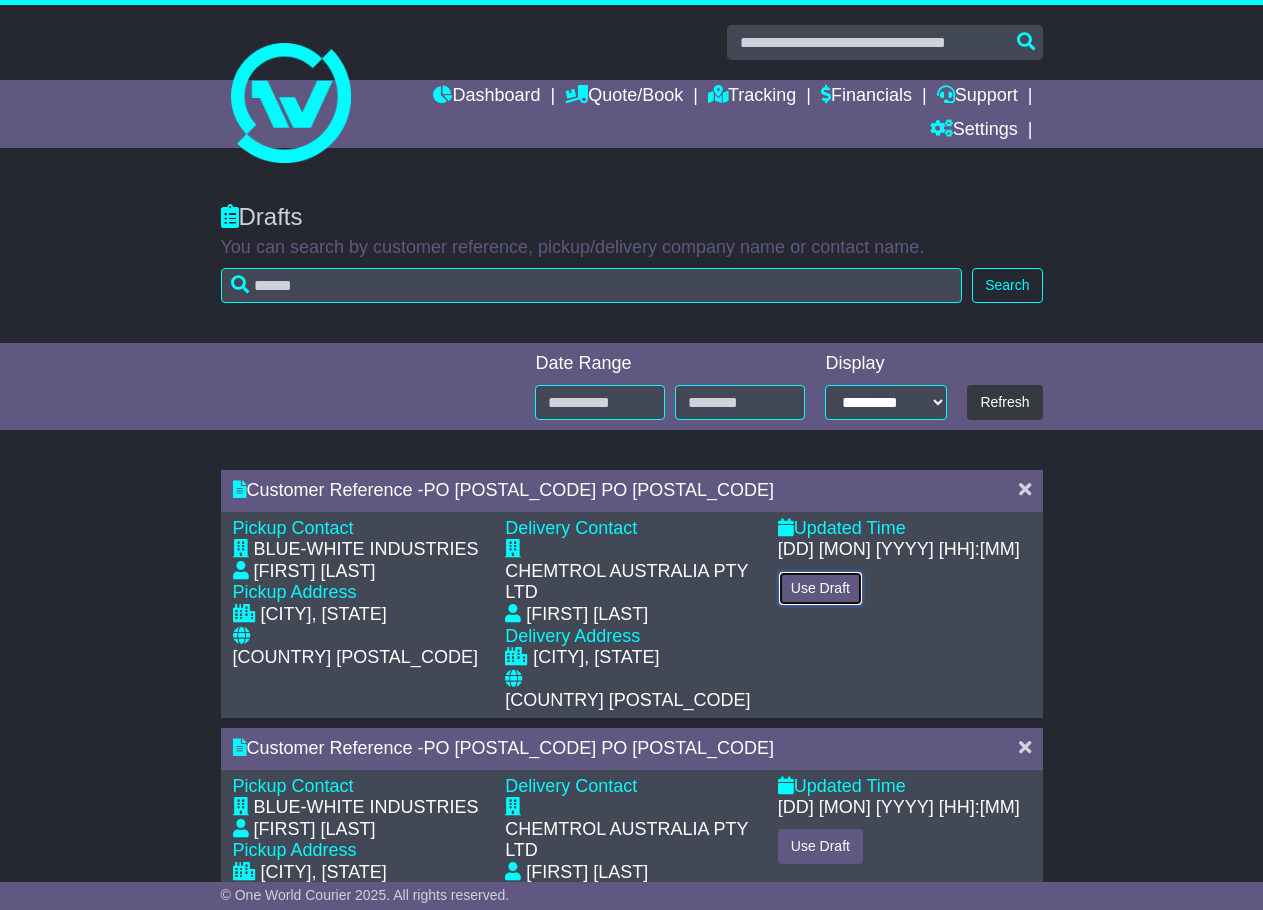 click on "Use Draft" at bounding box center [820, 588] 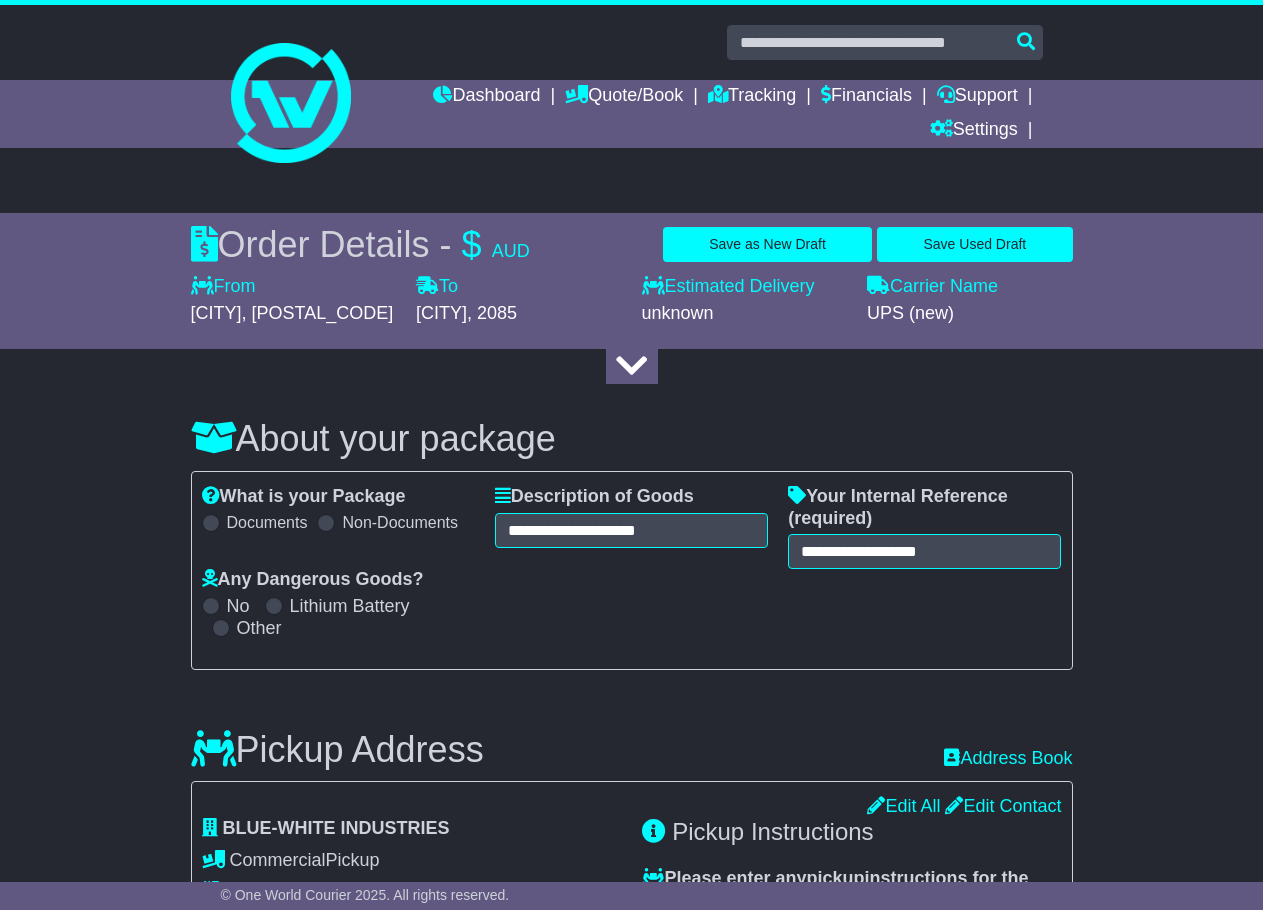 select on "********" 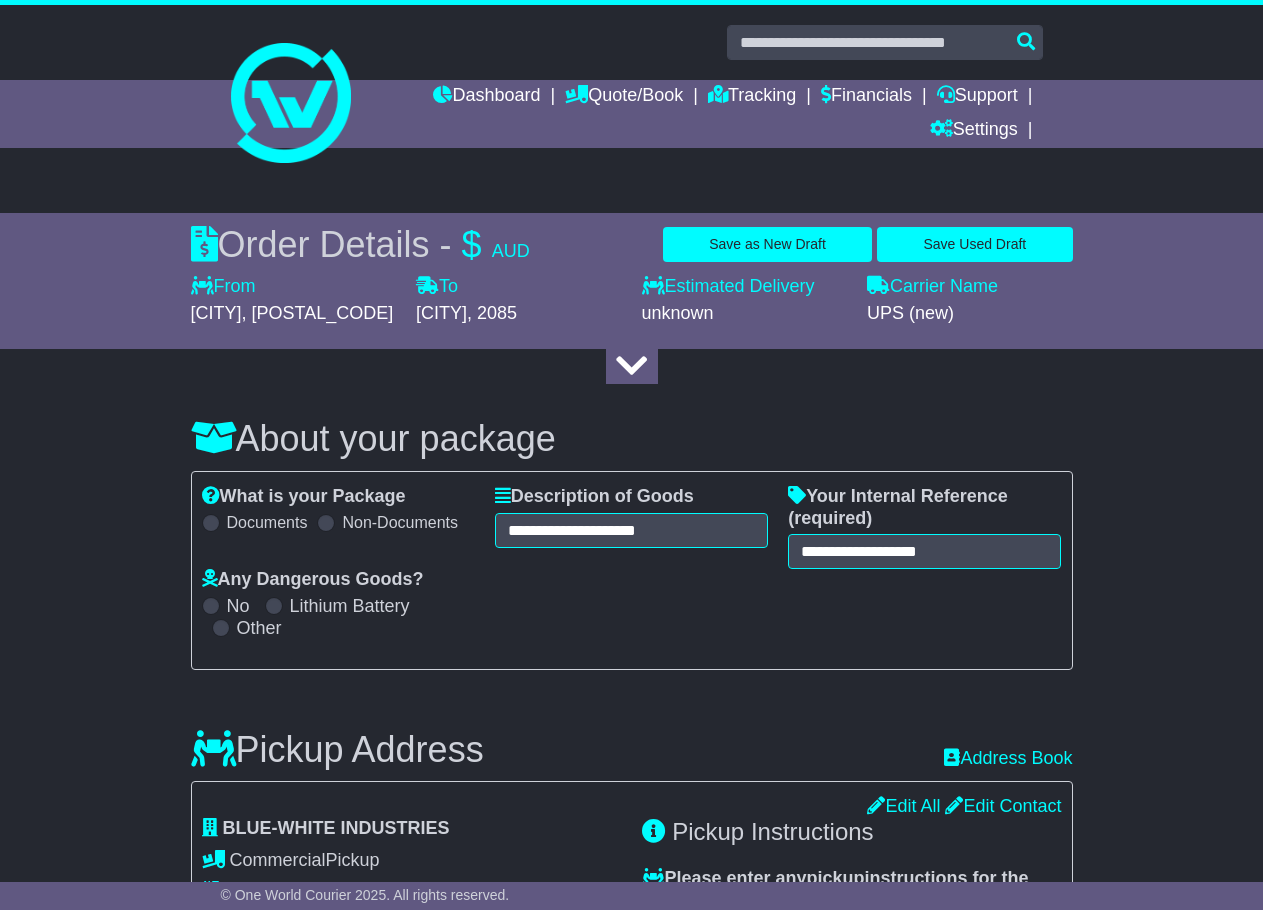 scroll, scrollTop: 0, scrollLeft: 0, axis: both 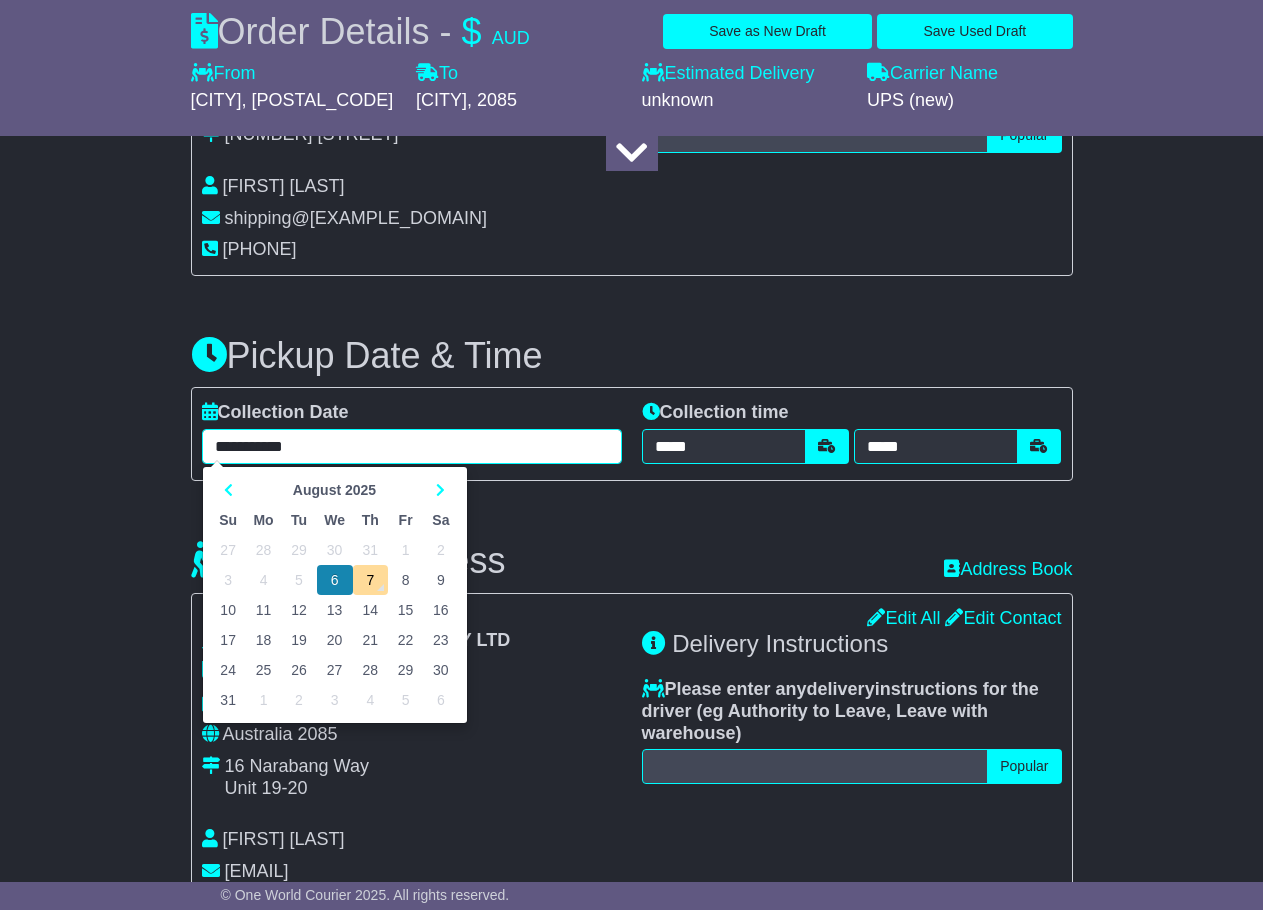 click on "**********" at bounding box center (412, 446) 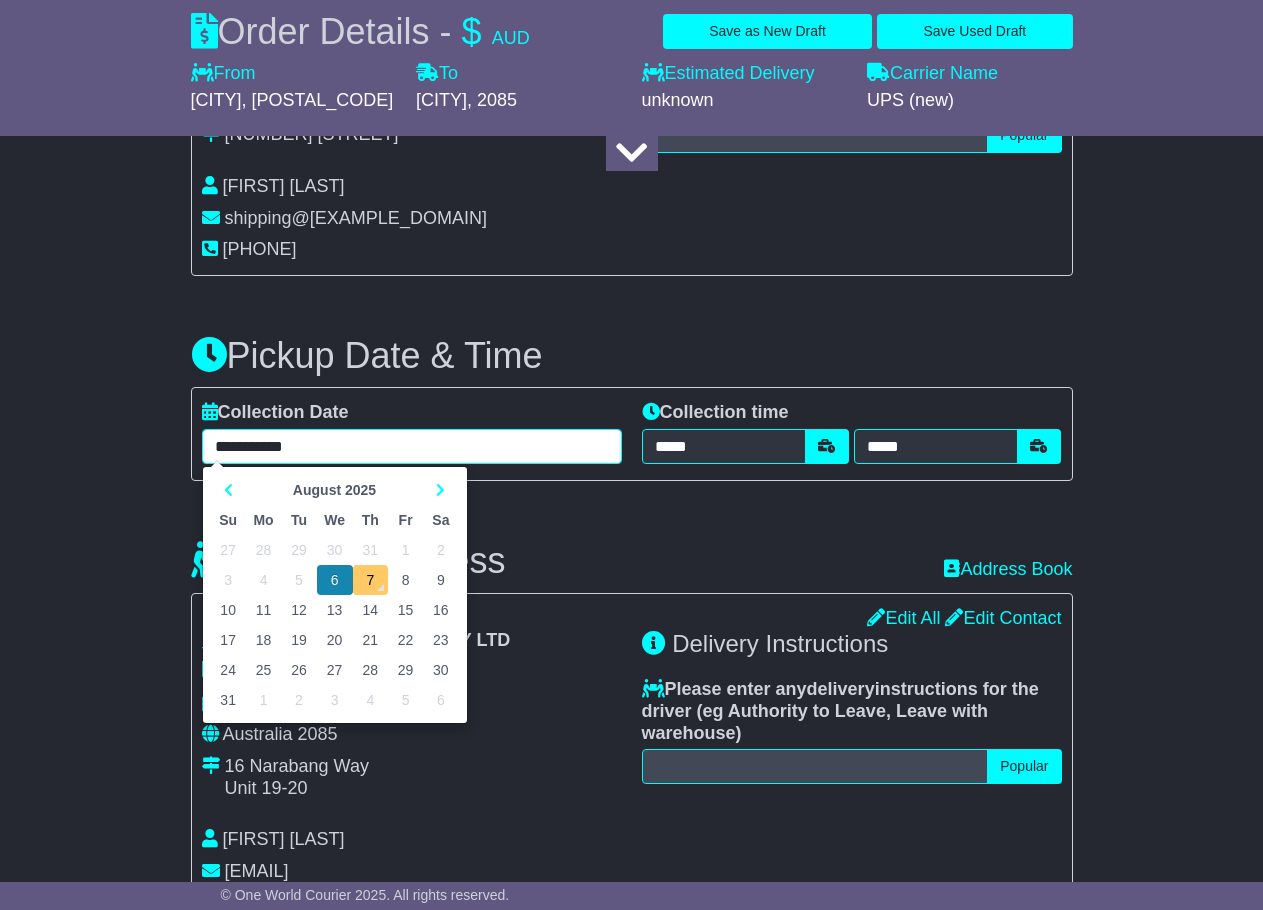 click on "7" at bounding box center (370, 580) 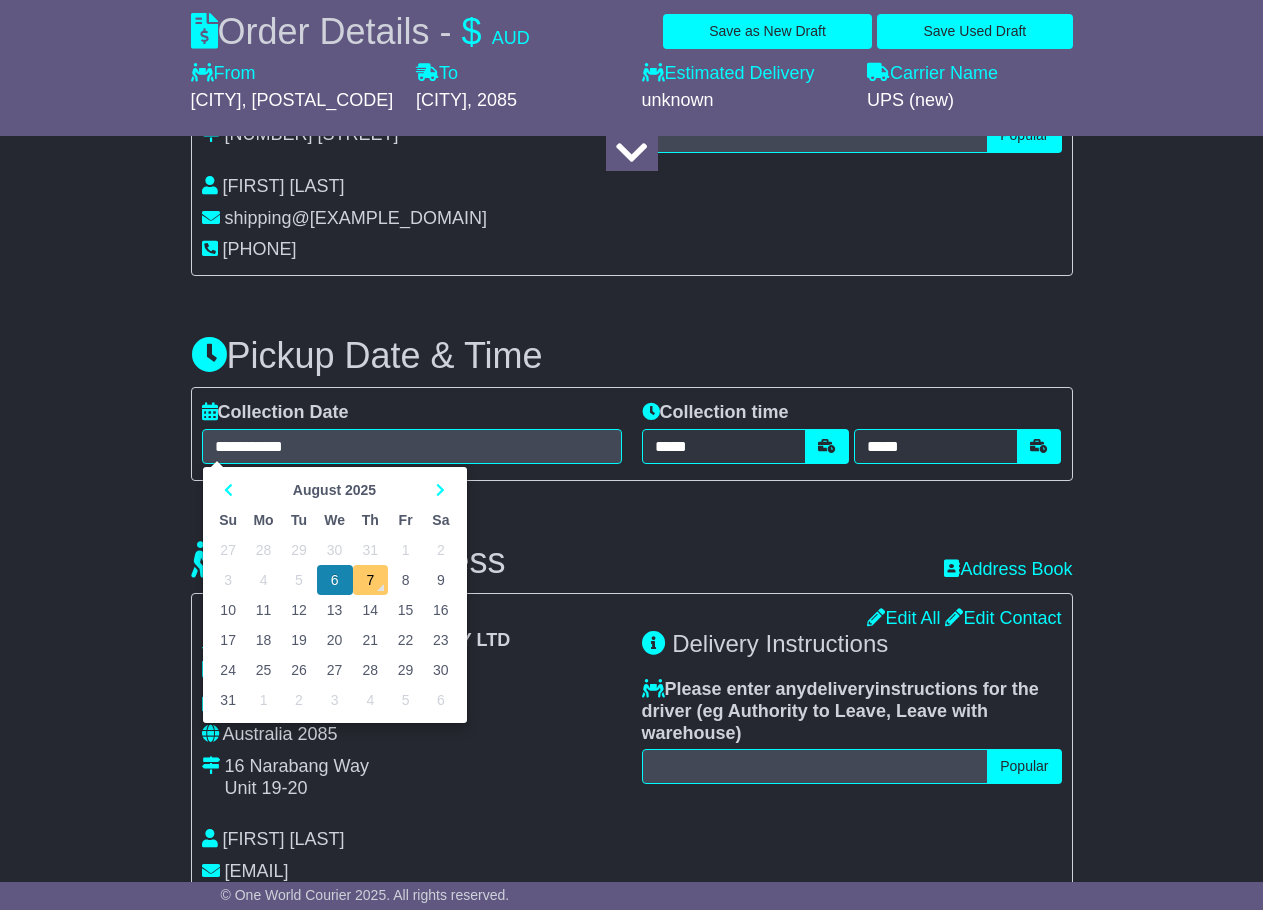 type on "**********" 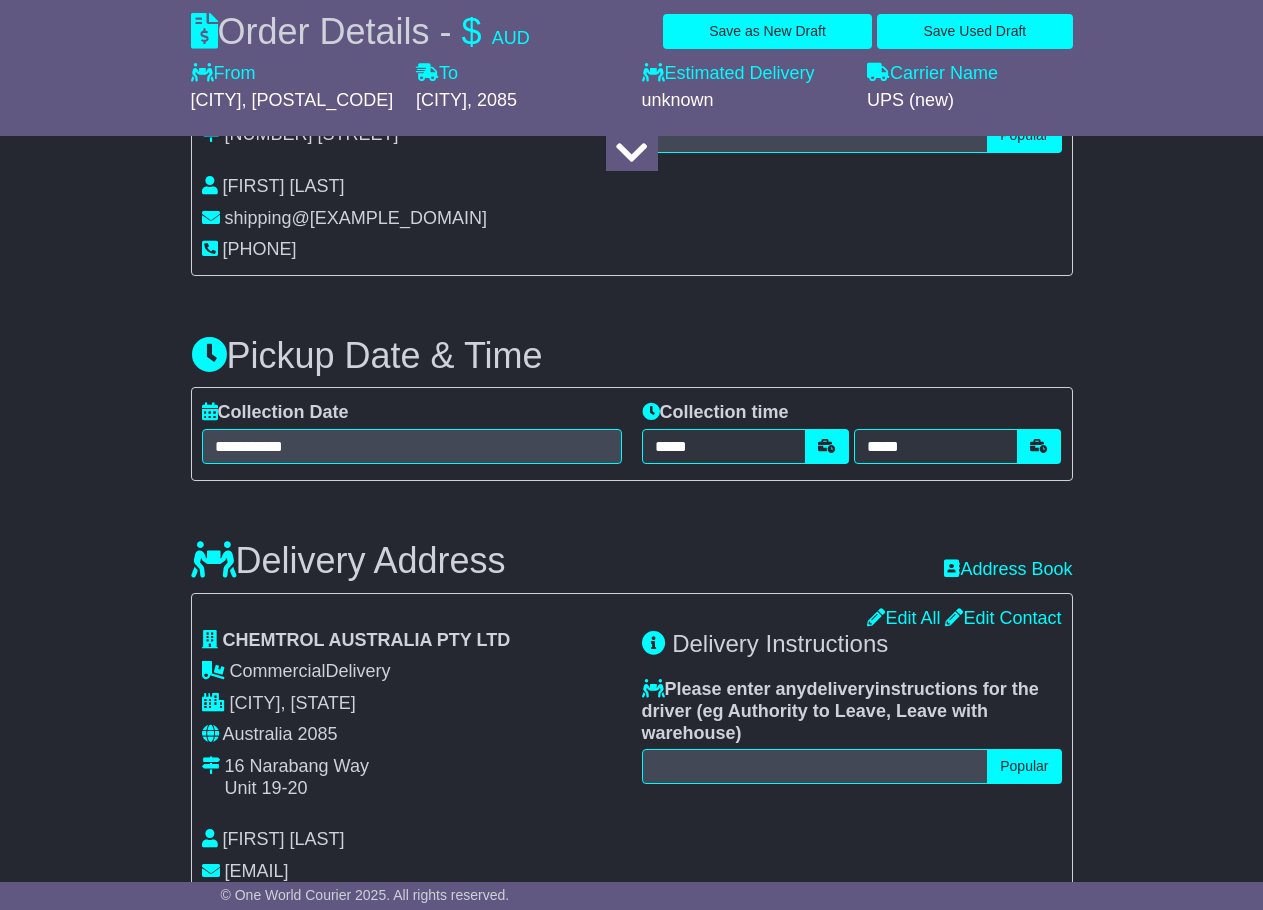 click on "Delivery Address
Recent:
Address Book" at bounding box center [632, 546] 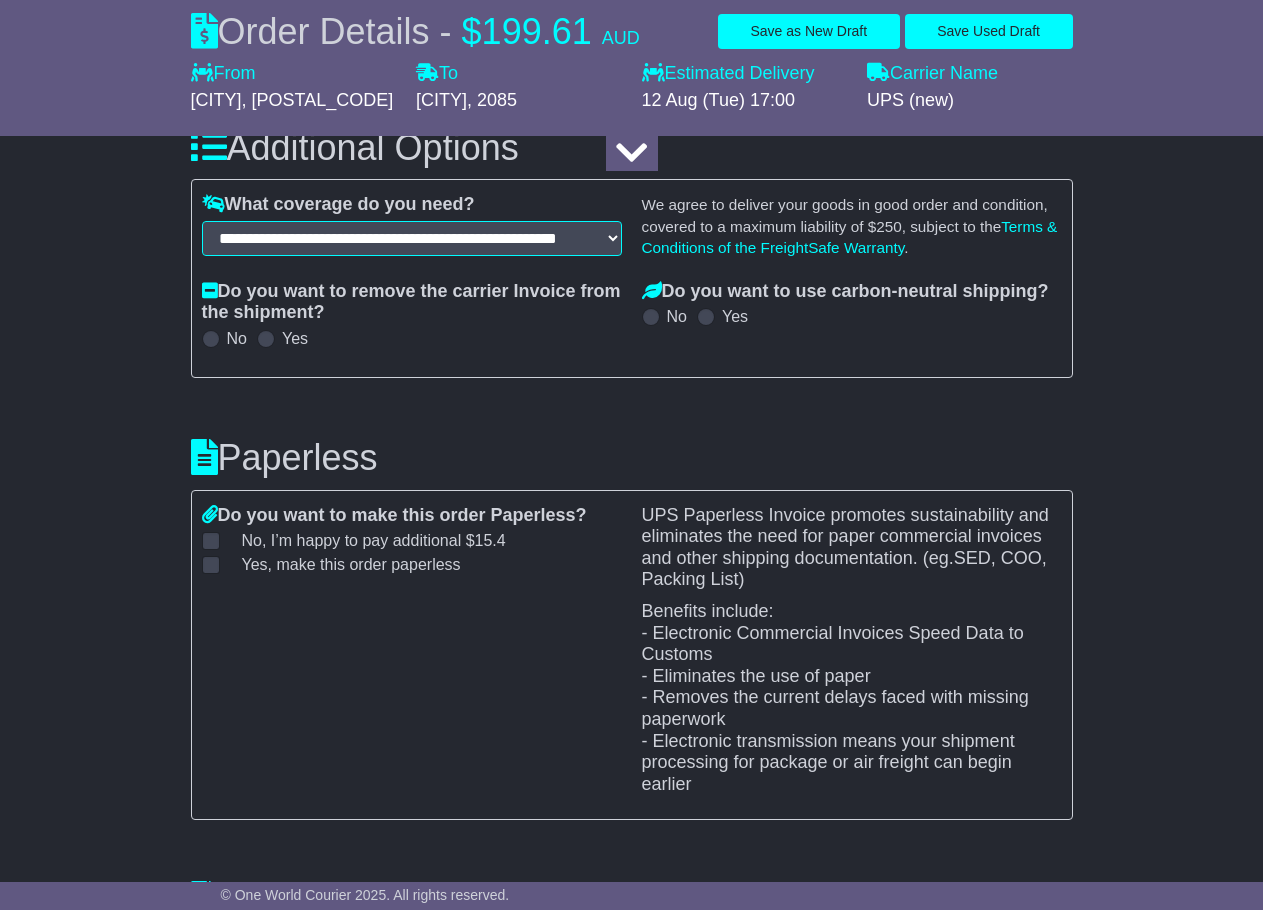 scroll, scrollTop: 2548, scrollLeft: 0, axis: vertical 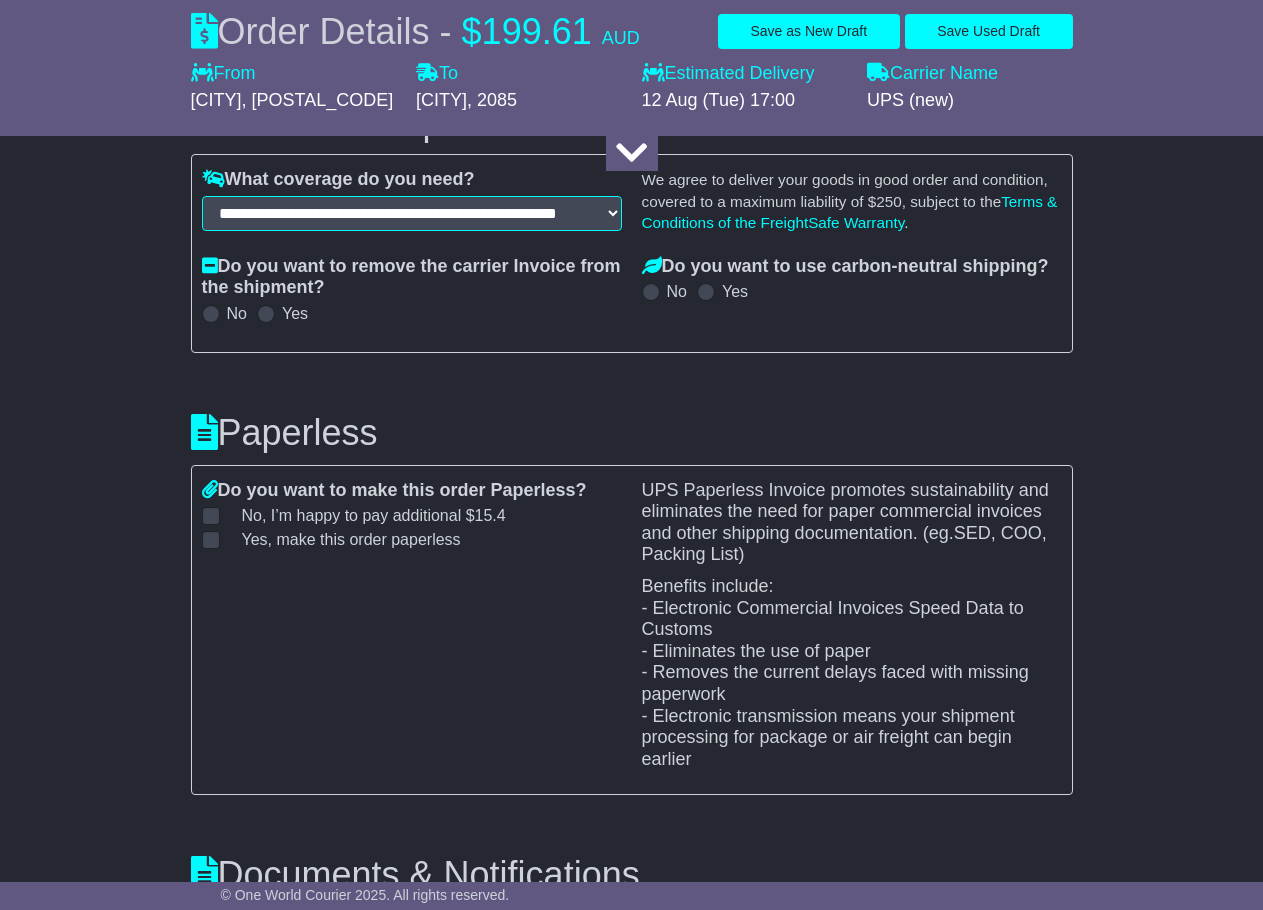click on "Yes, make this order paperless" at bounding box center (339, 539) 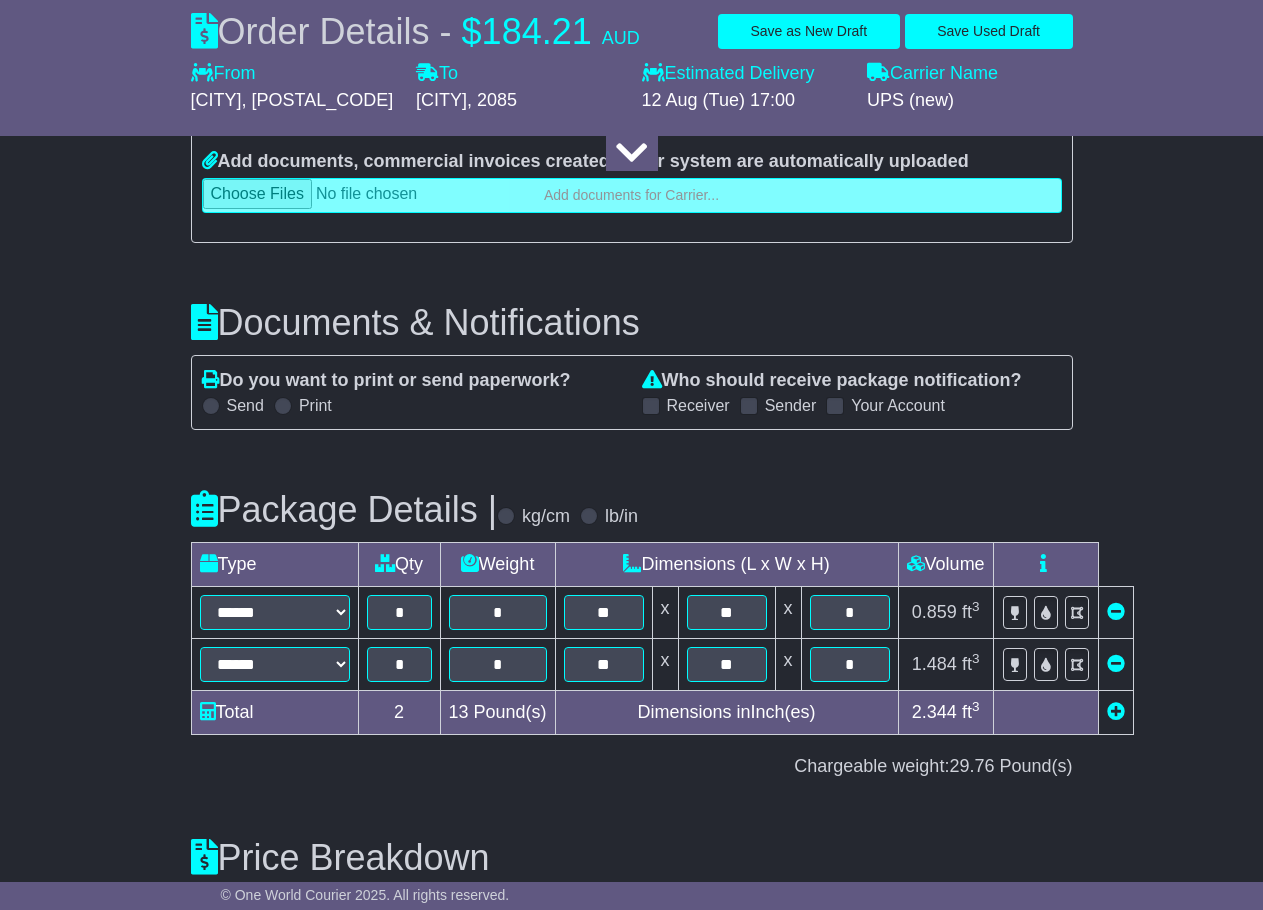 scroll, scrollTop: 3481, scrollLeft: 0, axis: vertical 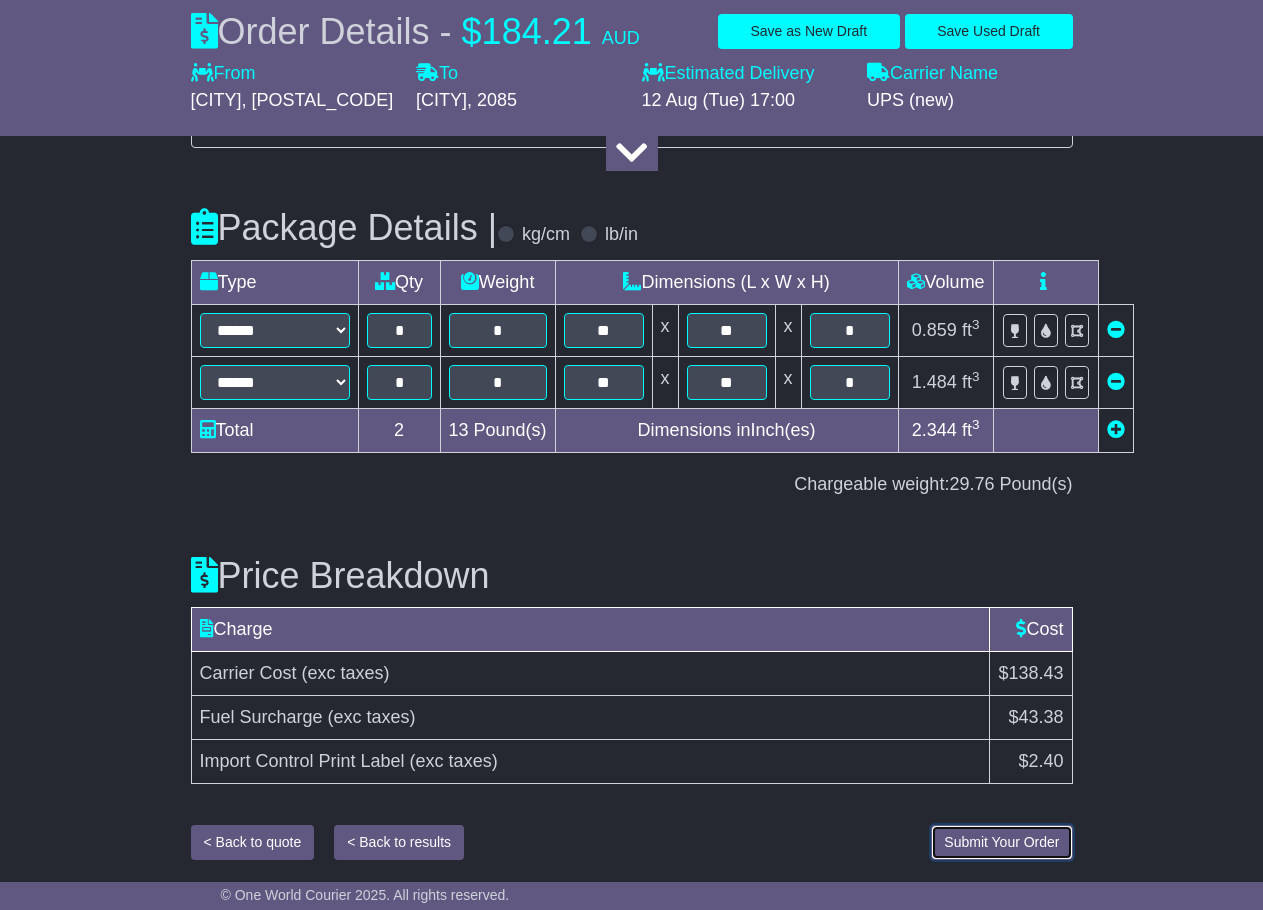 click on "Submit Your Order" at bounding box center (1001, 842) 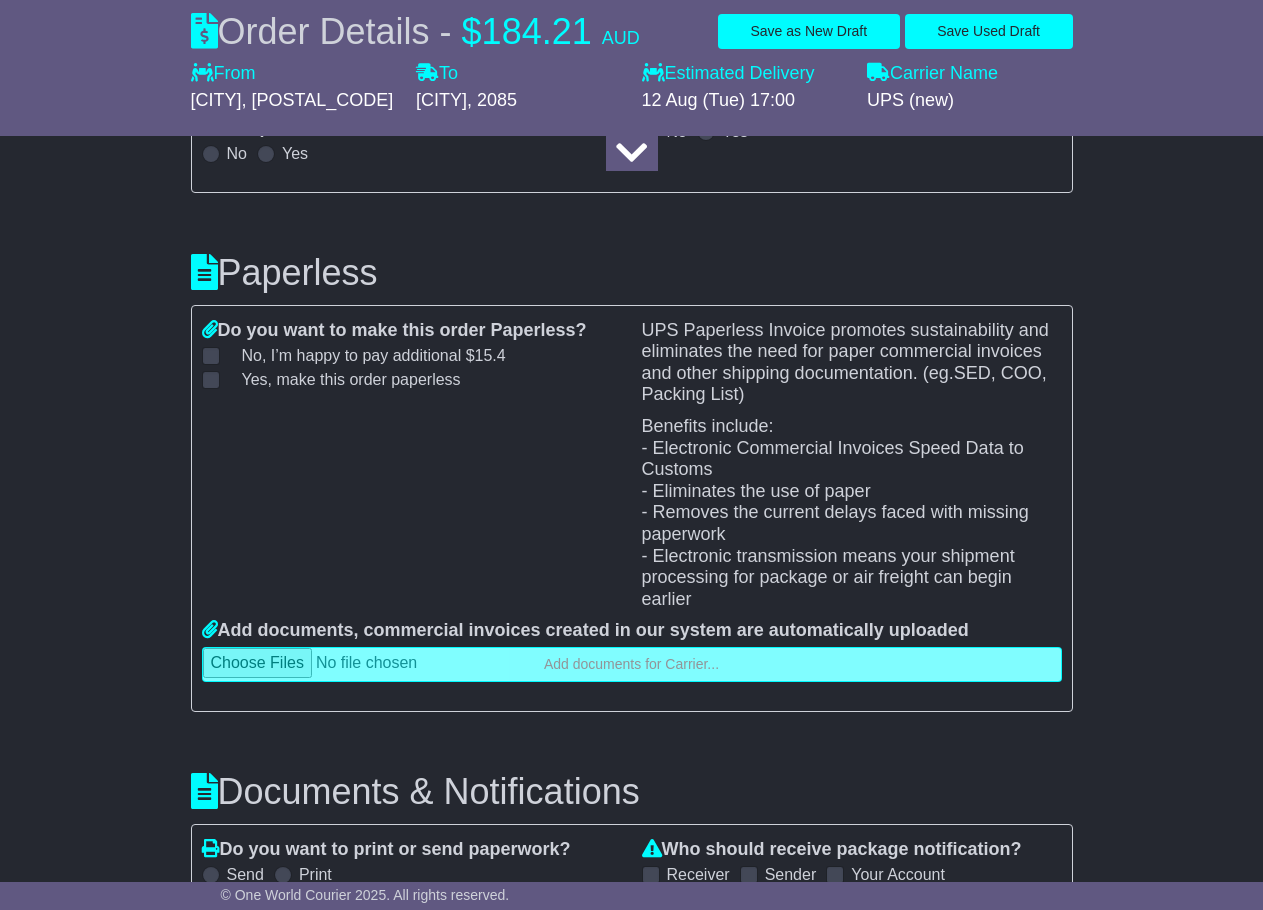 scroll, scrollTop: 2707, scrollLeft: 0, axis: vertical 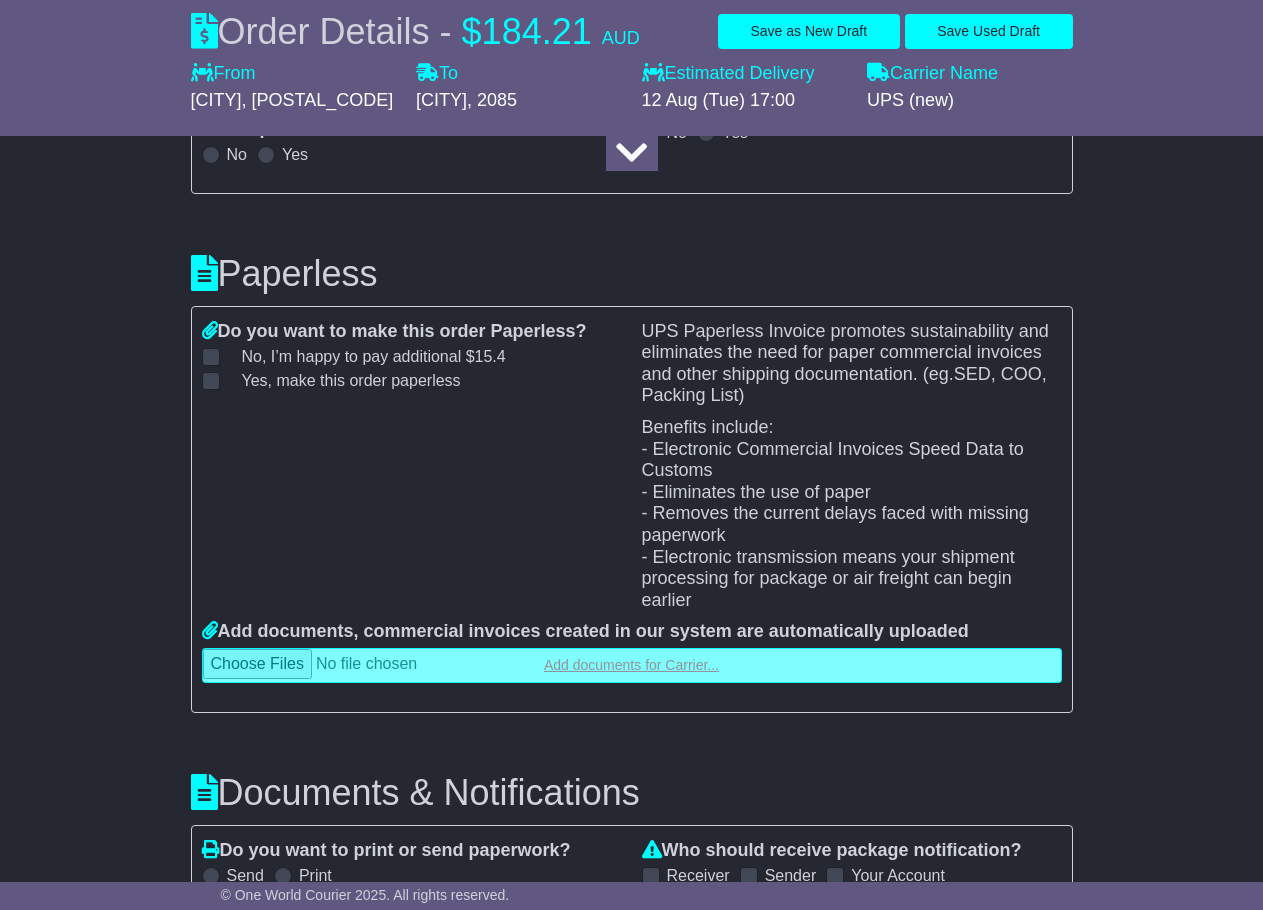 click at bounding box center [632, 665] 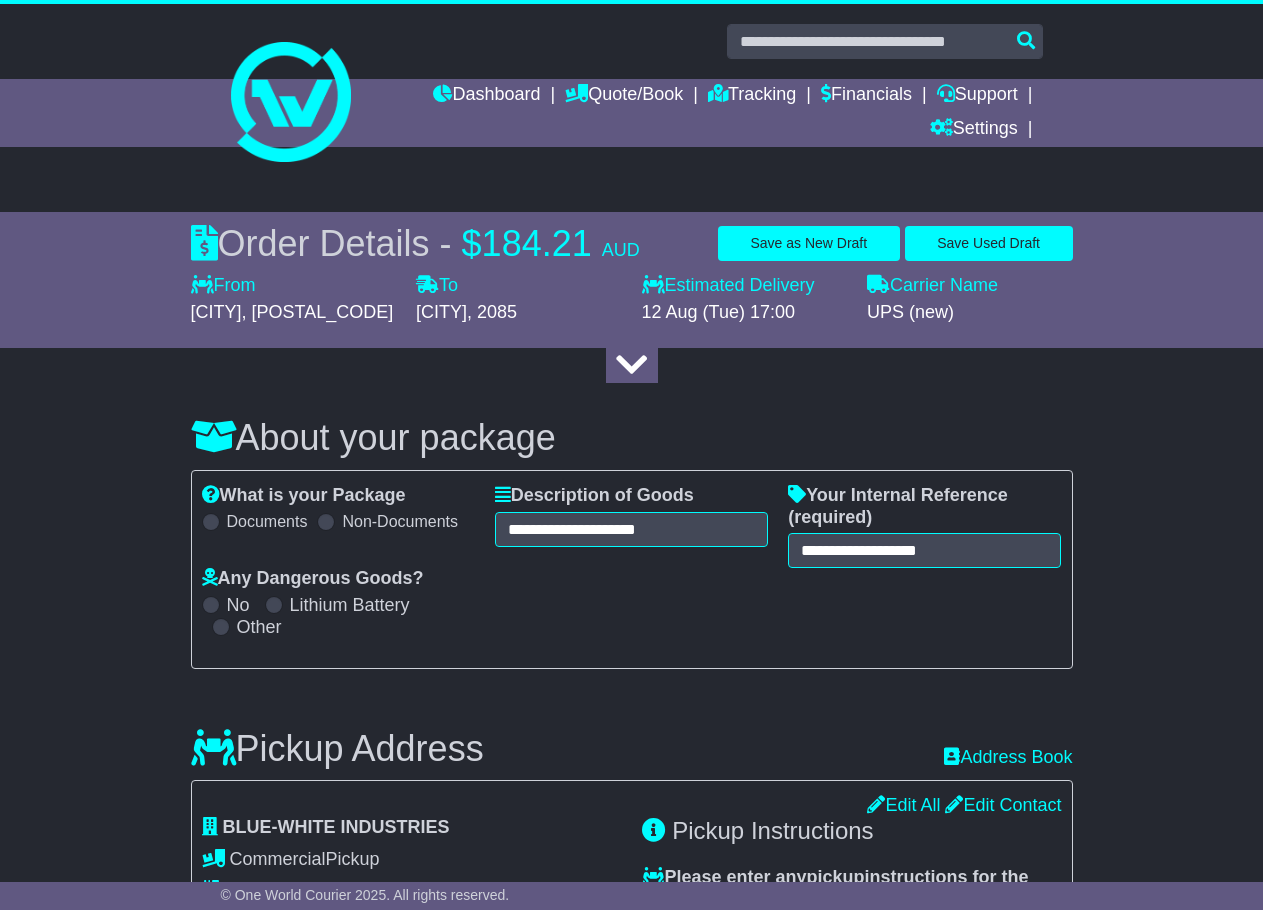 scroll, scrollTop: 0, scrollLeft: 0, axis: both 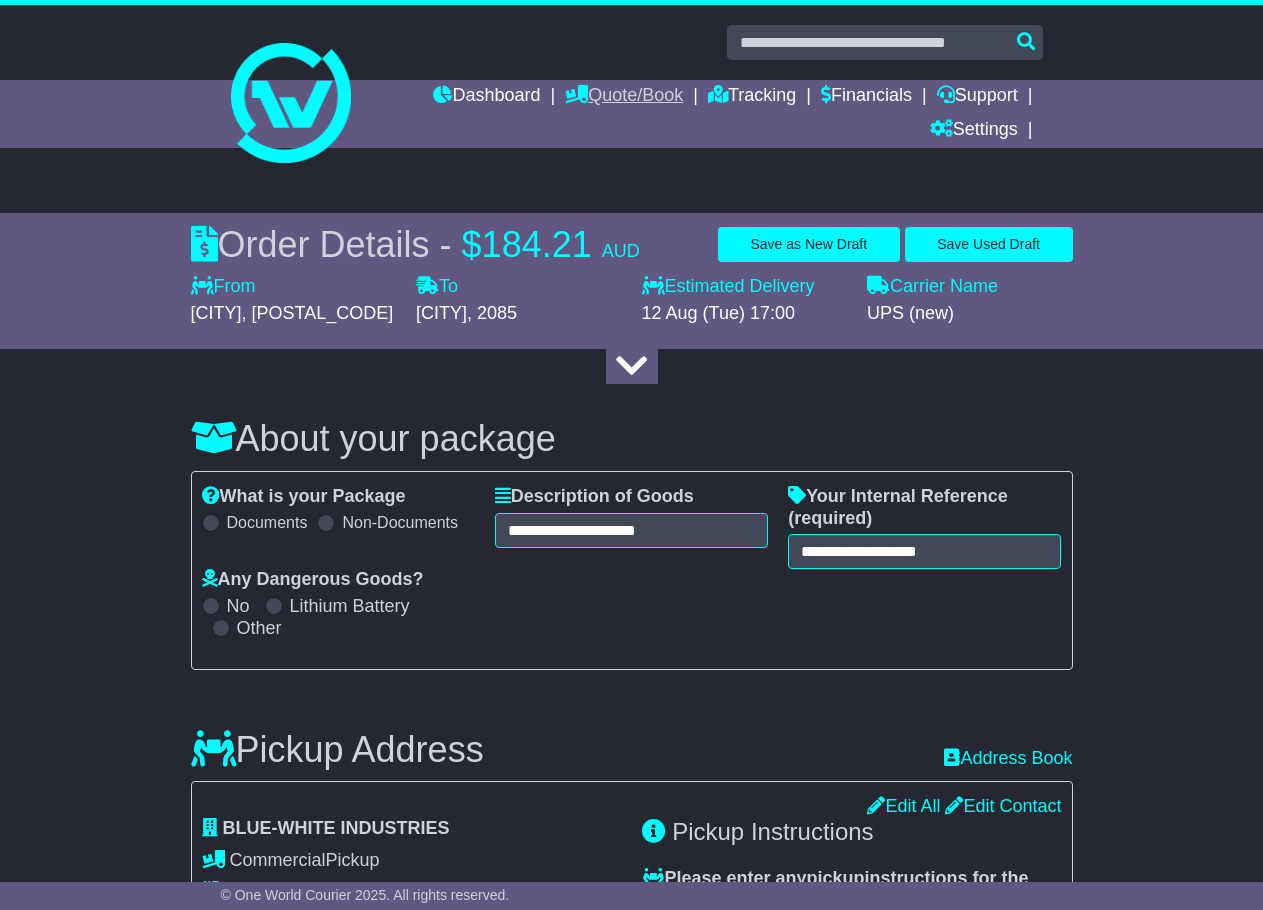 click on "Quote/Book" at bounding box center (624, 97) 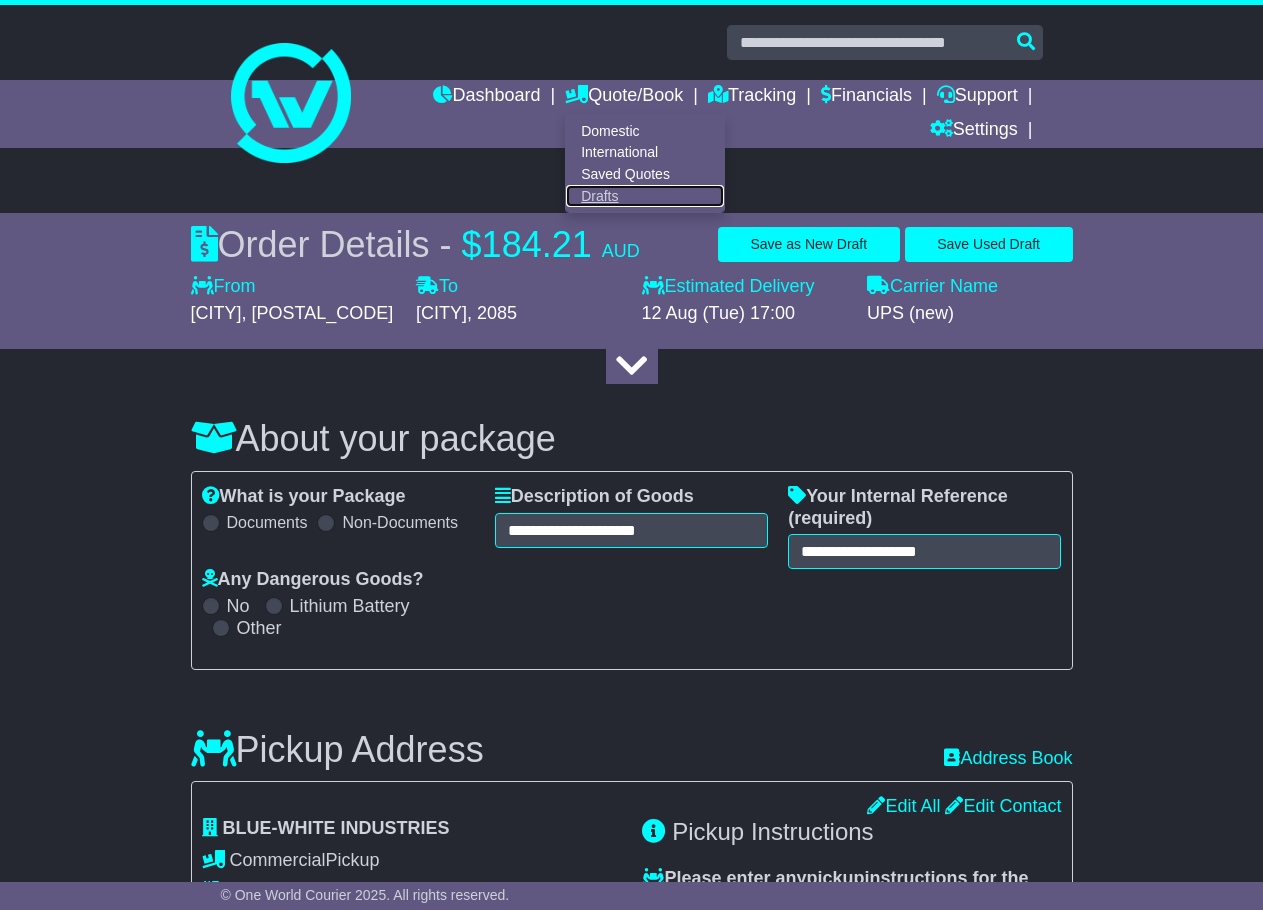 click on "Drafts" at bounding box center [645, 196] 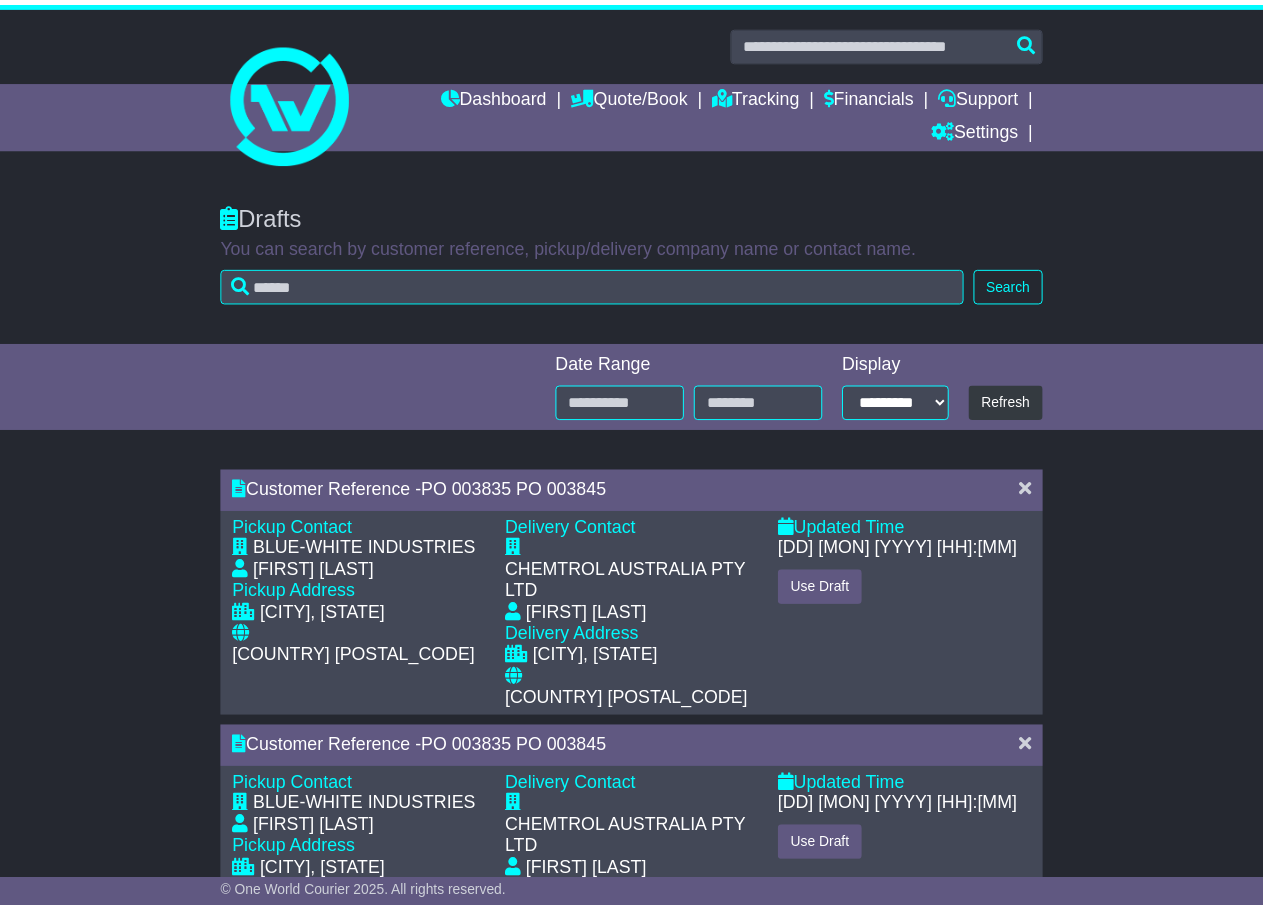 scroll, scrollTop: 0, scrollLeft: 0, axis: both 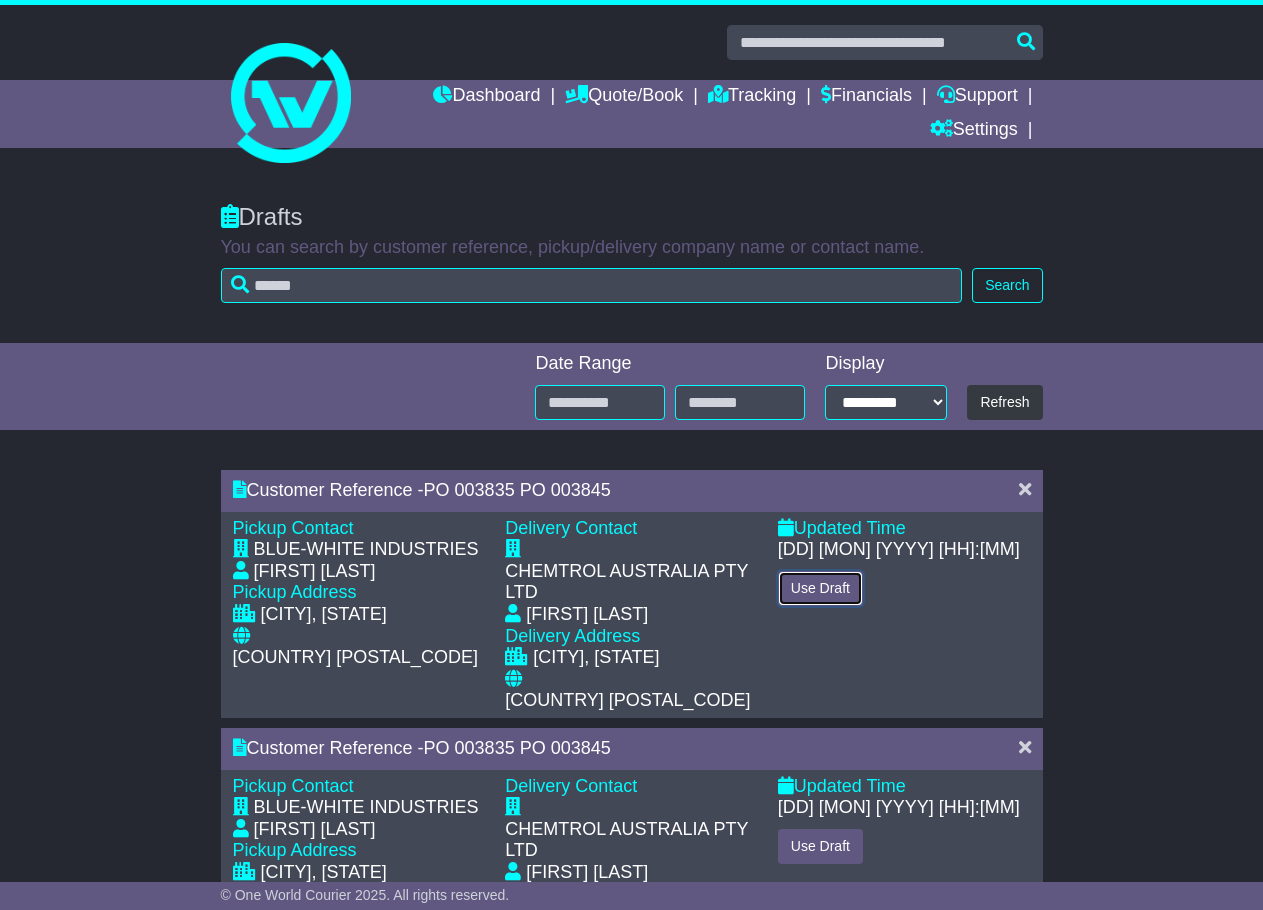 click on "Use Draft" at bounding box center (820, 588) 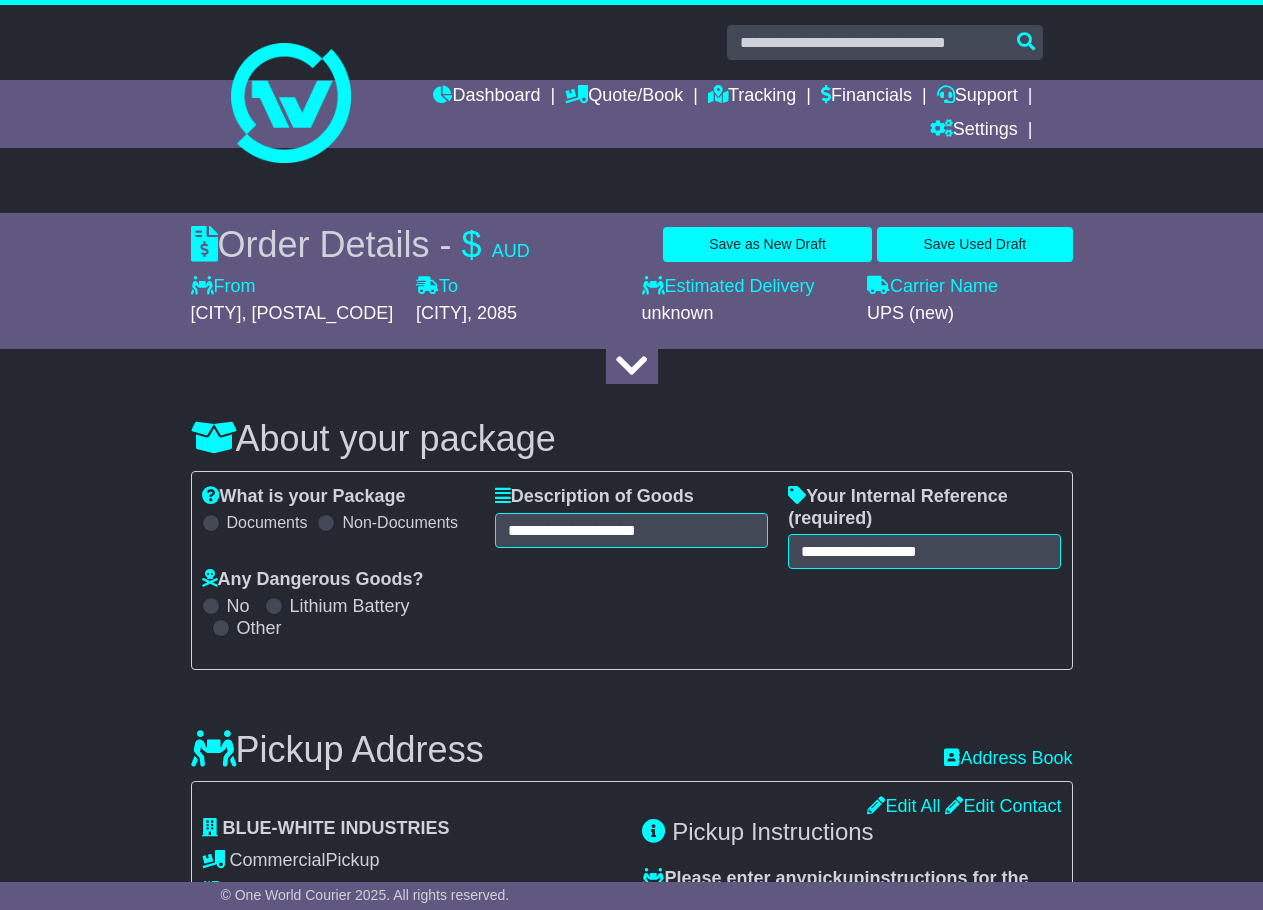 select on "********" 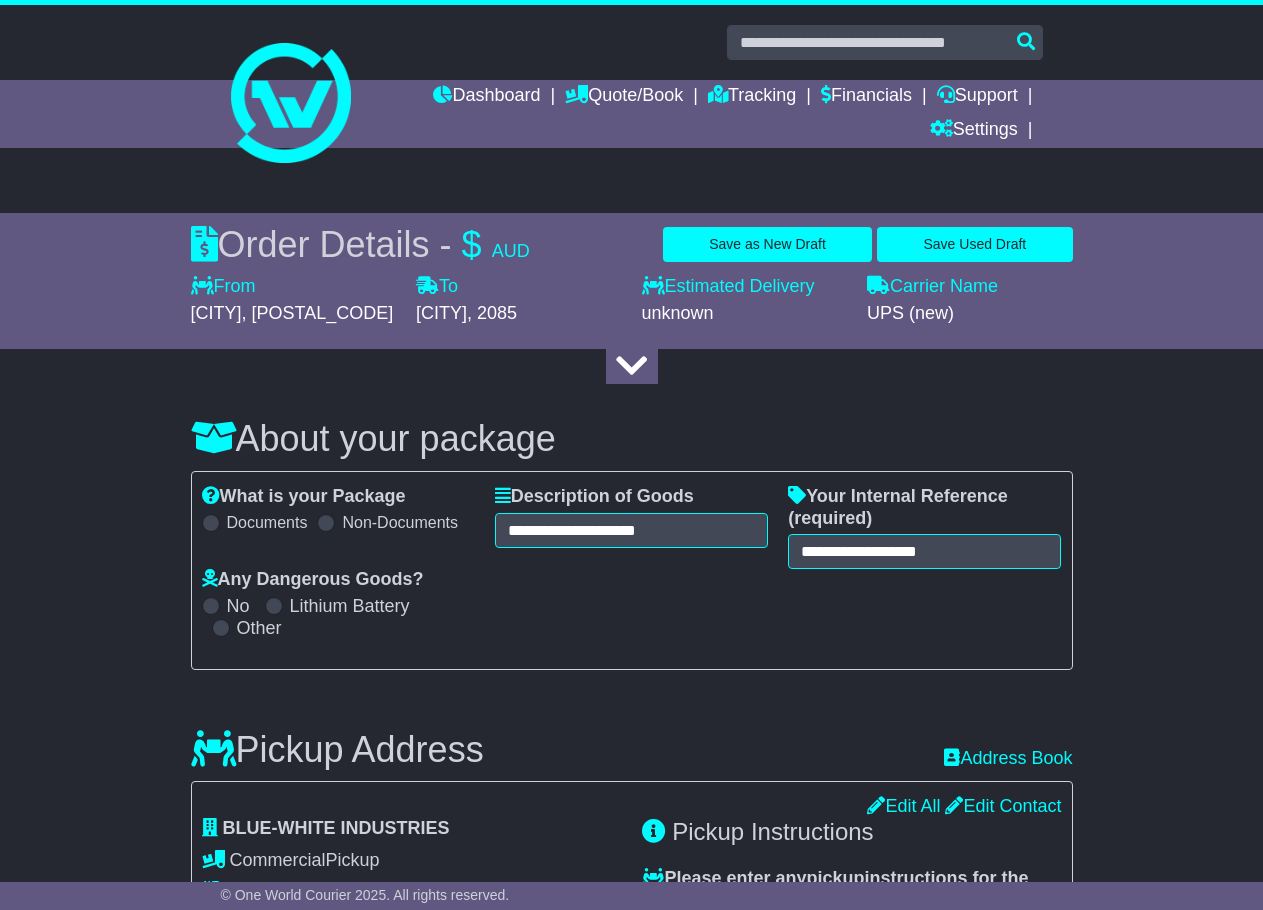 scroll, scrollTop: 0, scrollLeft: 0, axis: both 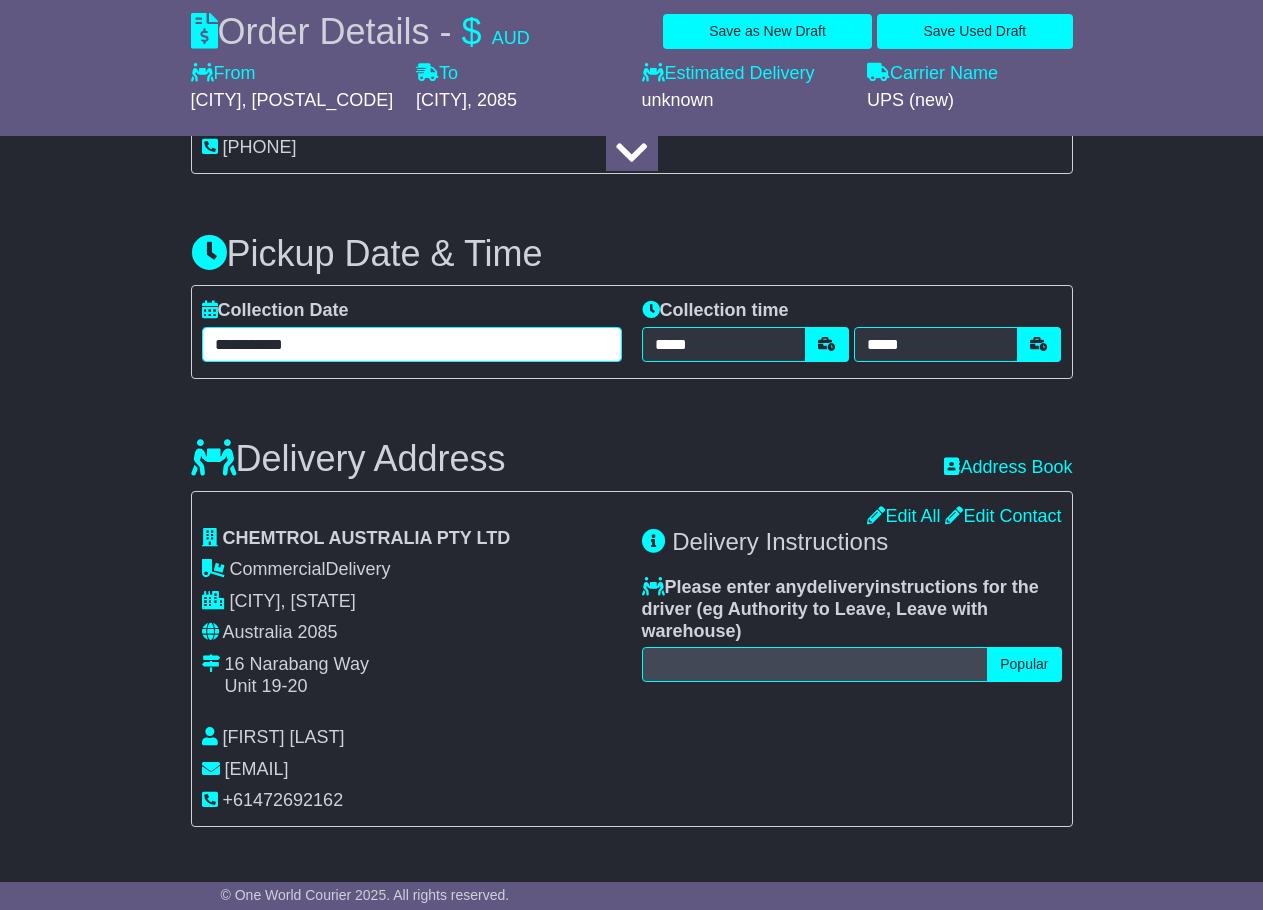 click on "**********" at bounding box center (412, 344) 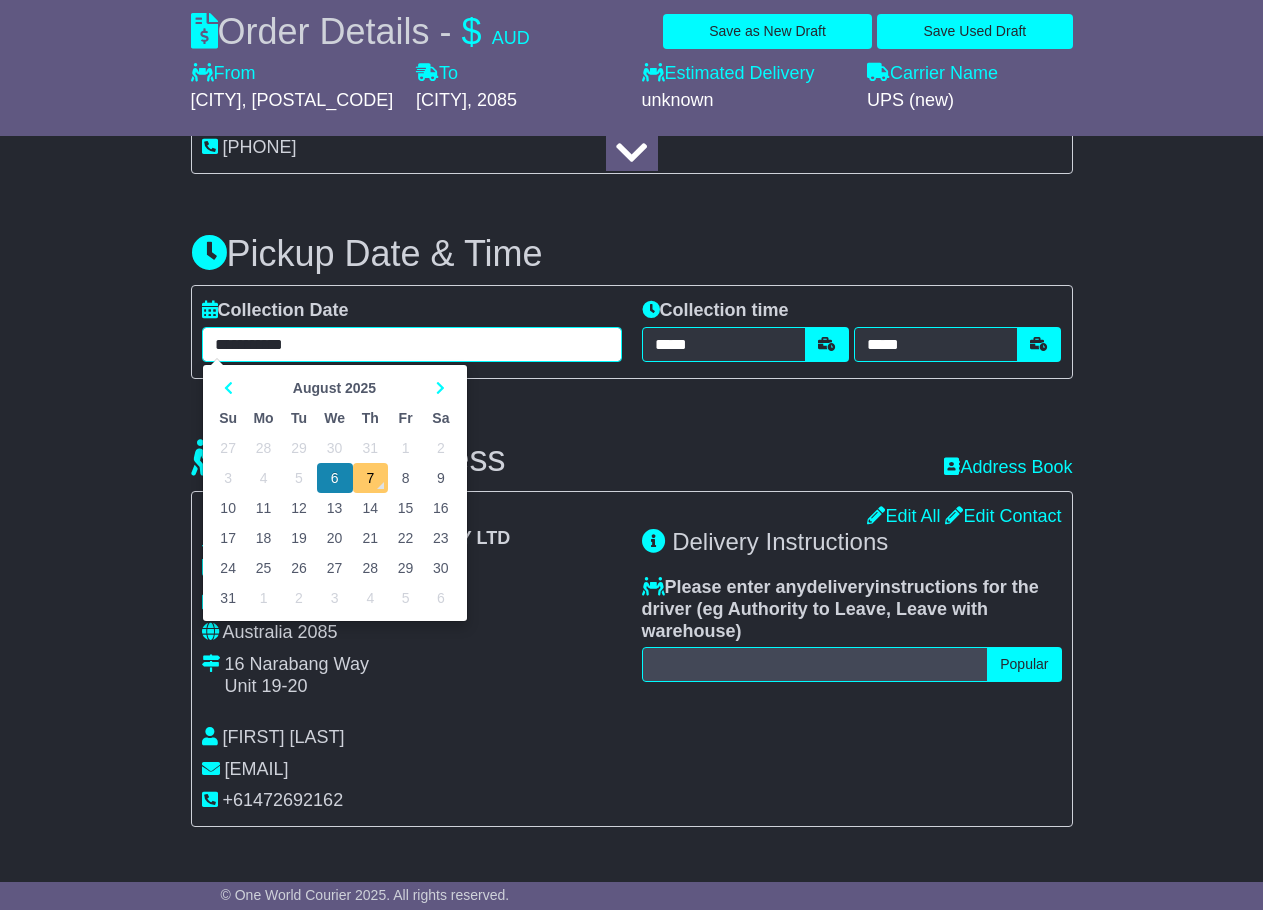 click on "7" at bounding box center (370, 478) 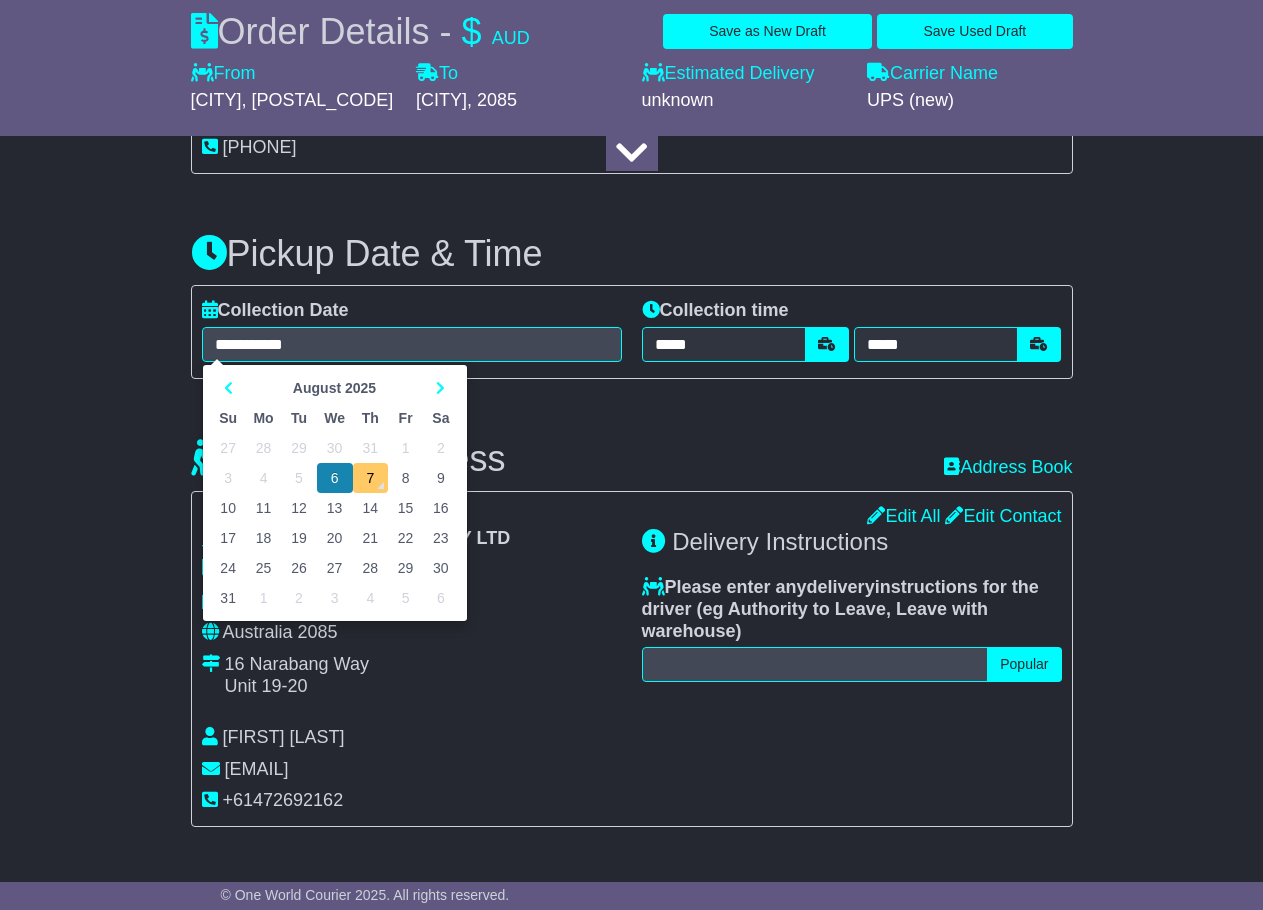 type on "**********" 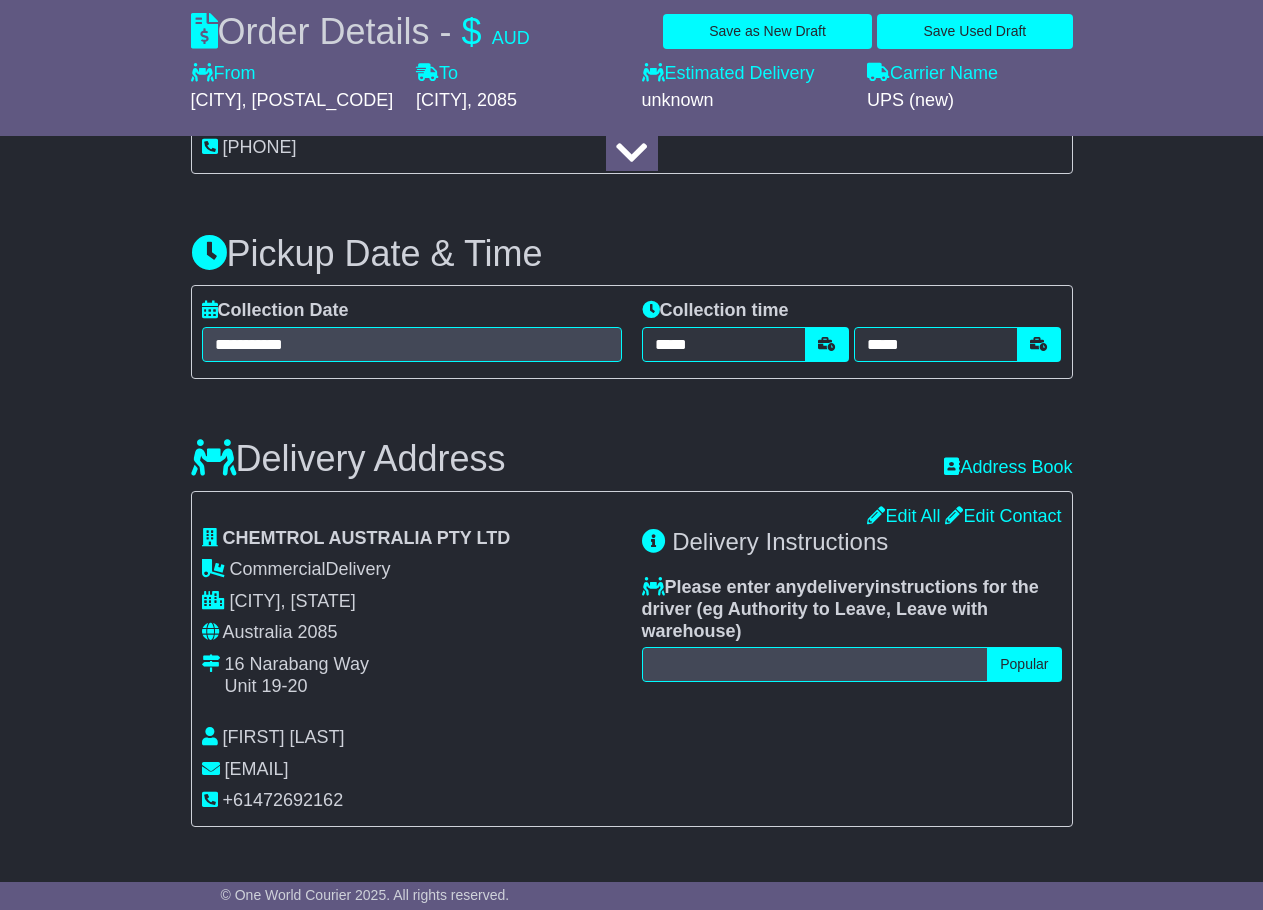 click on "Delivery Address
Recent:
Address Book" at bounding box center (632, 444) 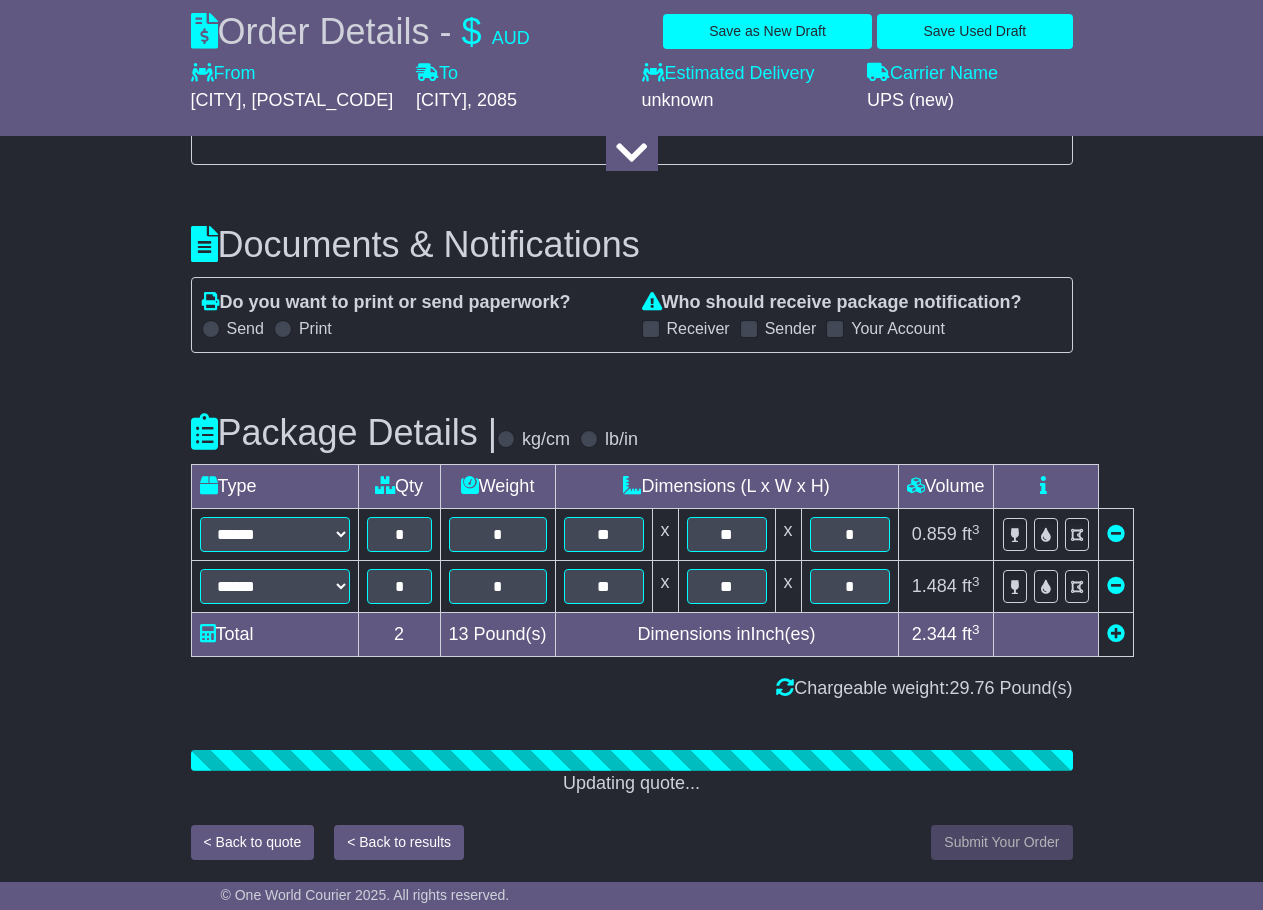 scroll, scrollTop: 3200, scrollLeft: 0, axis: vertical 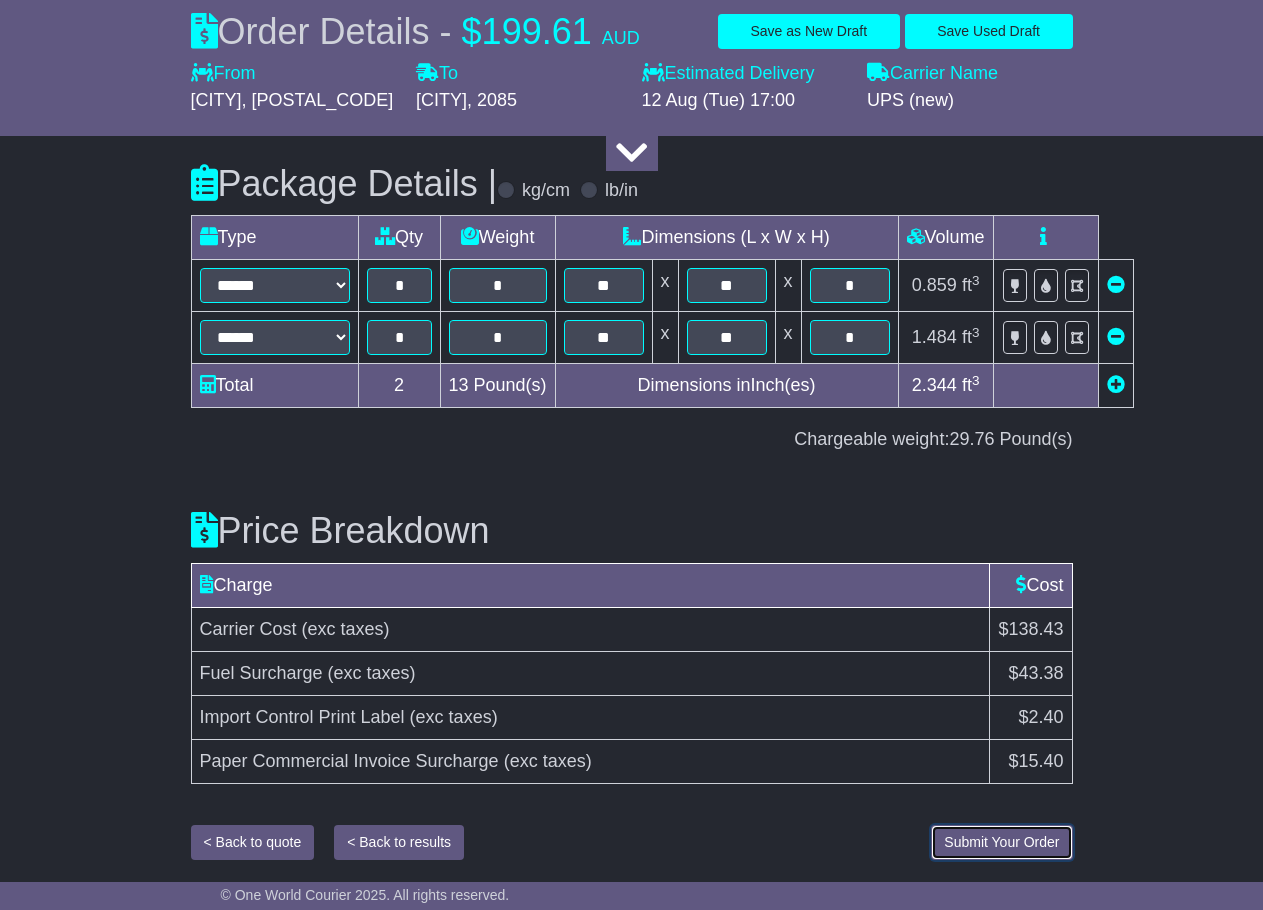 click on "Submit Your Order" at bounding box center [1001, 842] 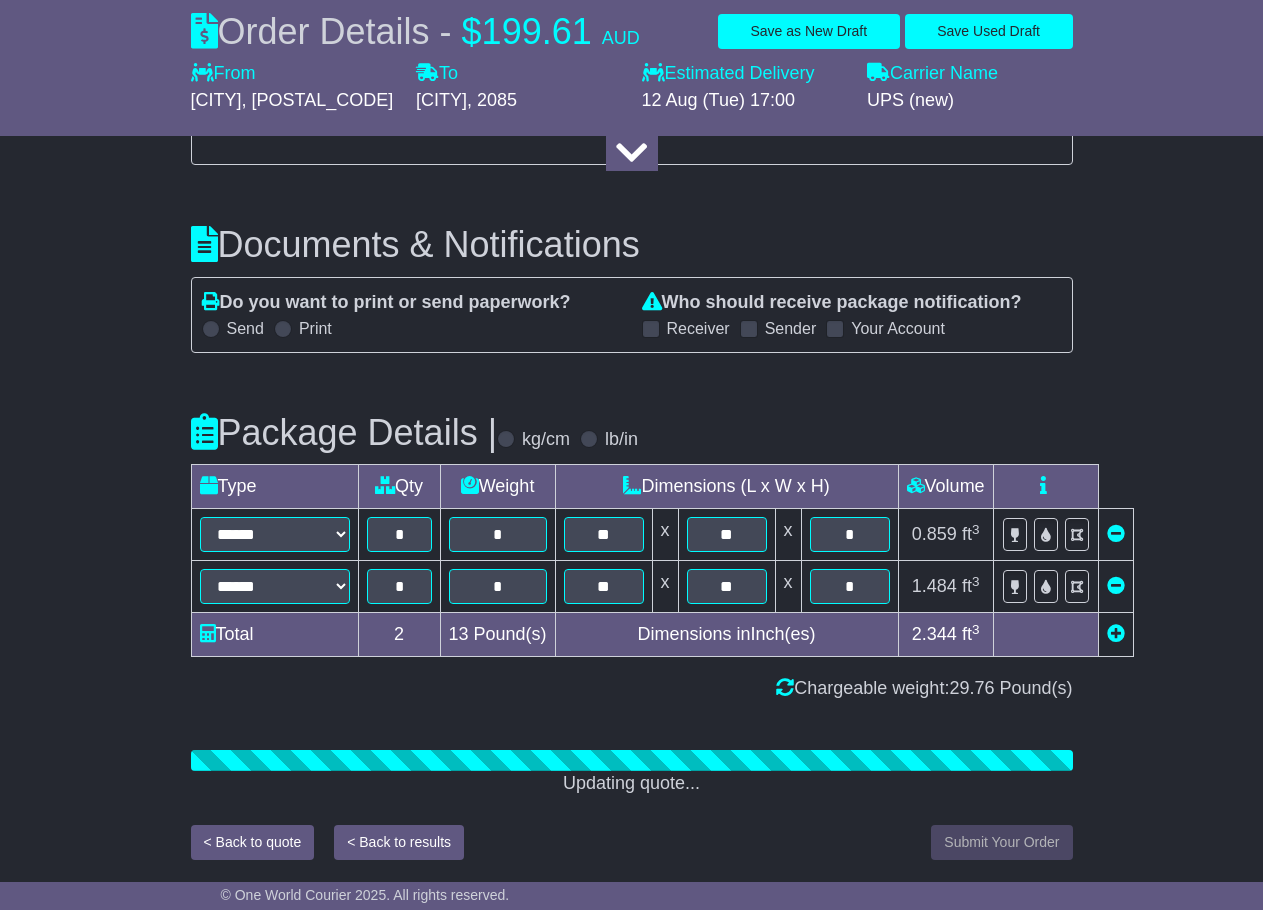scroll, scrollTop: 3448, scrollLeft: 0, axis: vertical 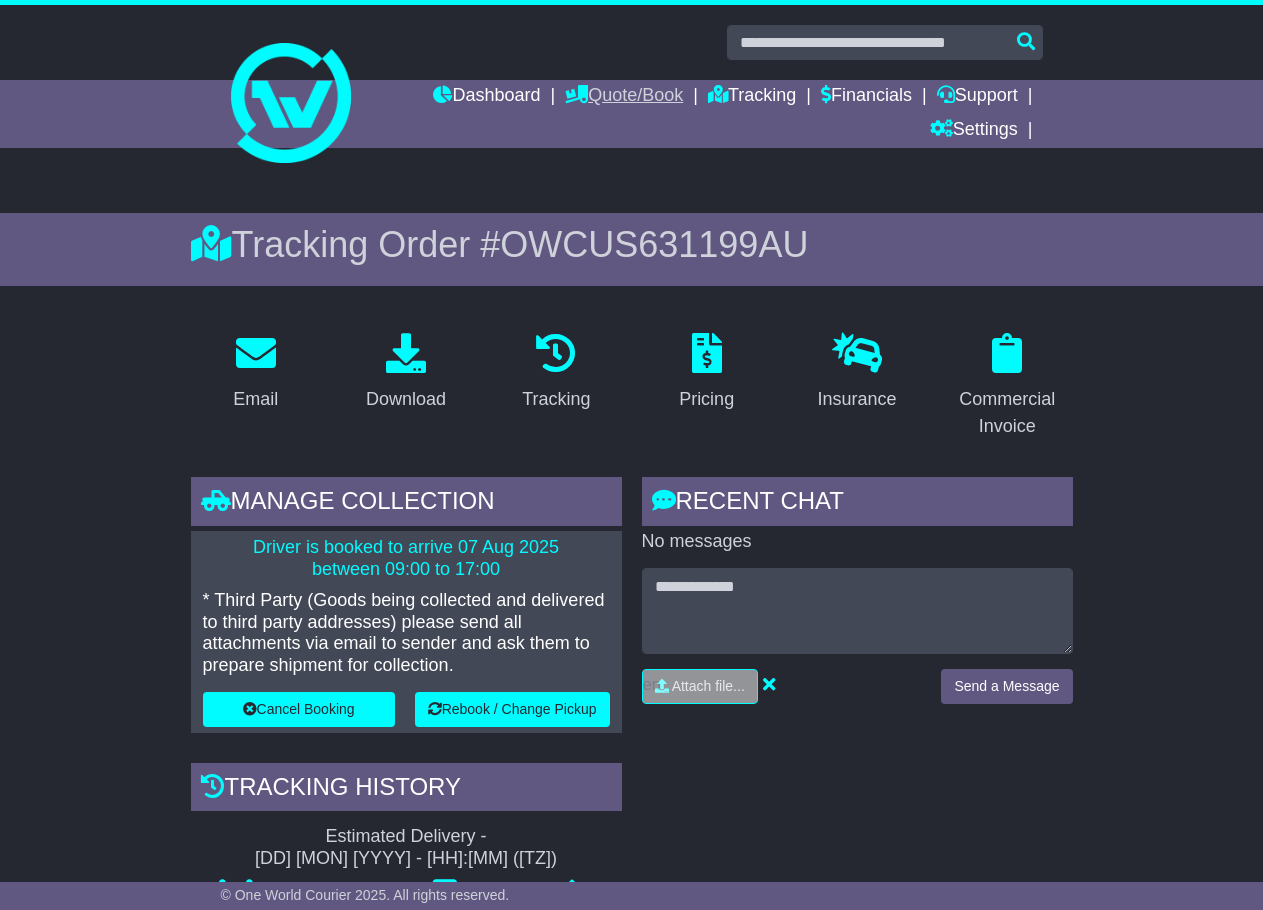 click on "Quote/Book" at bounding box center [624, 97] 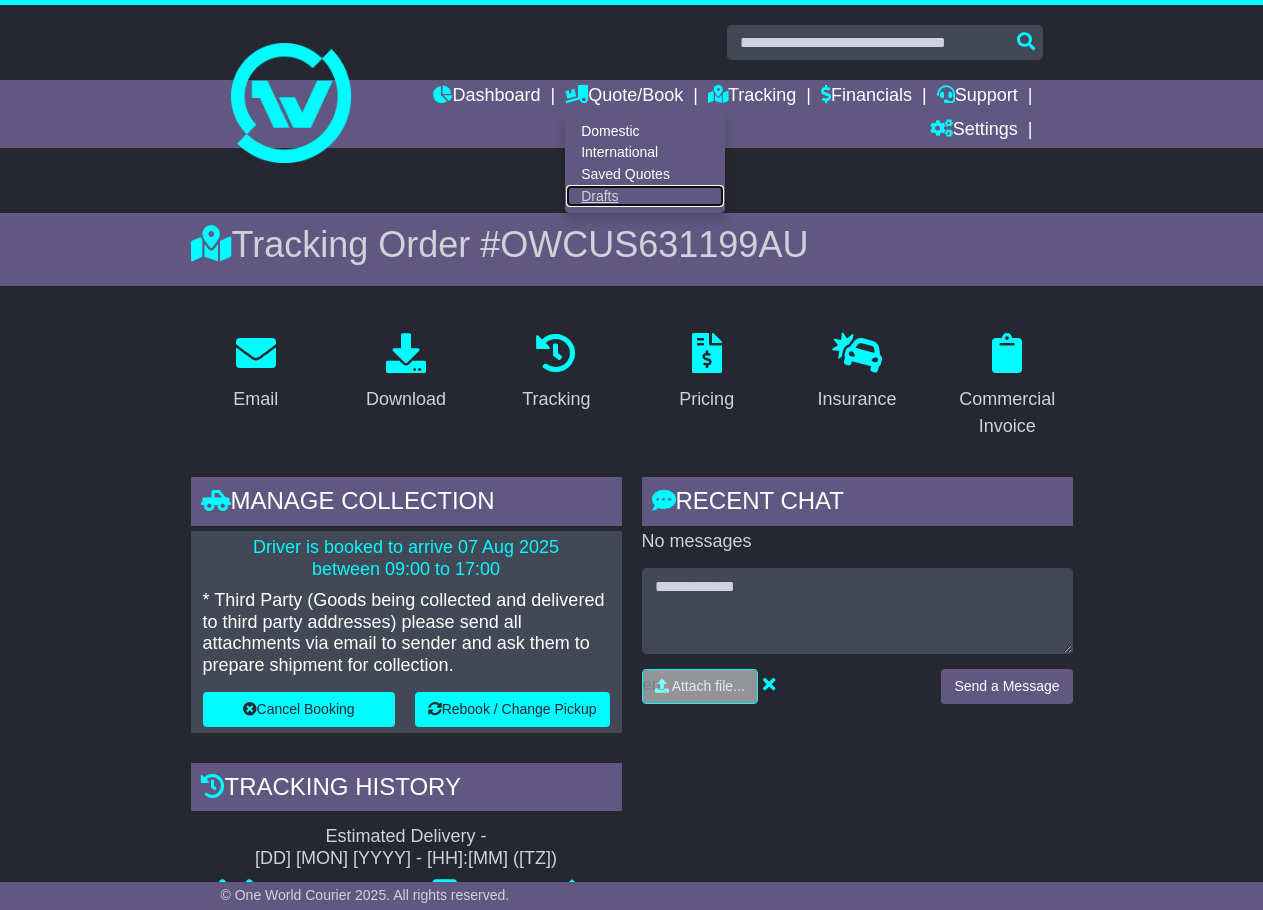 click on "Drafts" at bounding box center [645, 196] 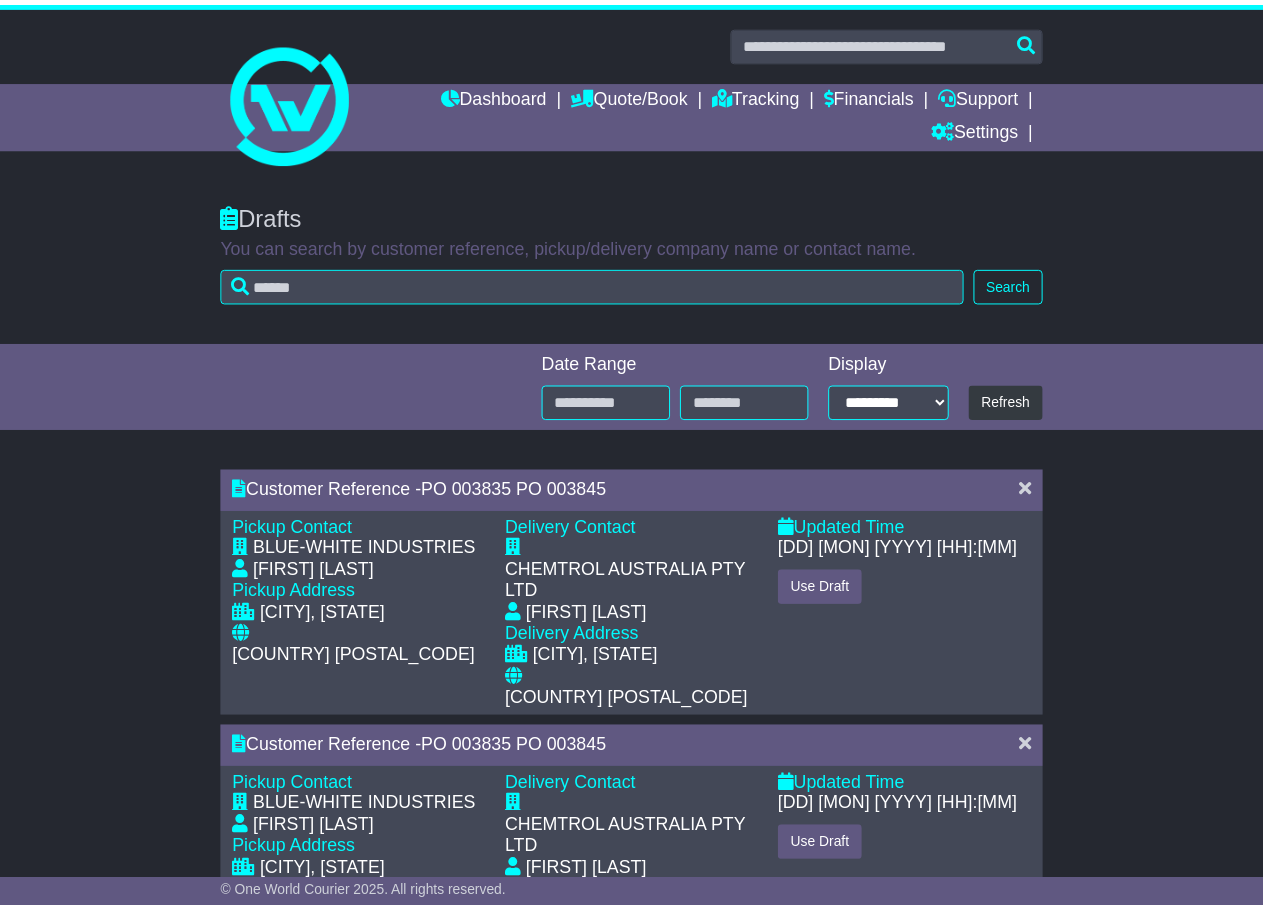 scroll, scrollTop: 0, scrollLeft: 0, axis: both 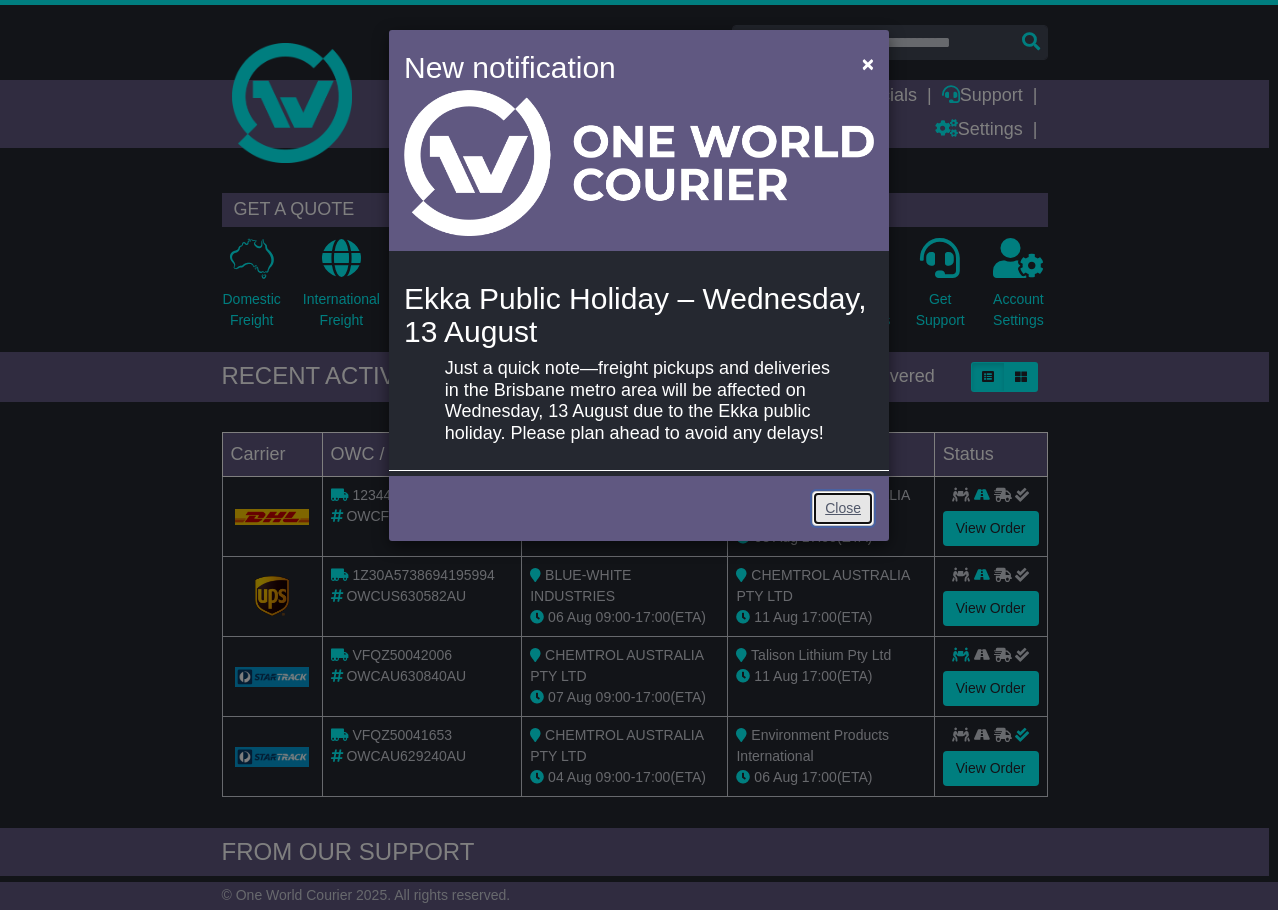 click on "Close" at bounding box center (843, 508) 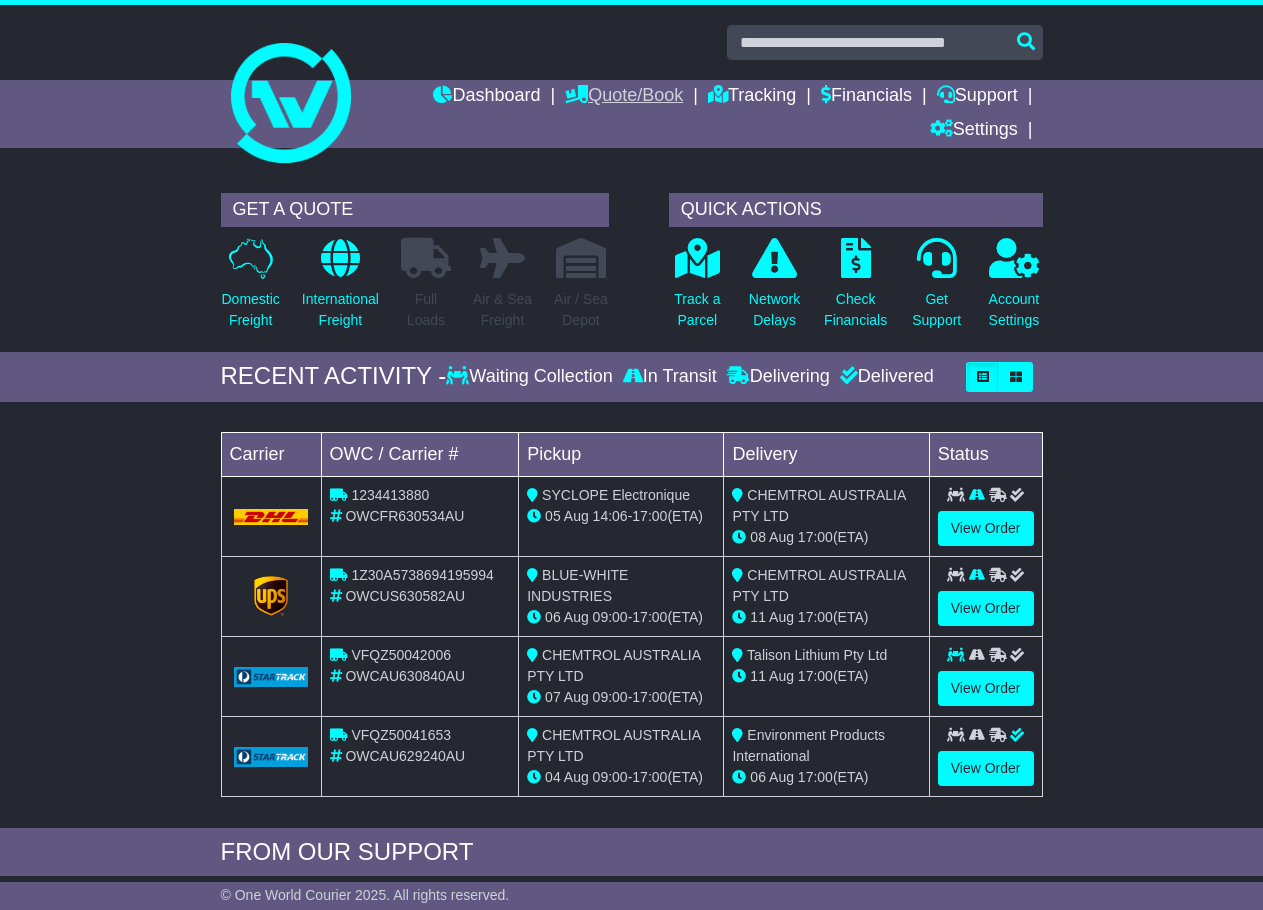 click on "Quote/Book" at bounding box center (624, 97) 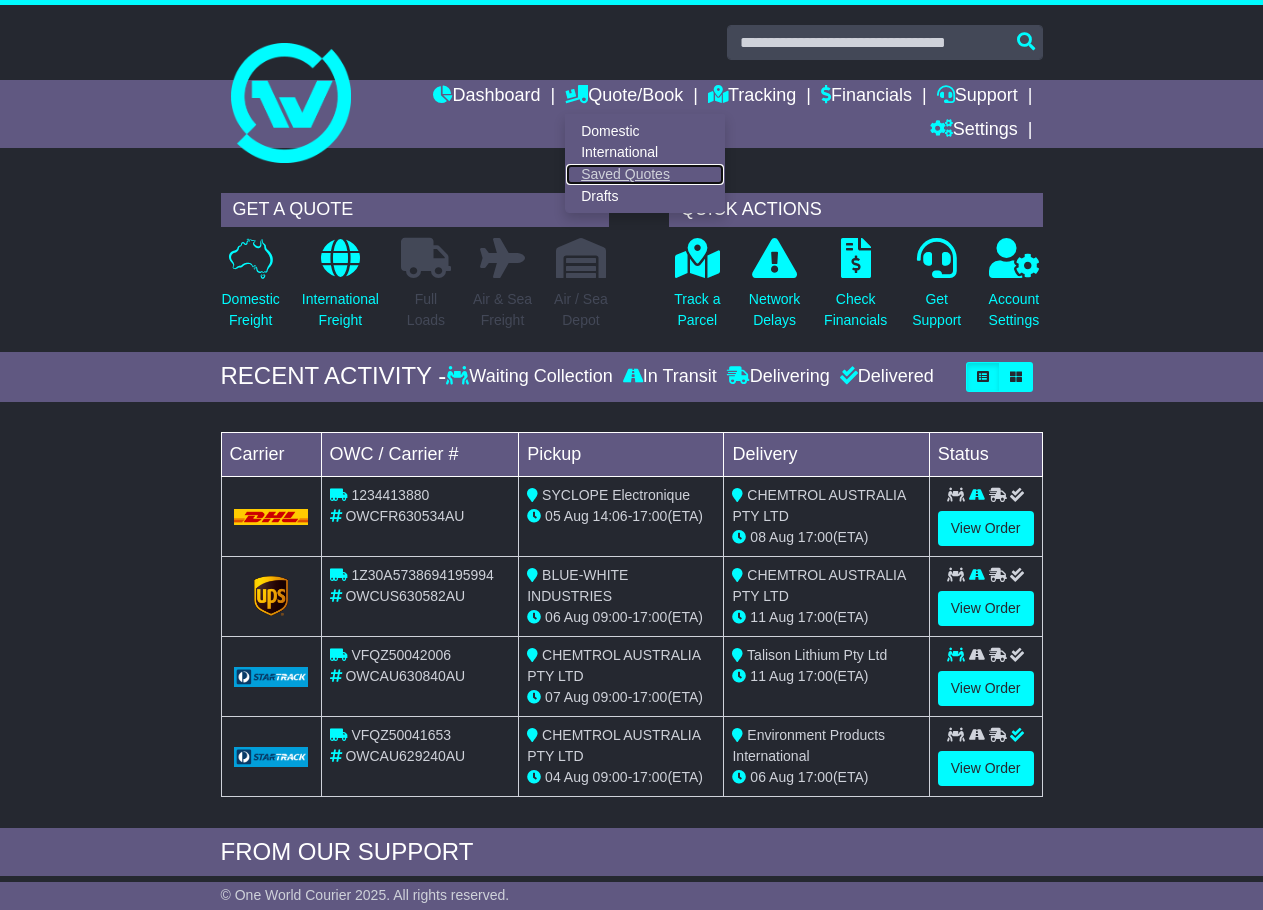click on "Saved Quotes" at bounding box center (645, 175) 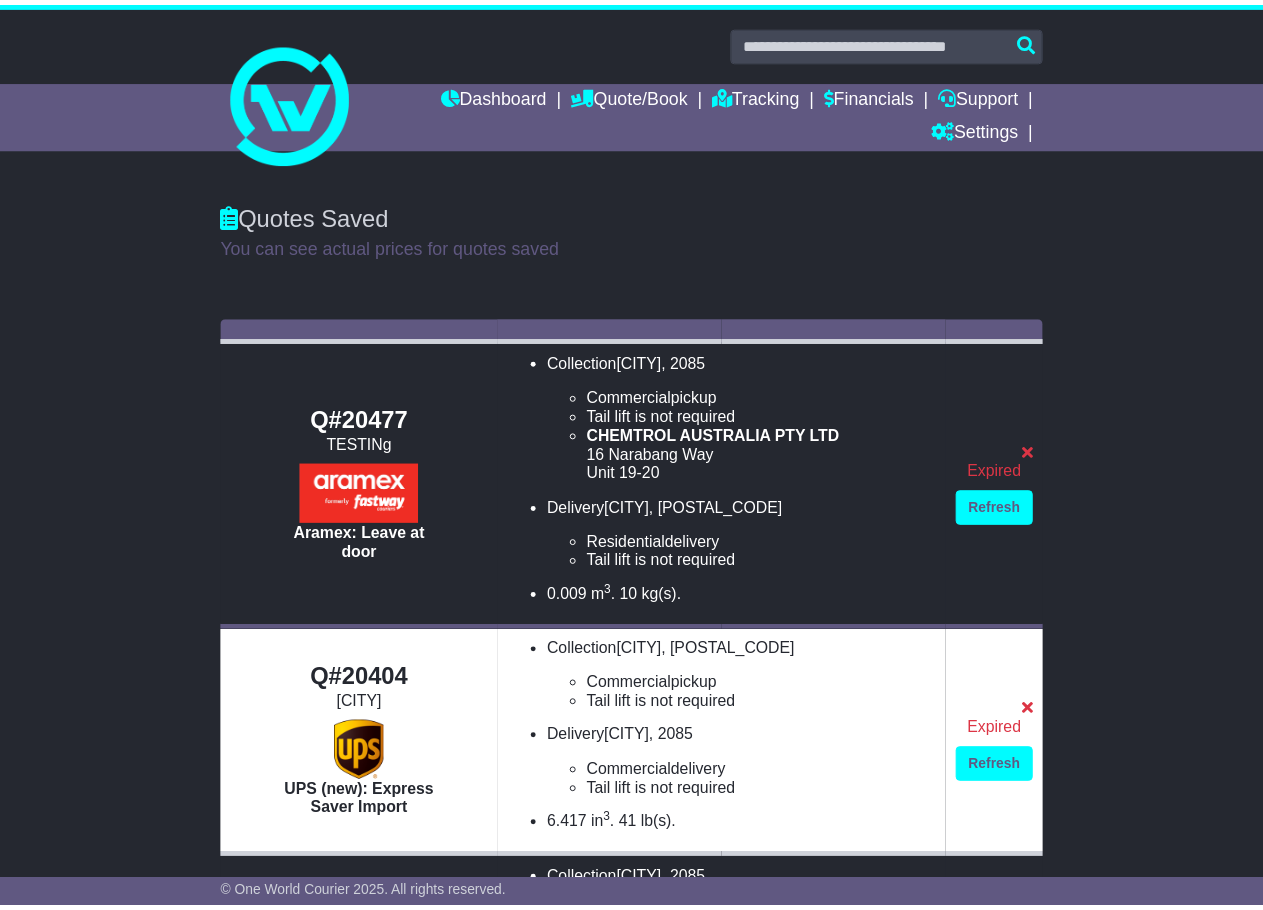 scroll, scrollTop: 0, scrollLeft: 0, axis: both 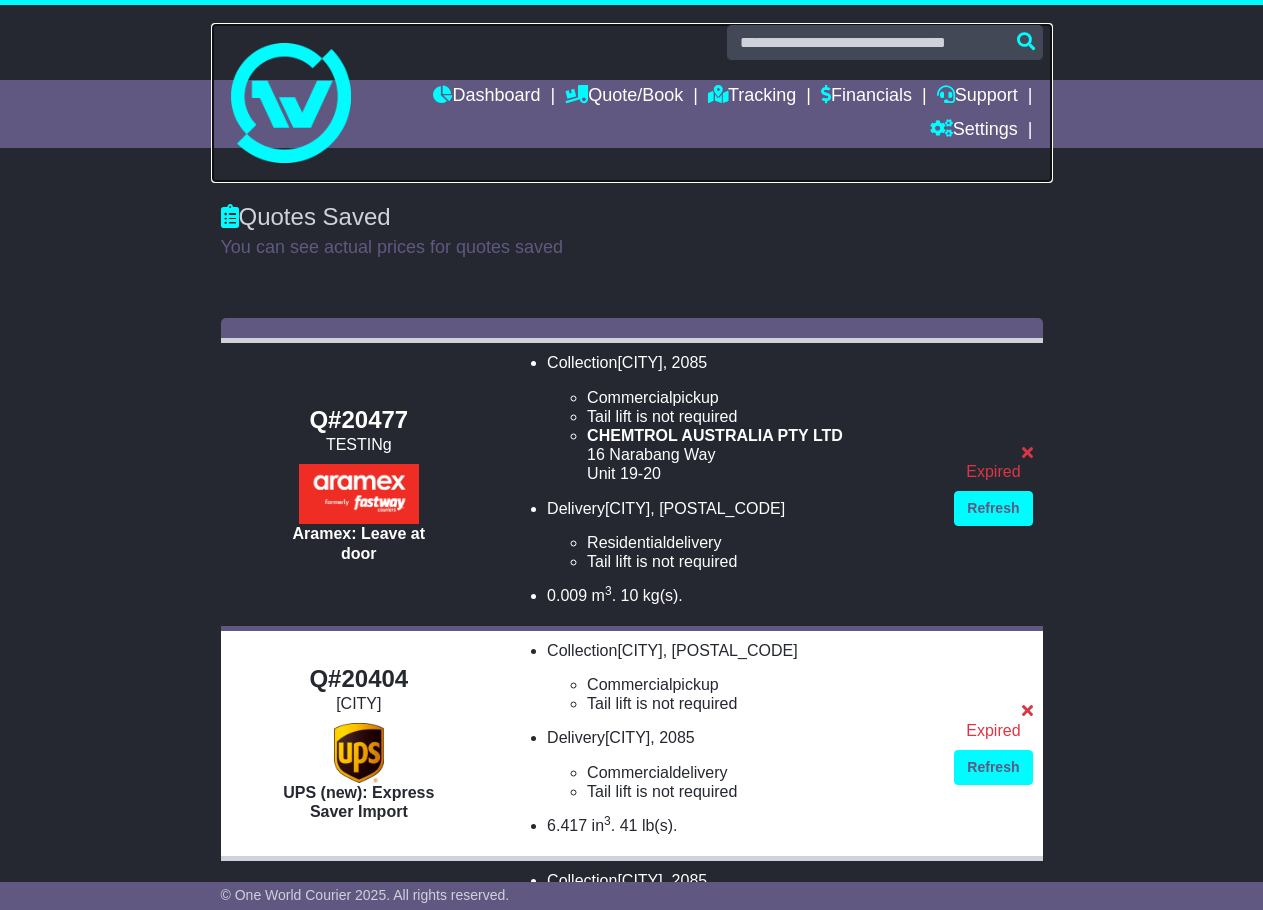 click at bounding box center (632, 103) 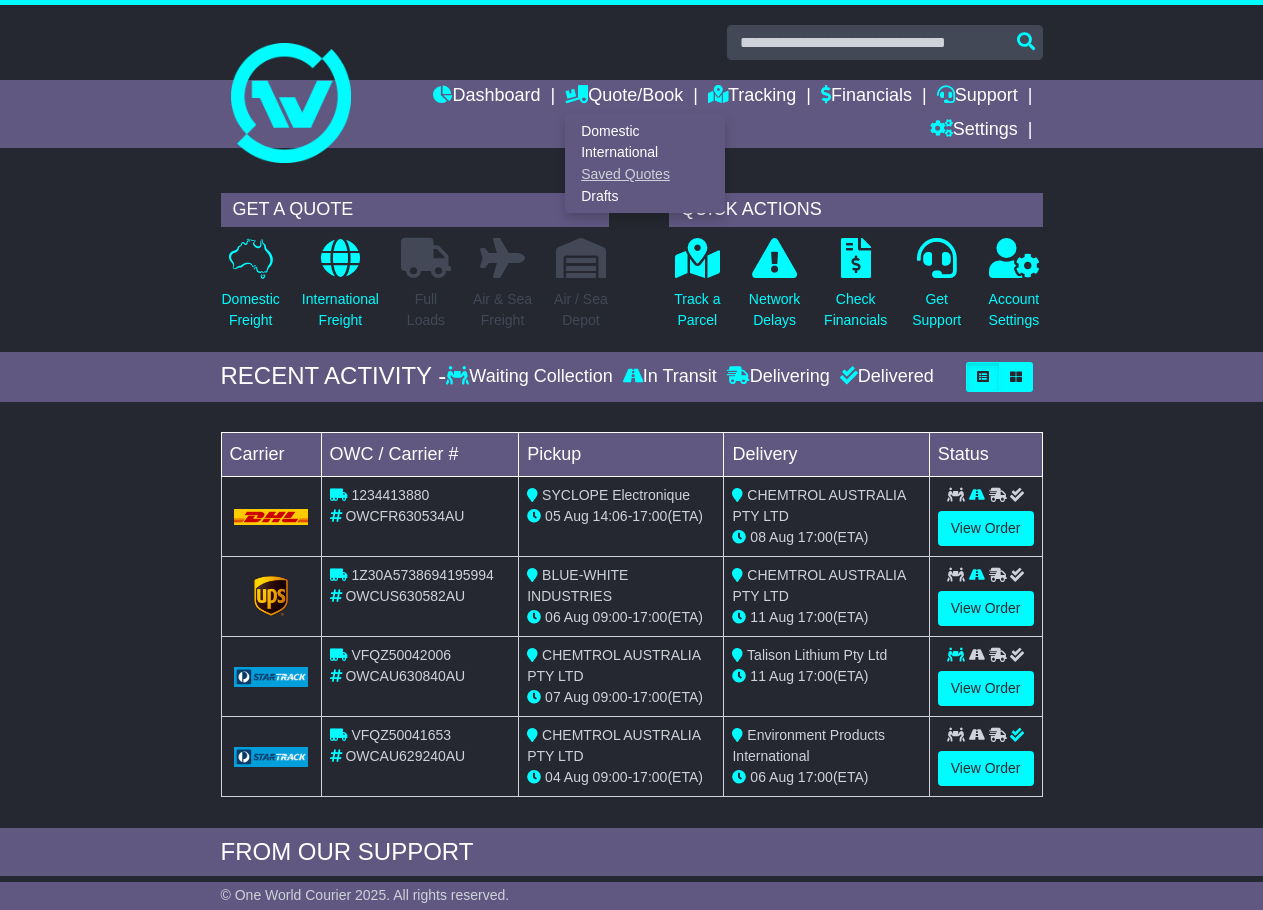 scroll, scrollTop: 0, scrollLeft: 0, axis: both 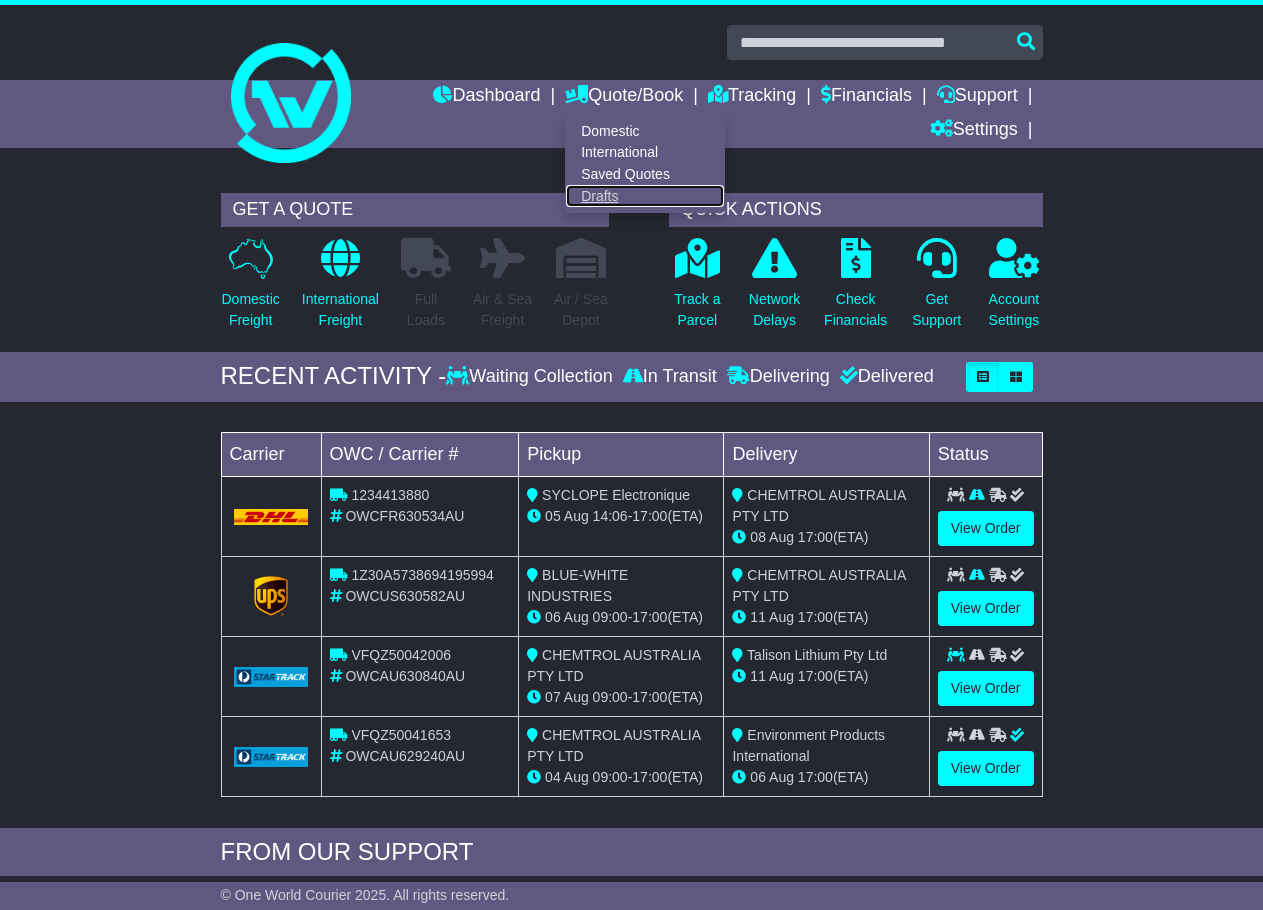 click on "Drafts" at bounding box center (645, 196) 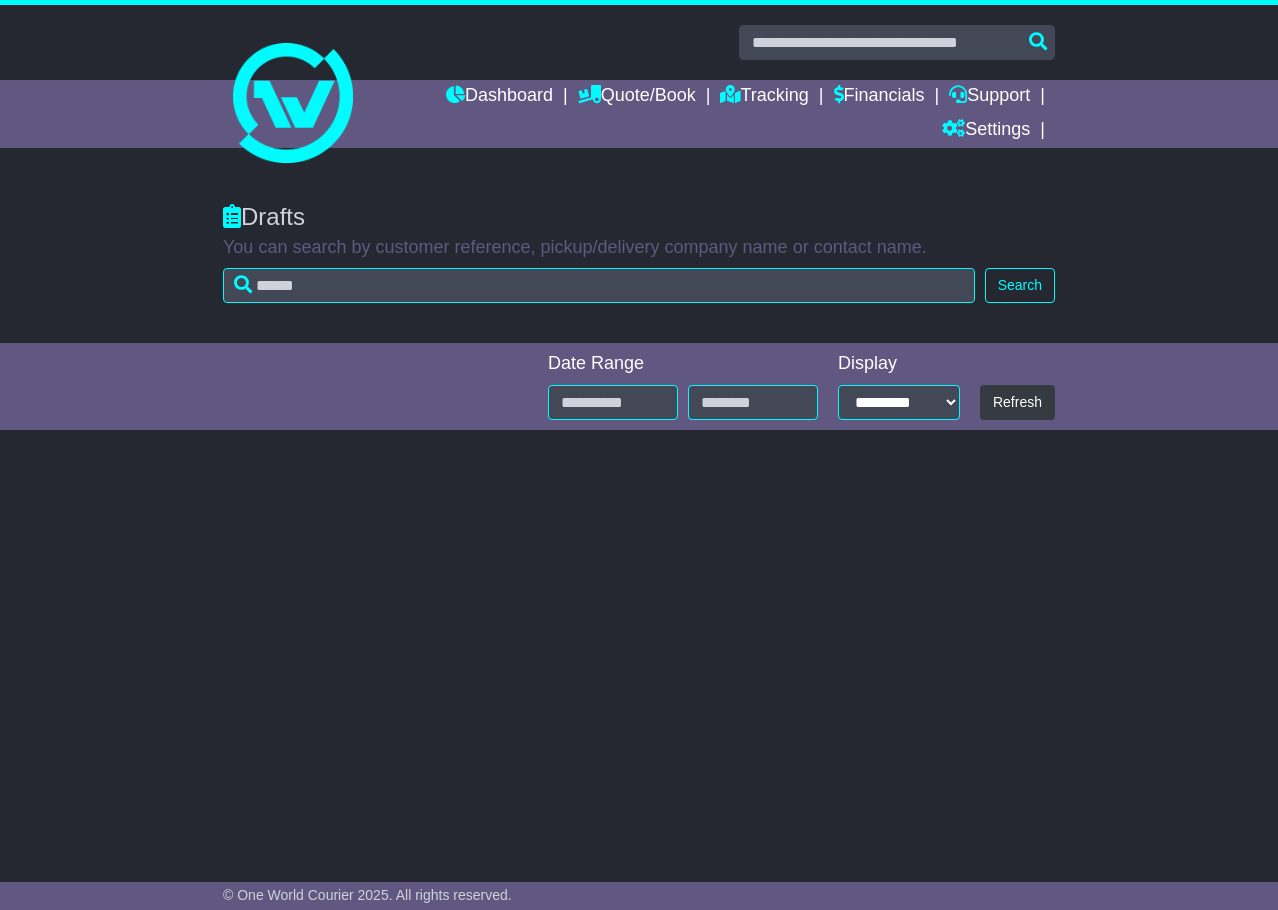 scroll, scrollTop: 0, scrollLeft: 0, axis: both 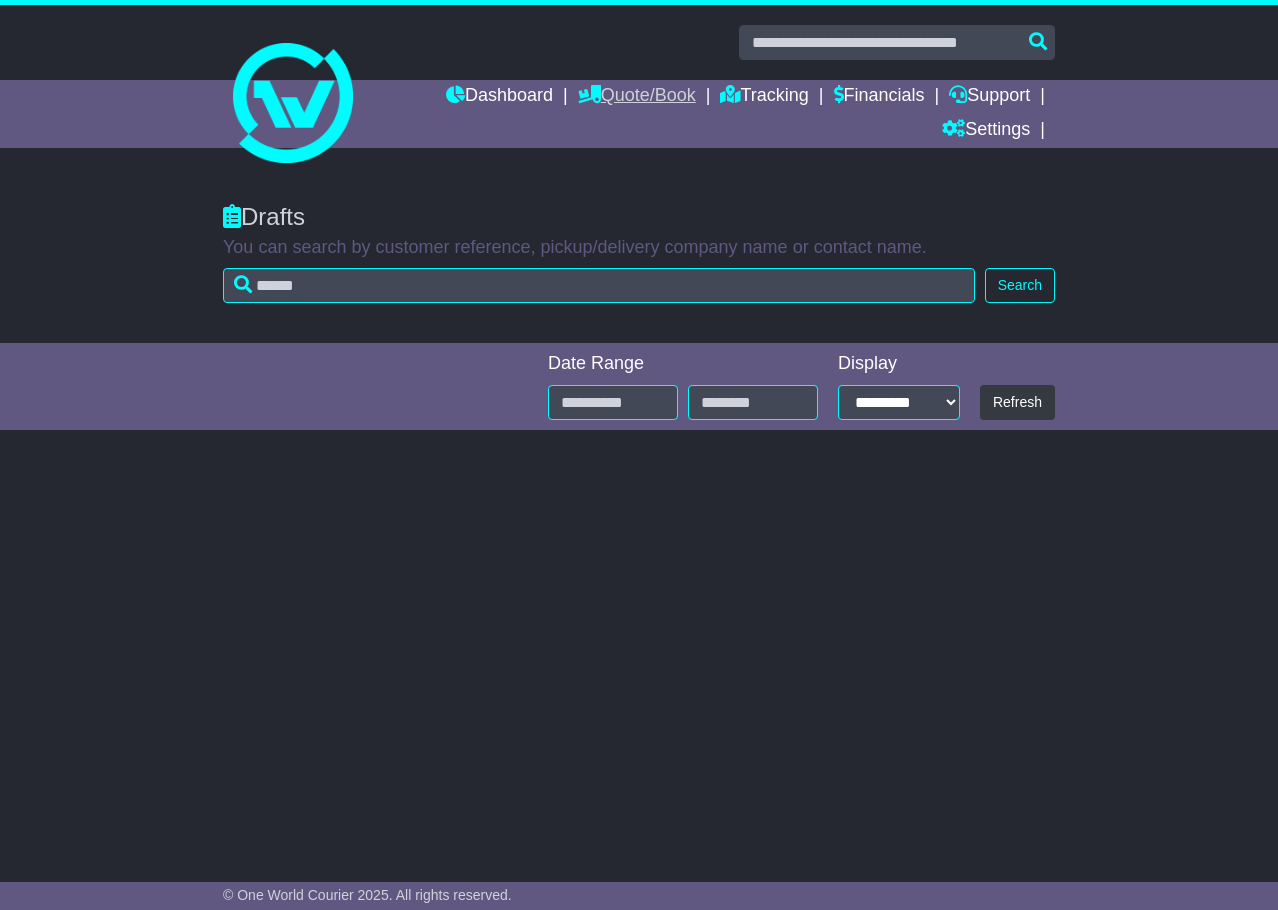 click on "Quote/Book" at bounding box center (637, 97) 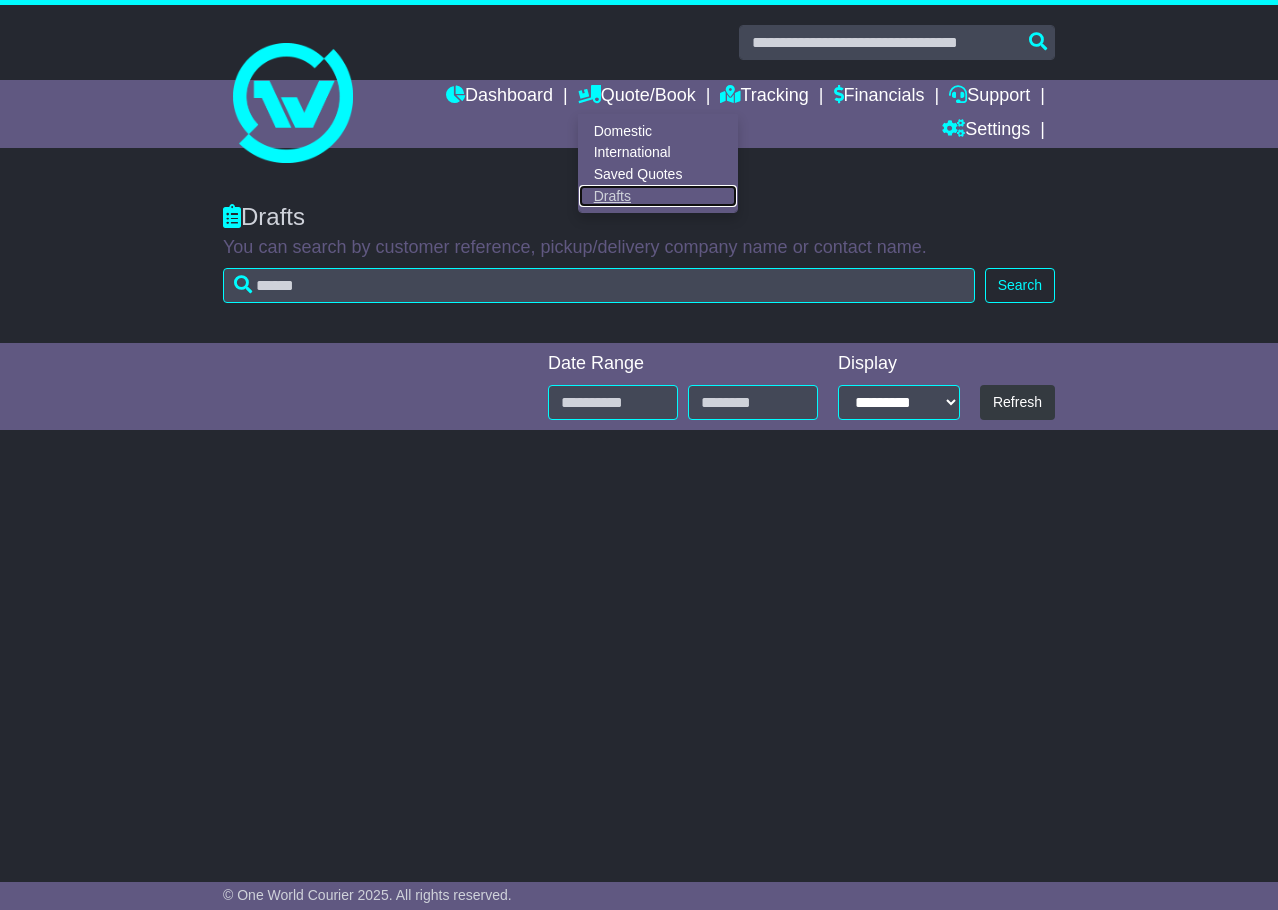click on "Drafts" at bounding box center (658, 196) 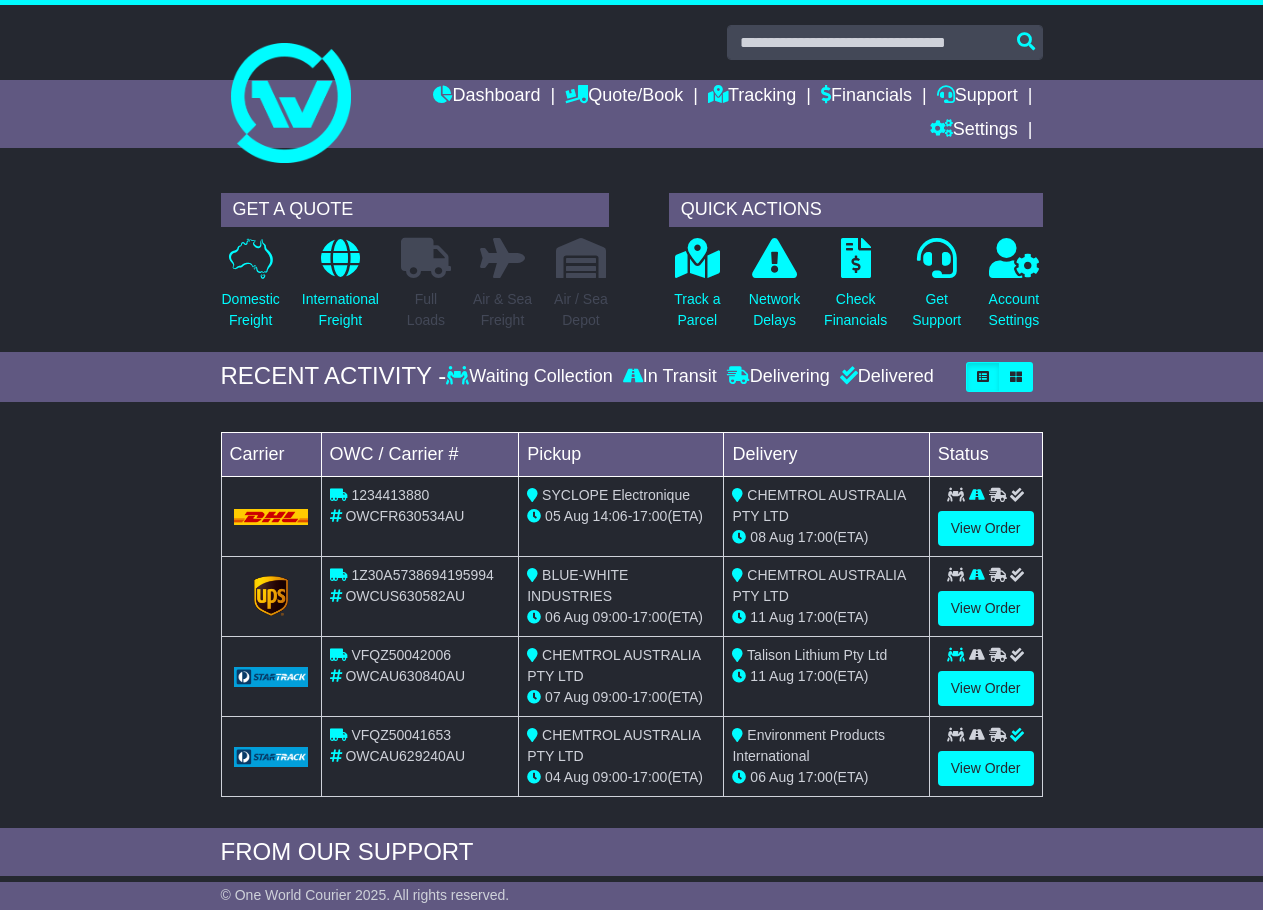scroll, scrollTop: 0, scrollLeft: 0, axis: both 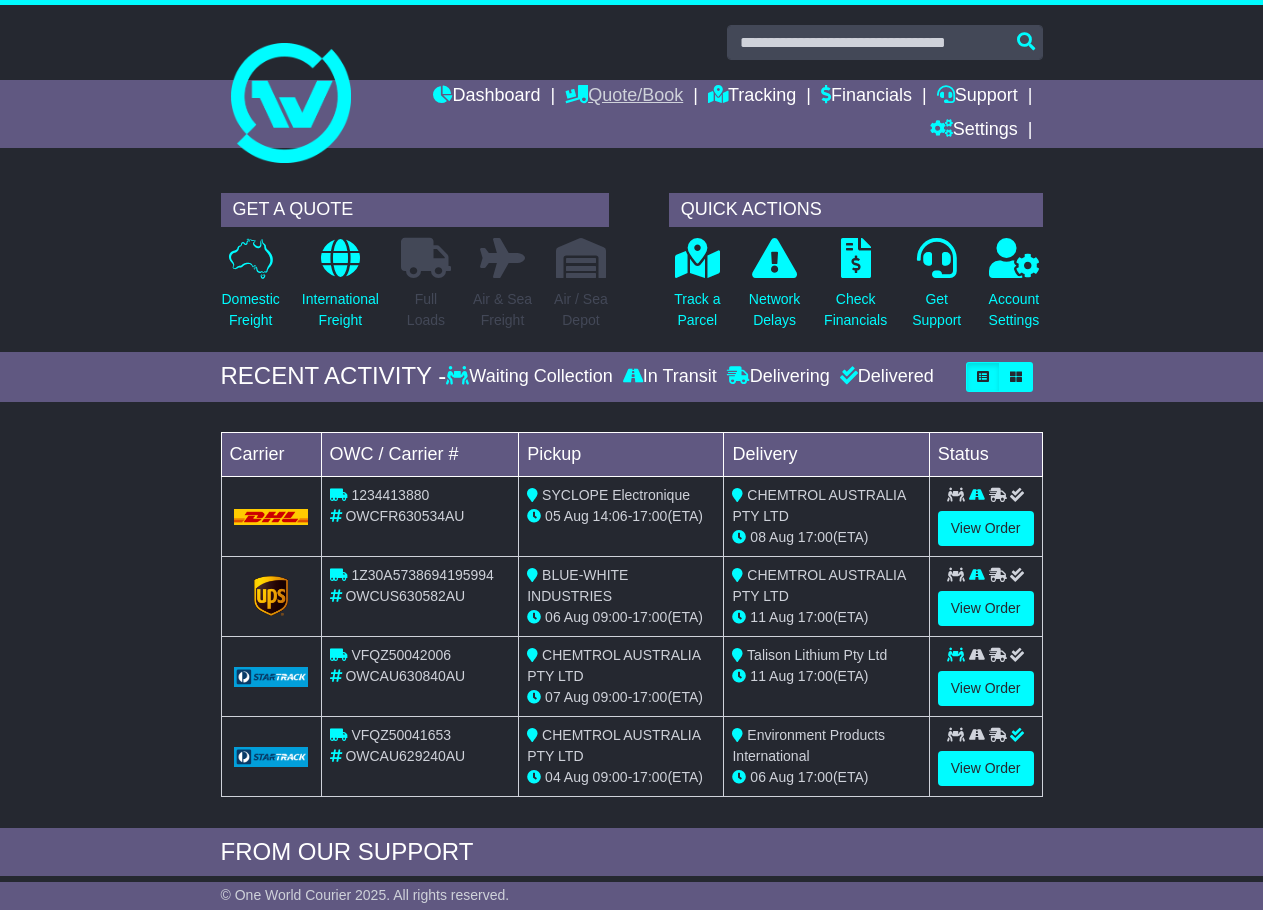 click on "Quote/Book" at bounding box center (624, 97) 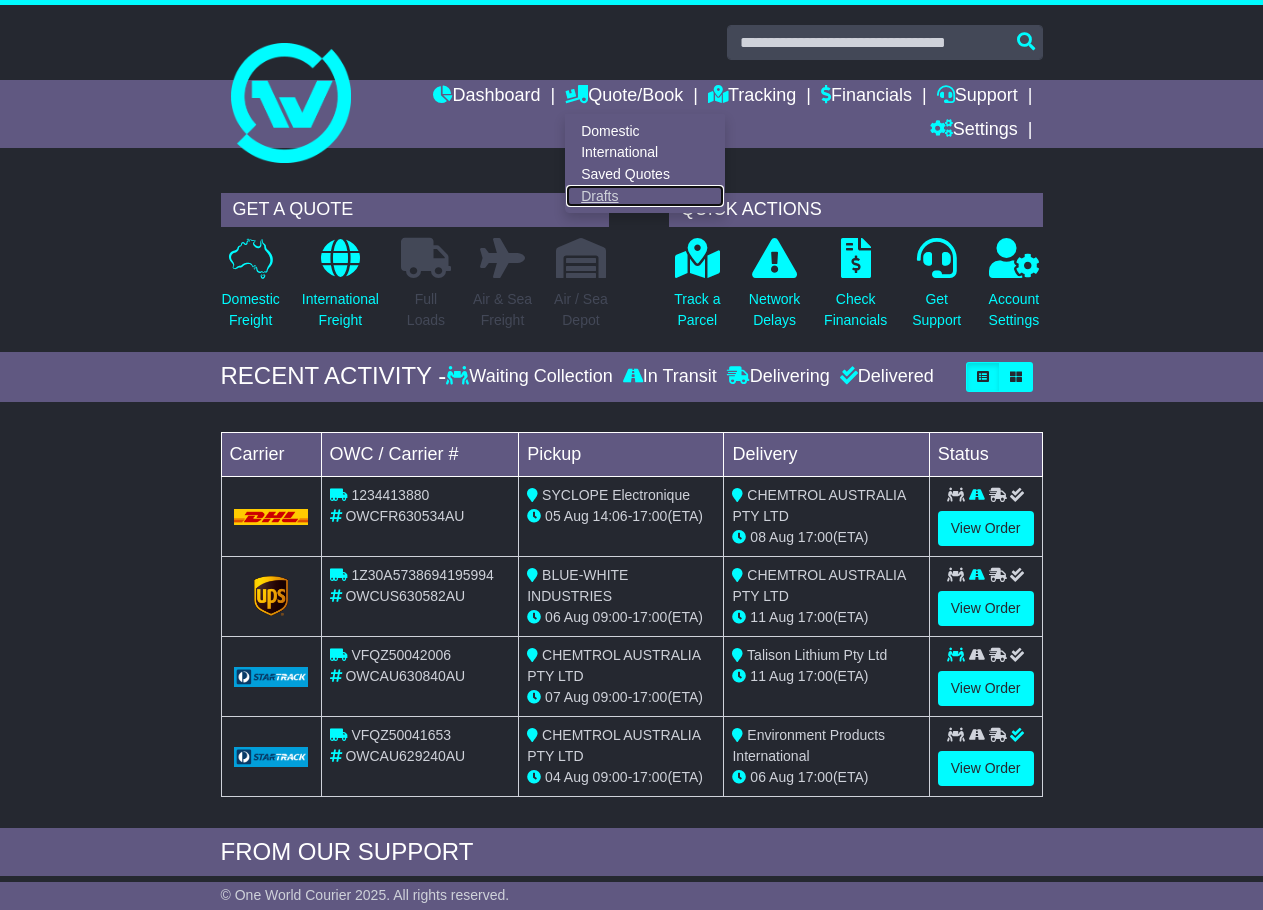 click on "Drafts" at bounding box center [645, 196] 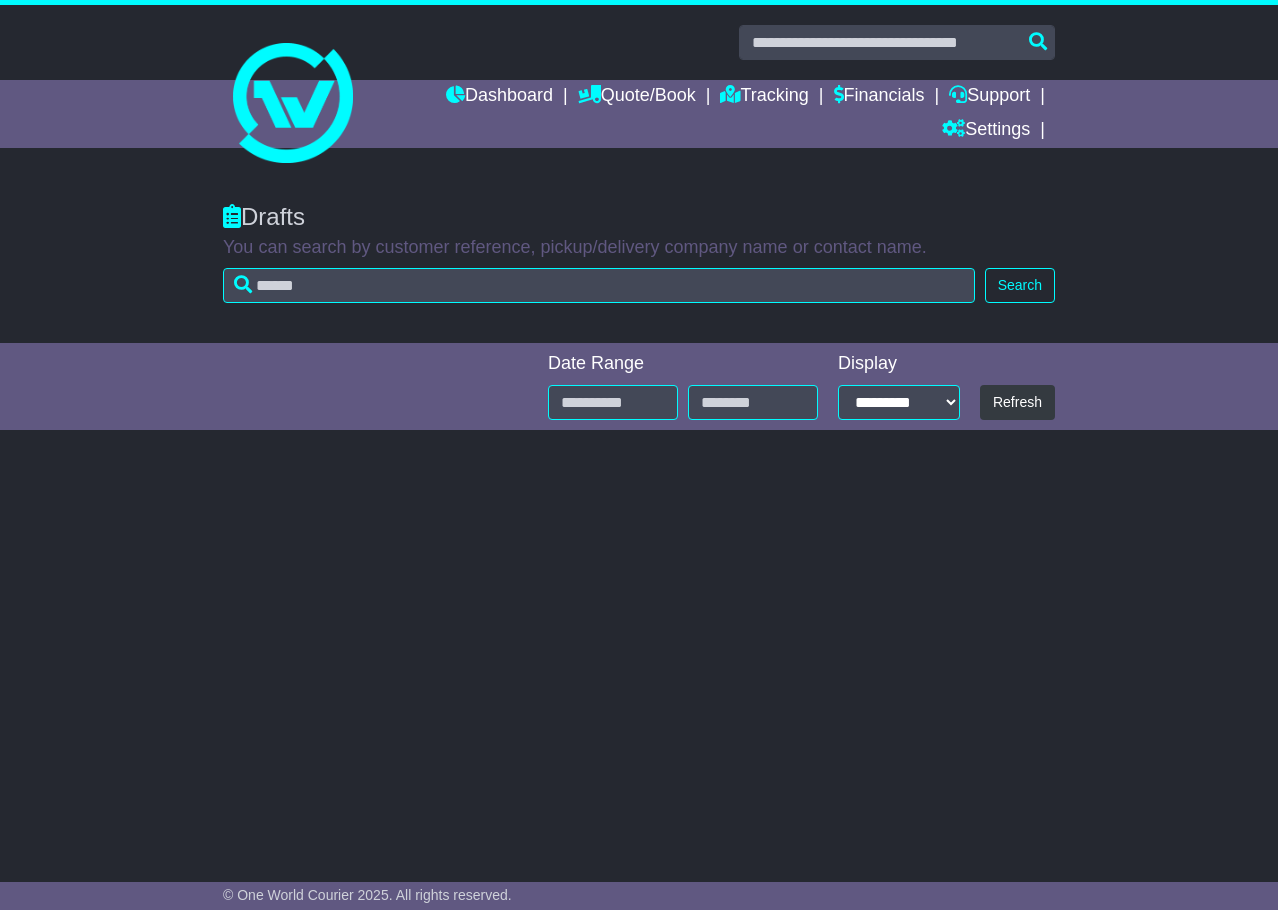 scroll, scrollTop: 0, scrollLeft: 0, axis: both 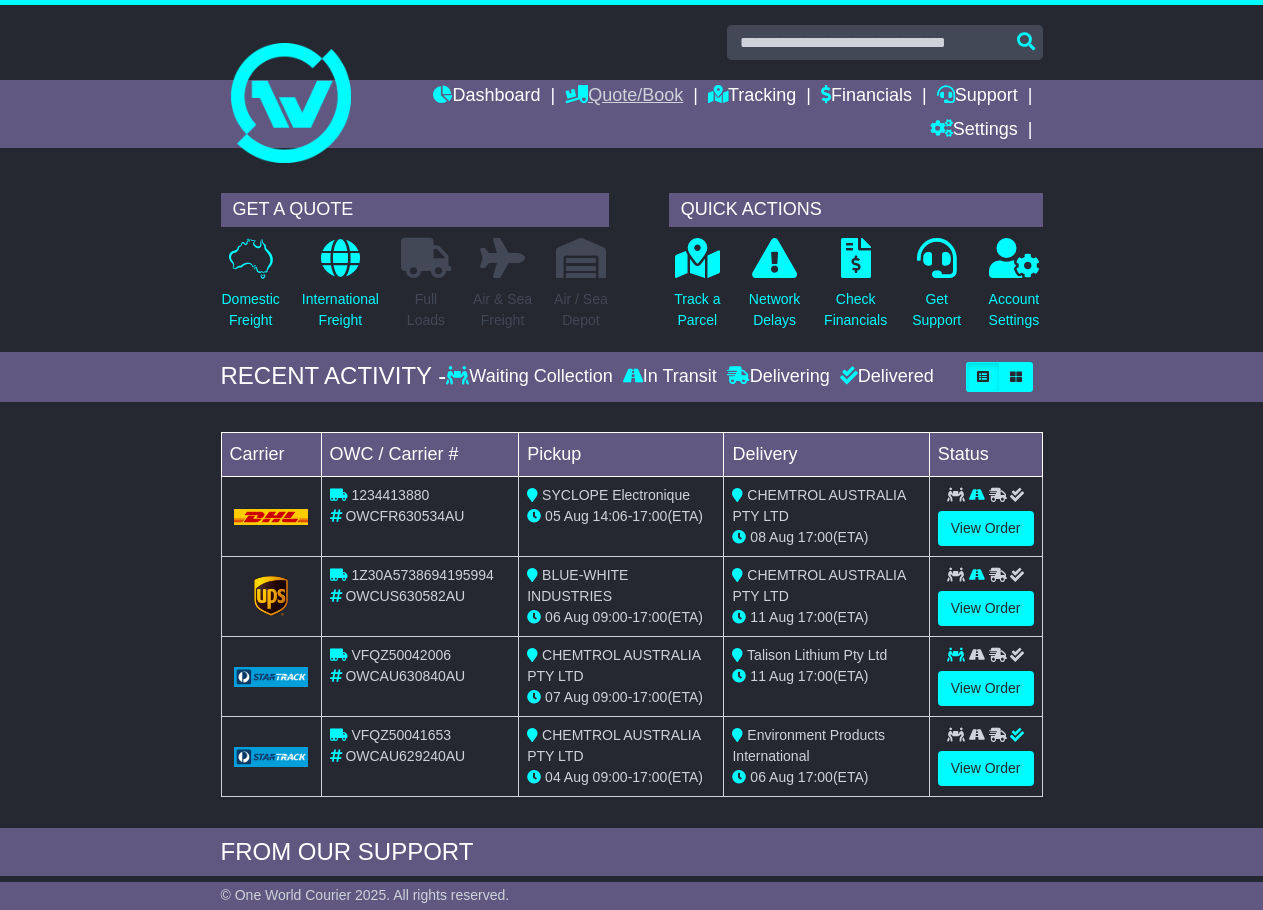 click on "Quote/Book" at bounding box center [624, 97] 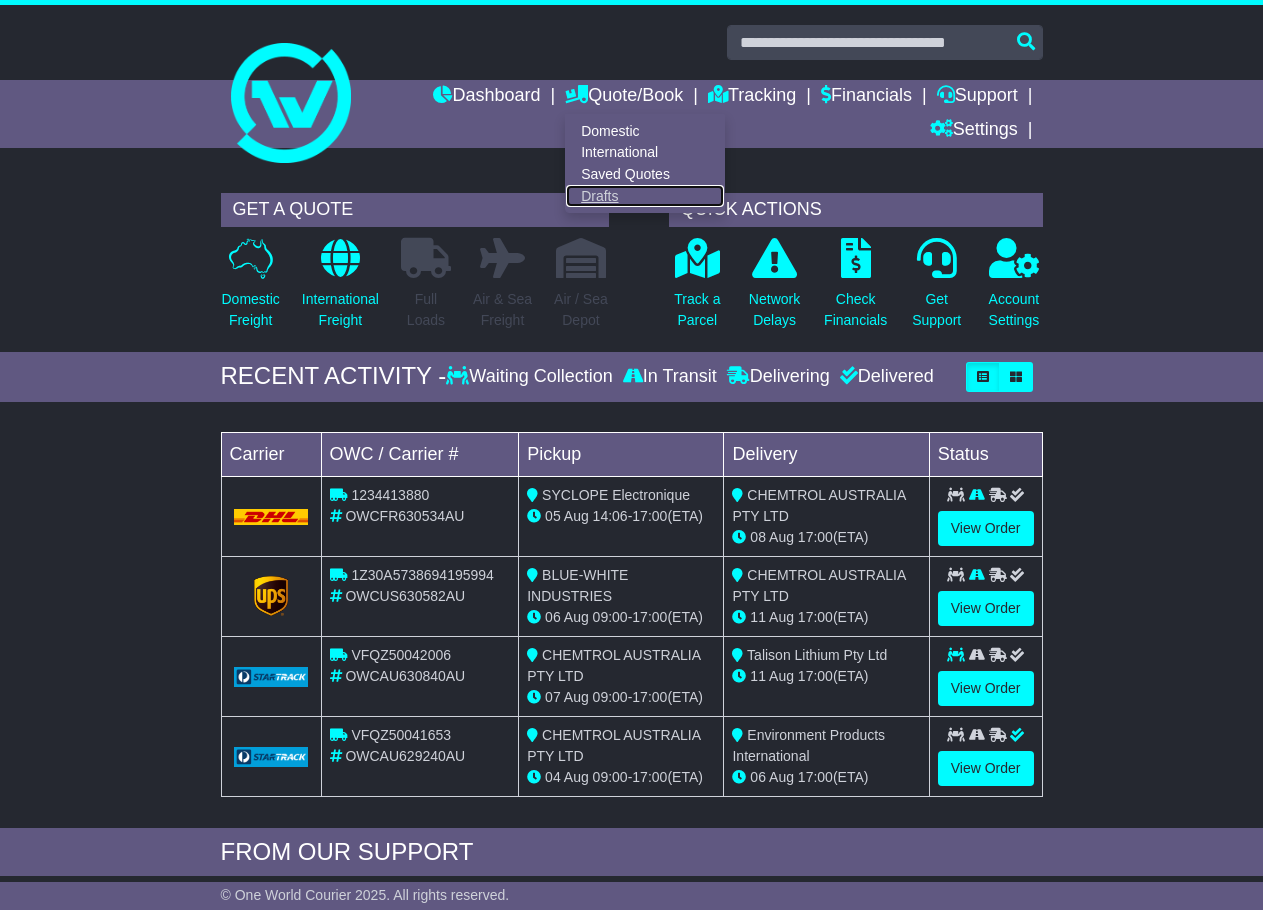 click on "Drafts" at bounding box center [645, 196] 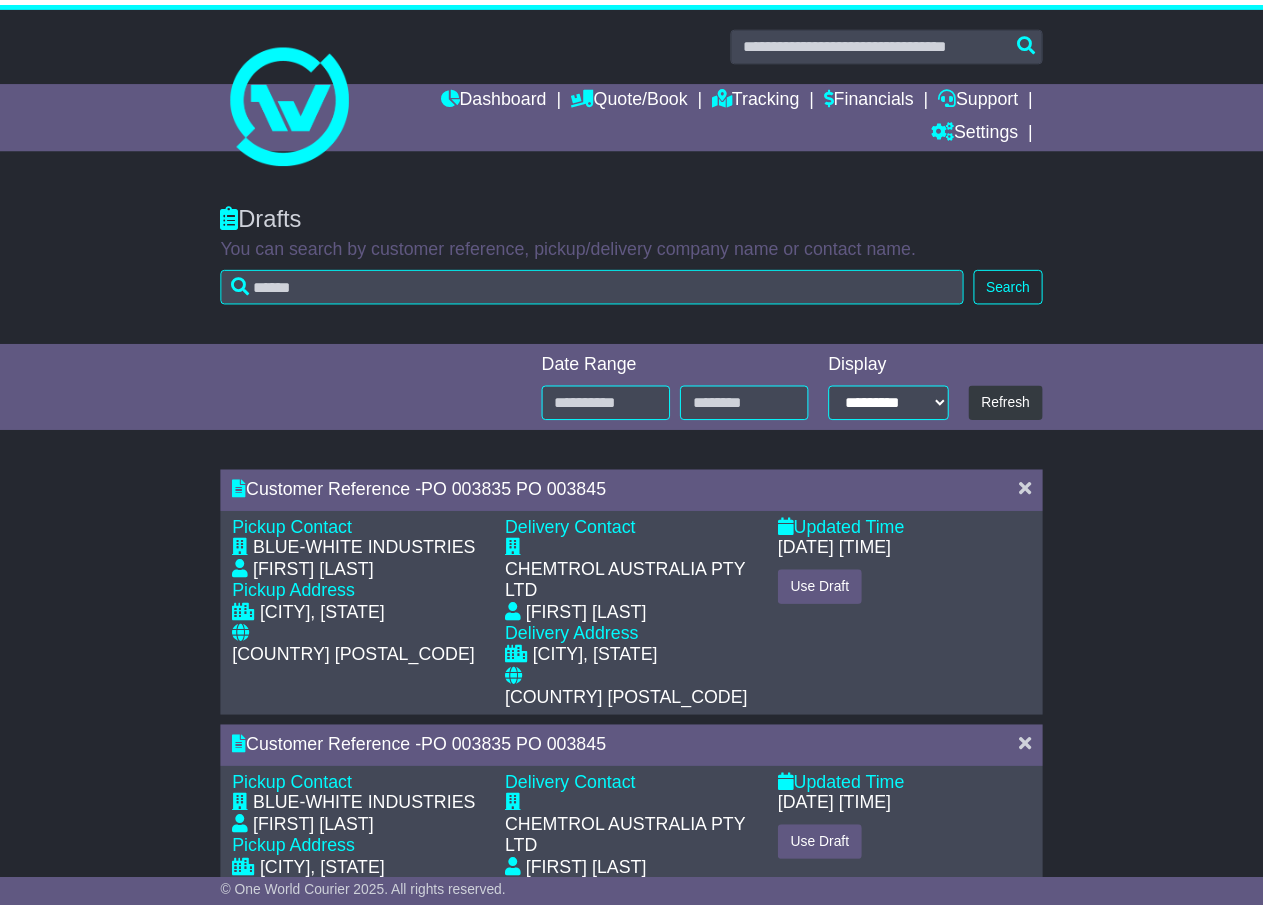 scroll, scrollTop: 0, scrollLeft: 0, axis: both 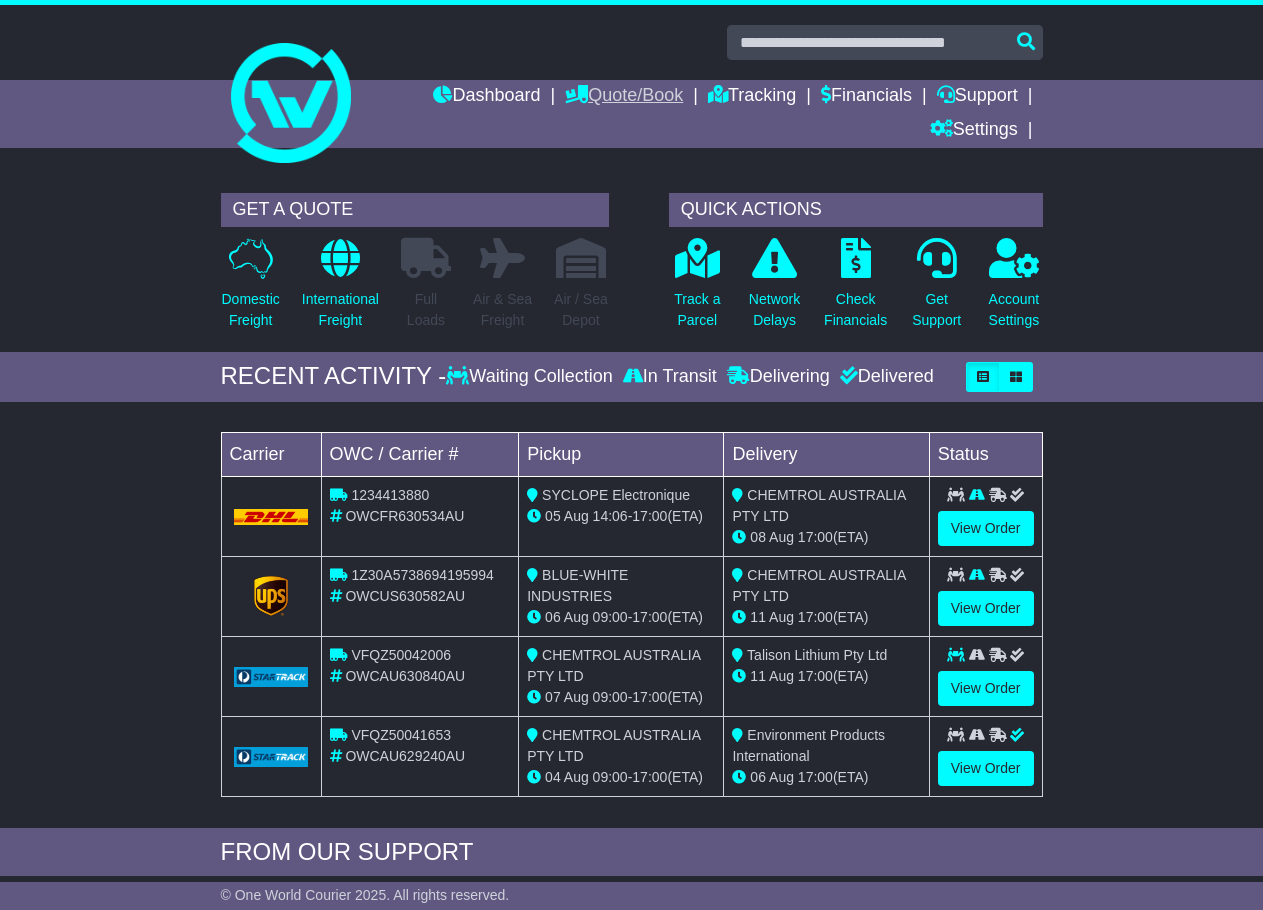click on "Quote/Book" at bounding box center [624, 97] 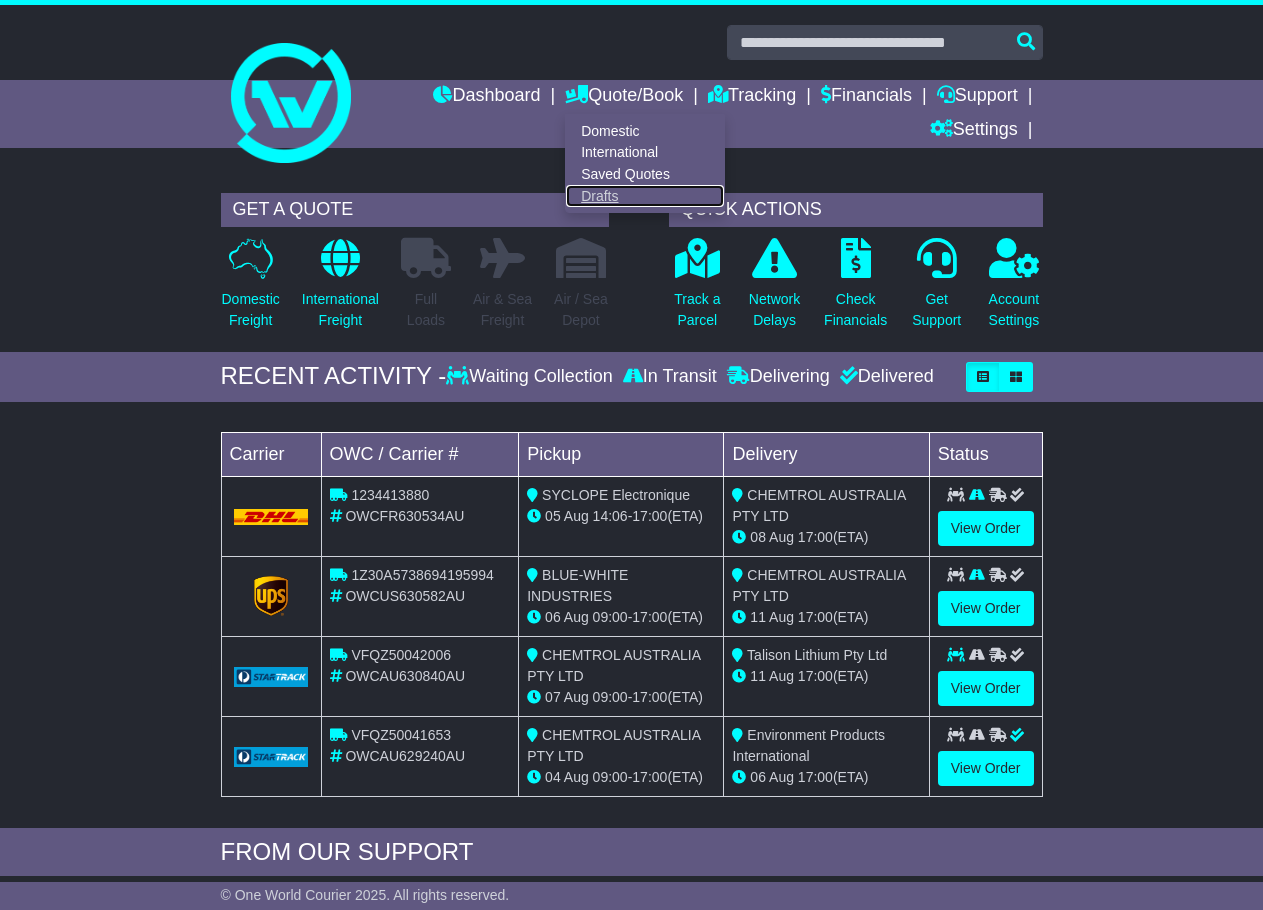 click on "Drafts" at bounding box center (645, 196) 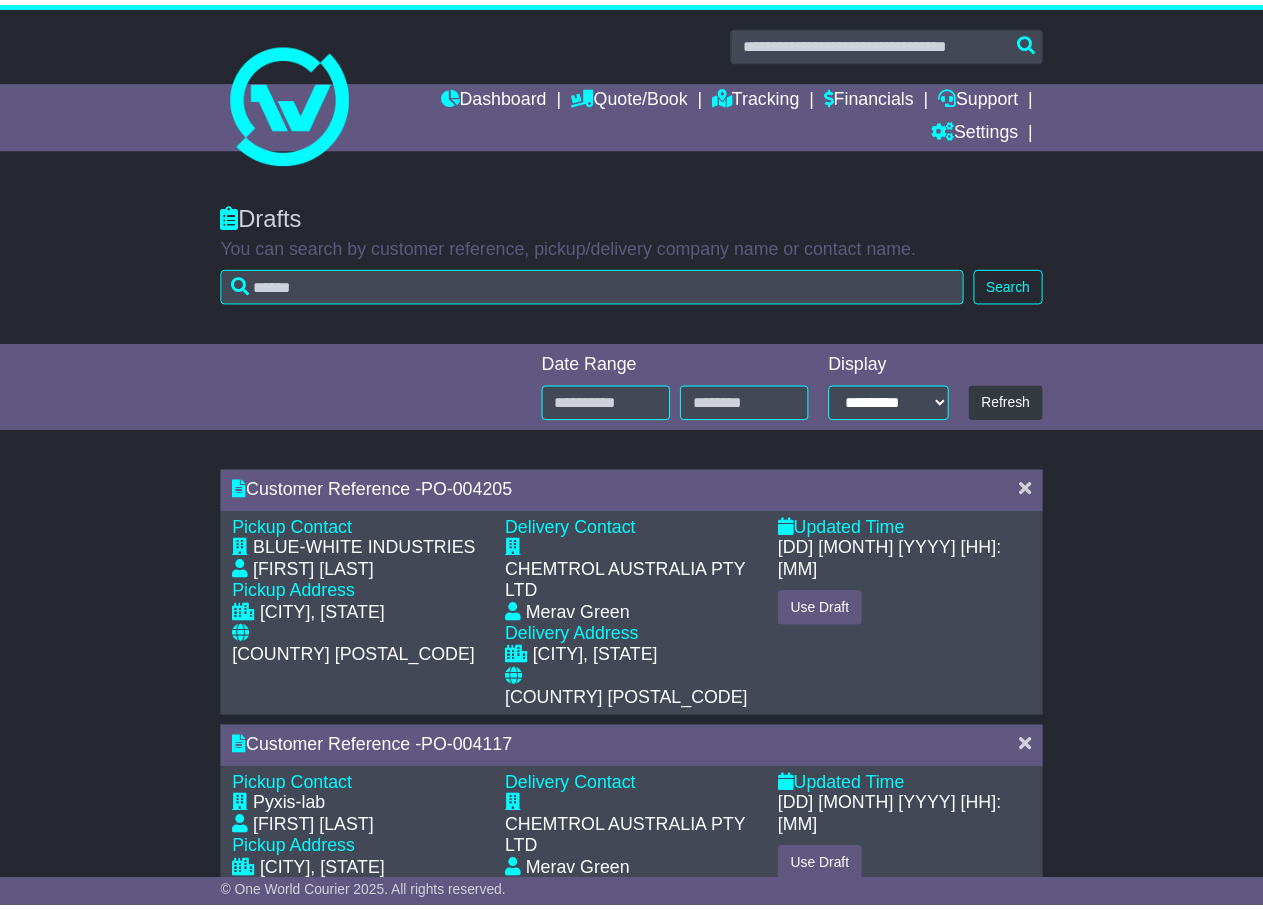 scroll, scrollTop: 0, scrollLeft: 0, axis: both 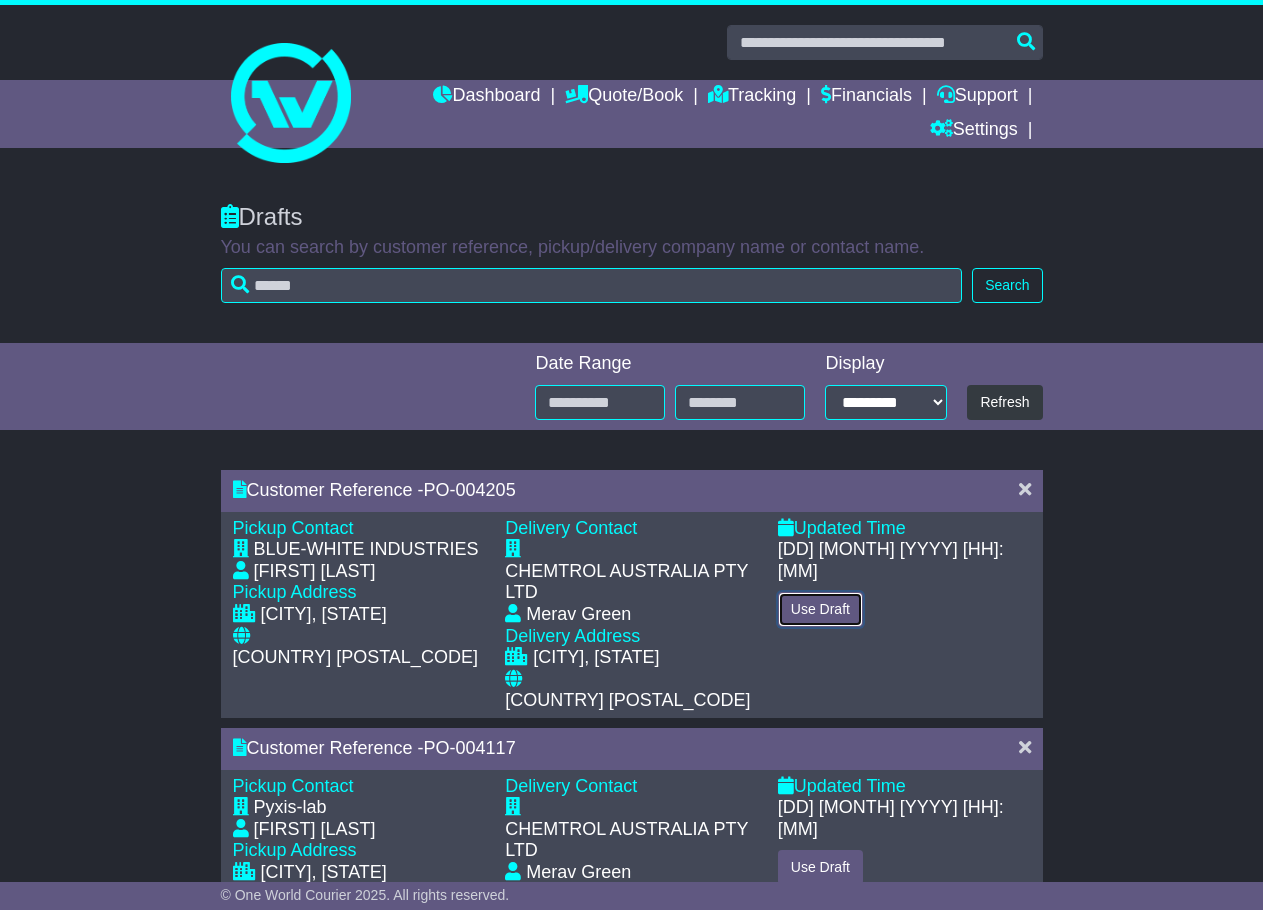 click on "Use Draft" at bounding box center [820, 609] 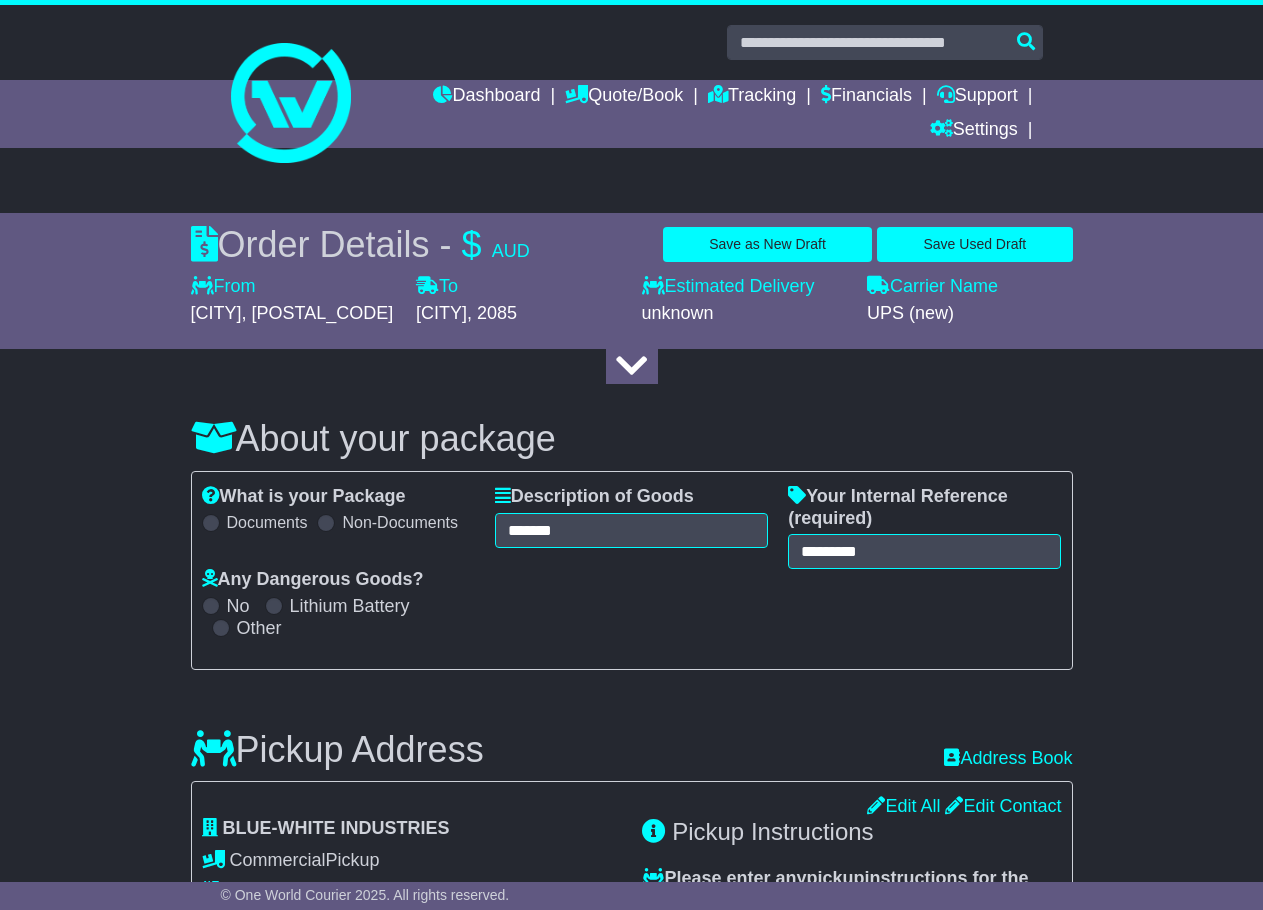 select on "********" 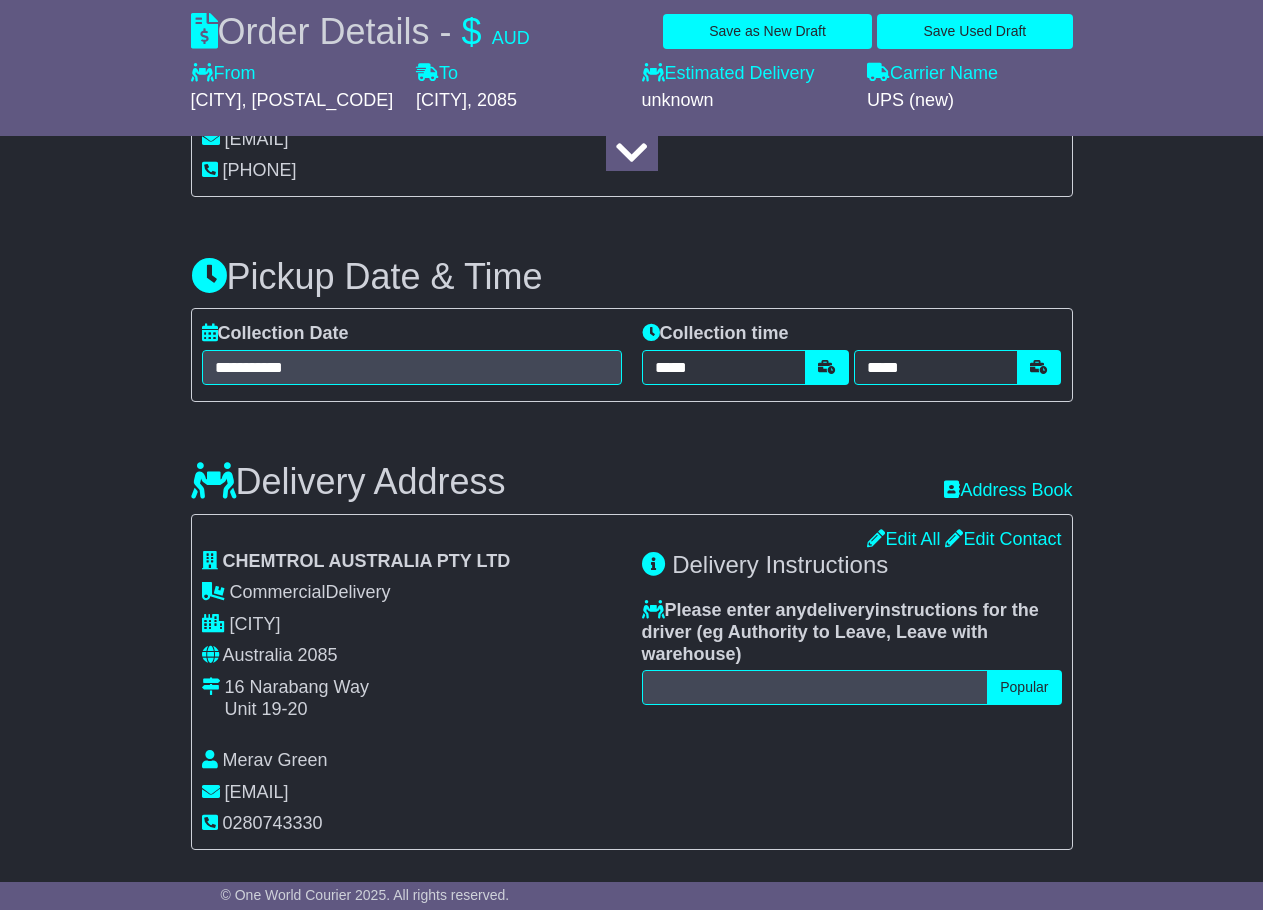 scroll, scrollTop: 900, scrollLeft: 0, axis: vertical 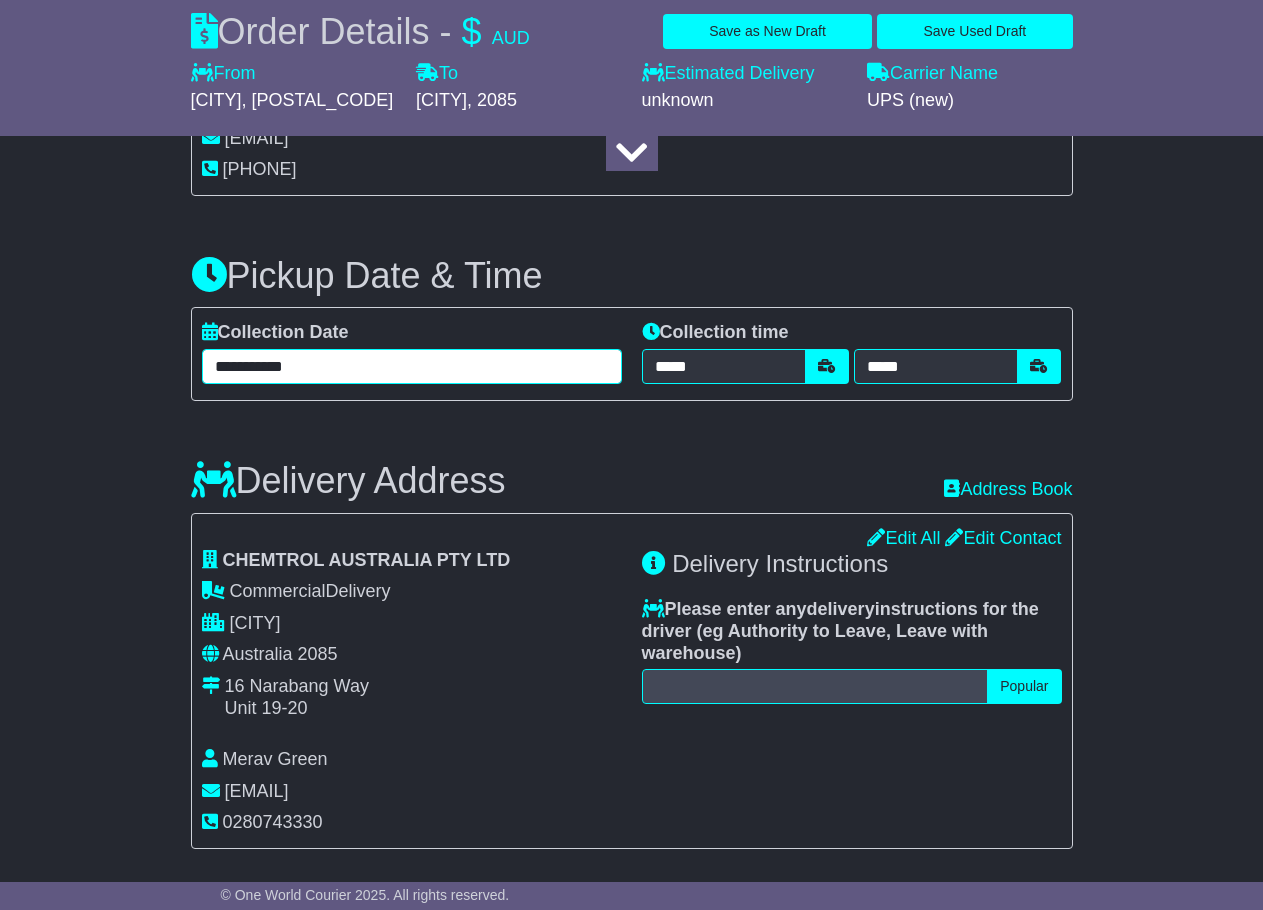 click on "**********" at bounding box center (412, 366) 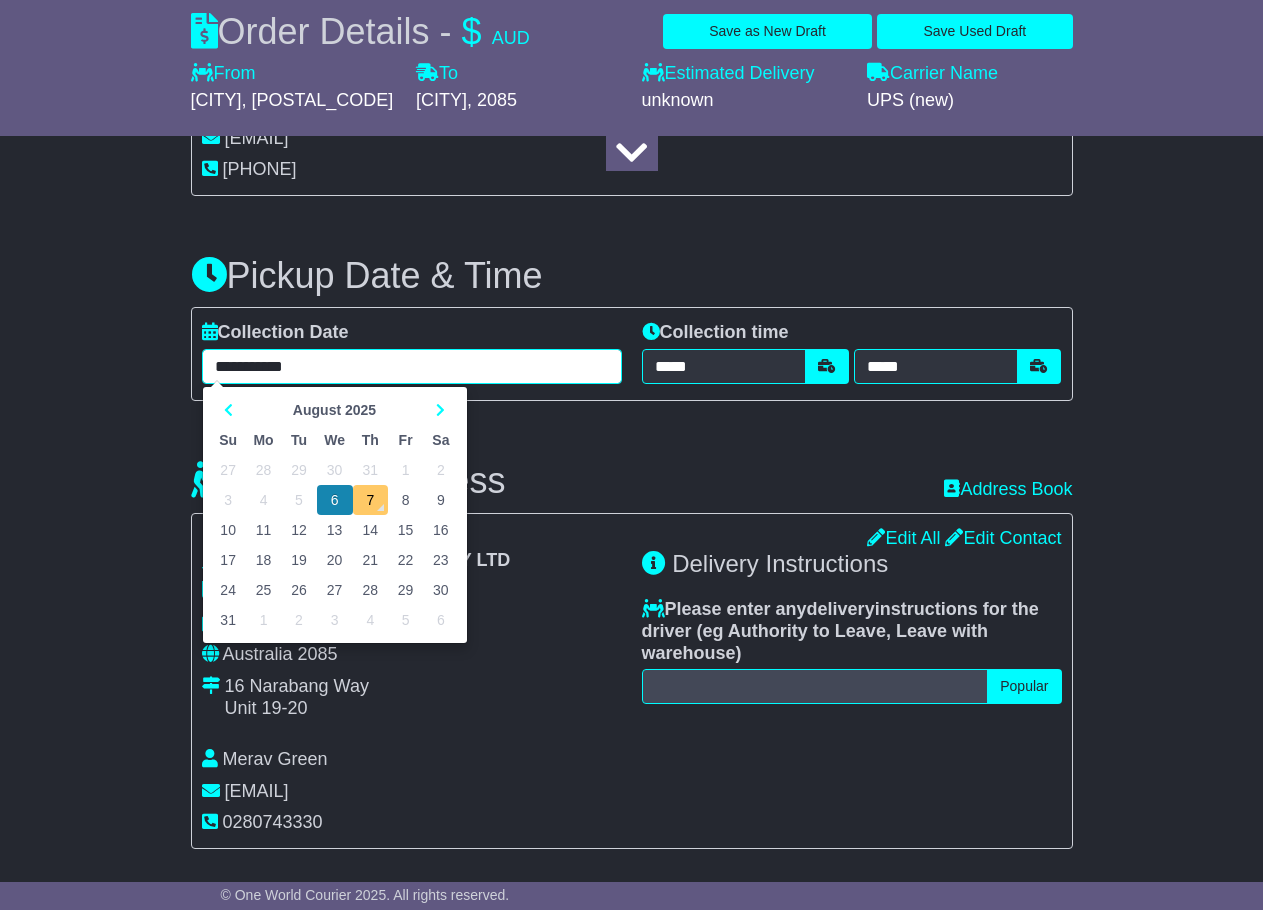 click on "7" at bounding box center [370, 500] 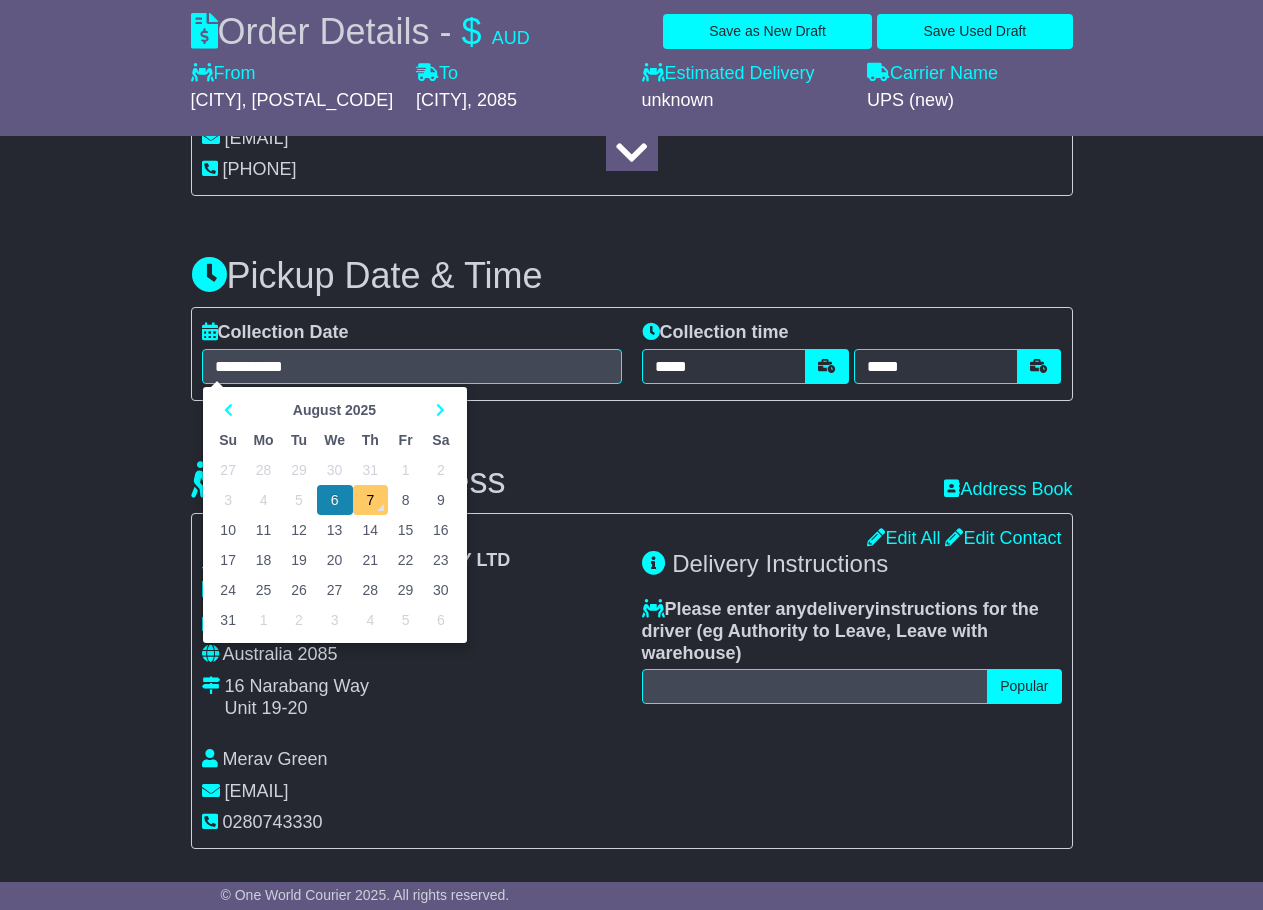 type on "**********" 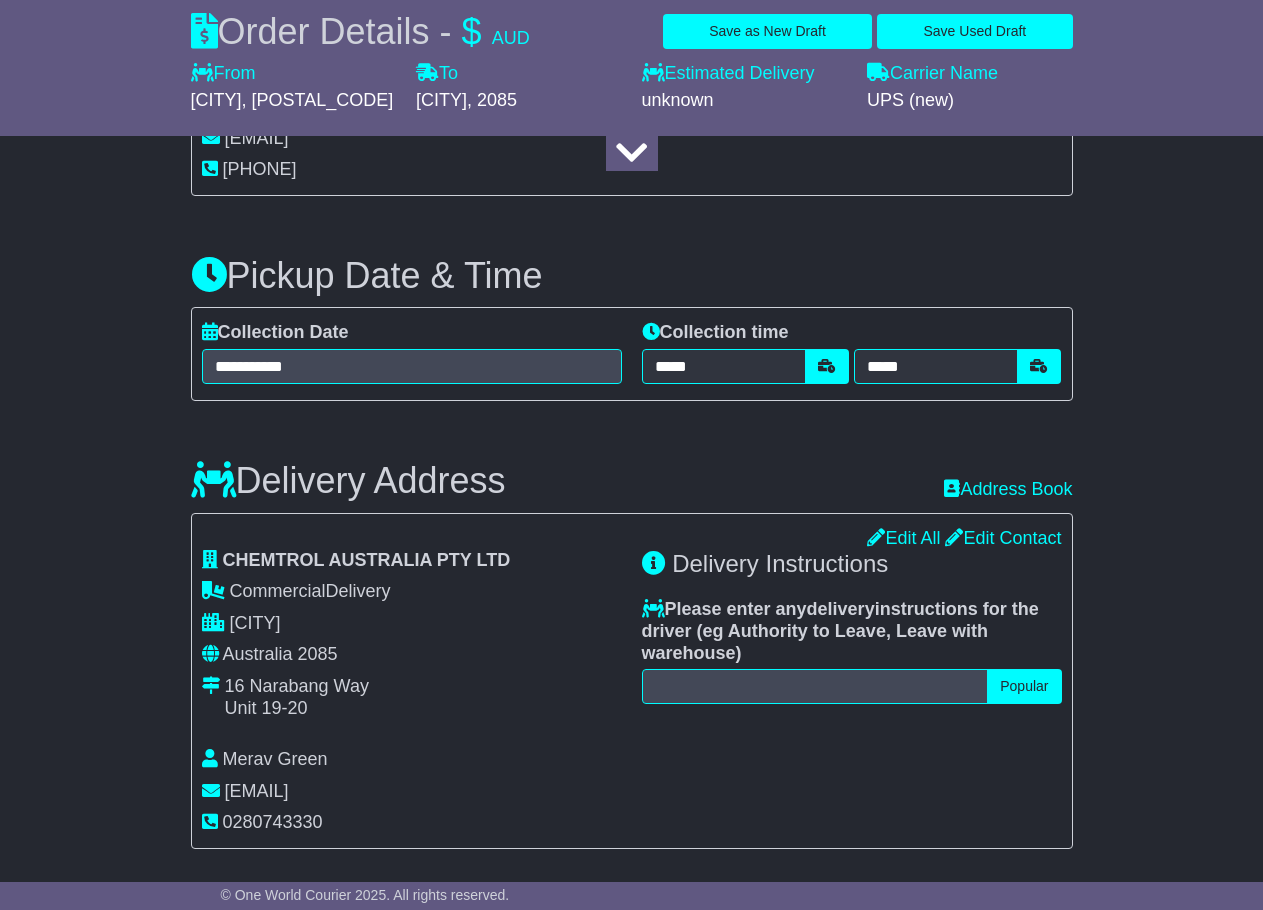 click on "About your package
What is your Package
Documents
Non-Documents
What are the Incoterms?
***
***
***
***
***
***
Description of Goods
*******
Attention: dangerous goods are not allowed by service.
Your Internal Reference (required)
*********
Any Dangerous Goods?
No
*" at bounding box center (631, 1156) 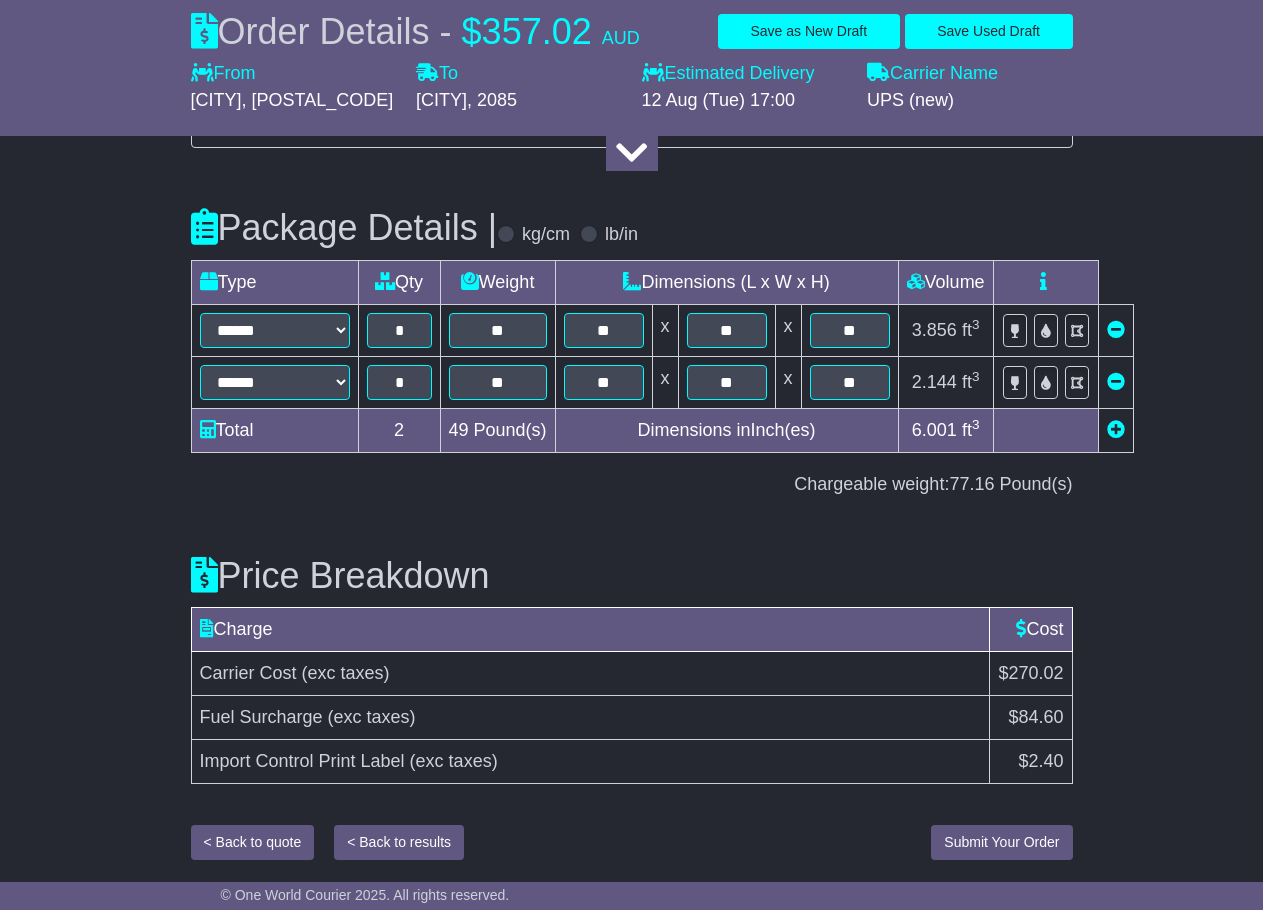 scroll, scrollTop: 3221, scrollLeft: 0, axis: vertical 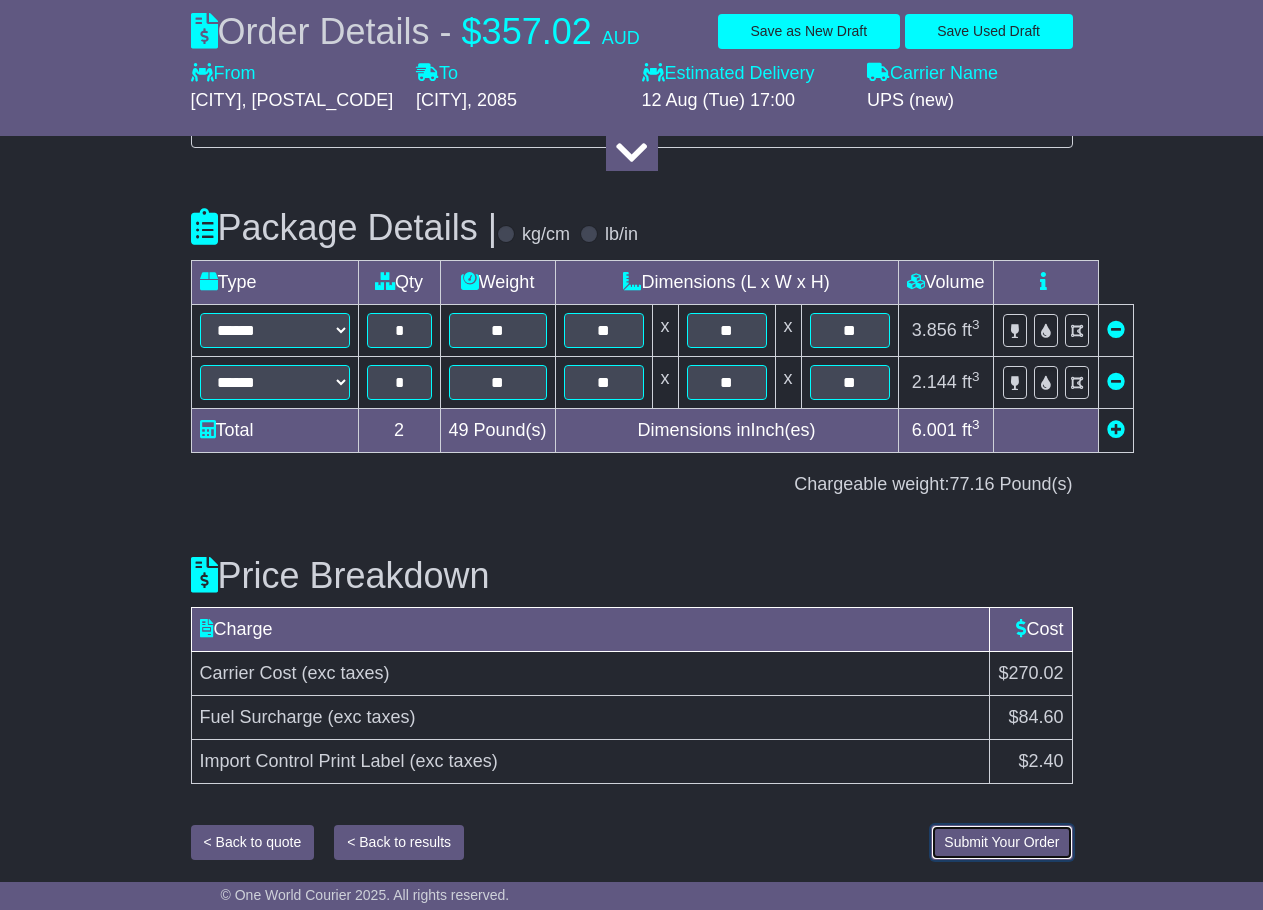 click on "Submit Your Order" at bounding box center (1001, 842) 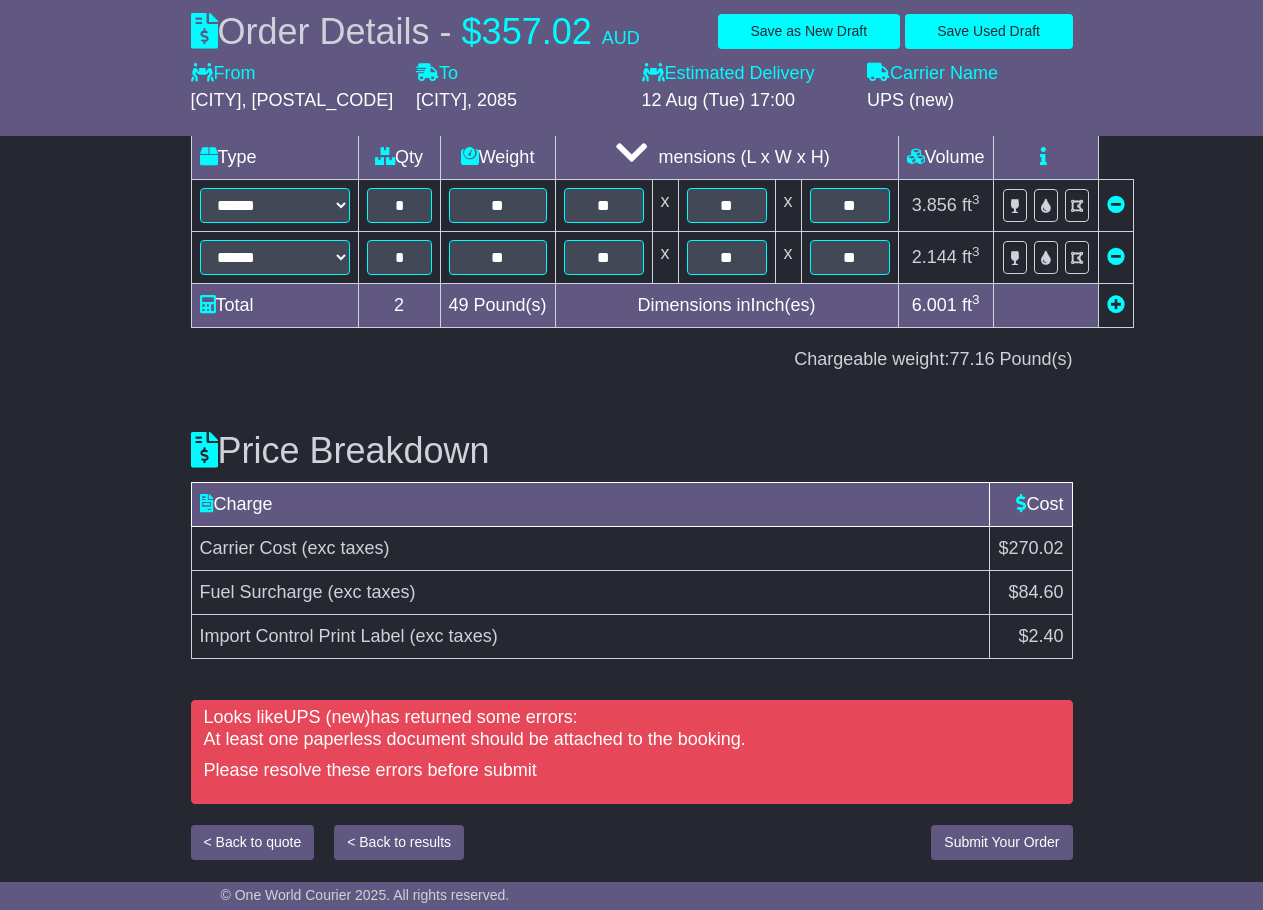 scroll, scrollTop: 3346, scrollLeft: 0, axis: vertical 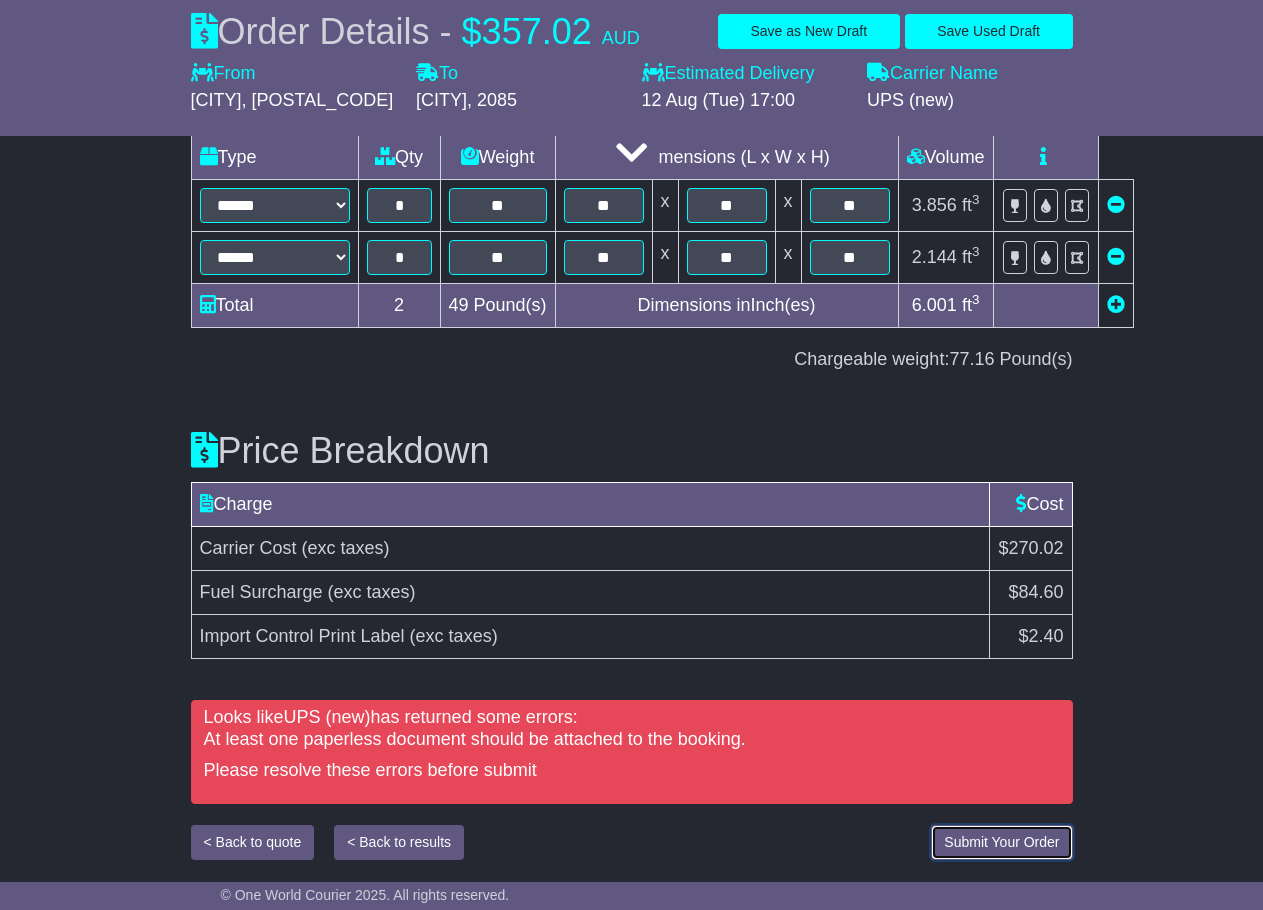 click on "Submit Your Order" at bounding box center [1001, 842] 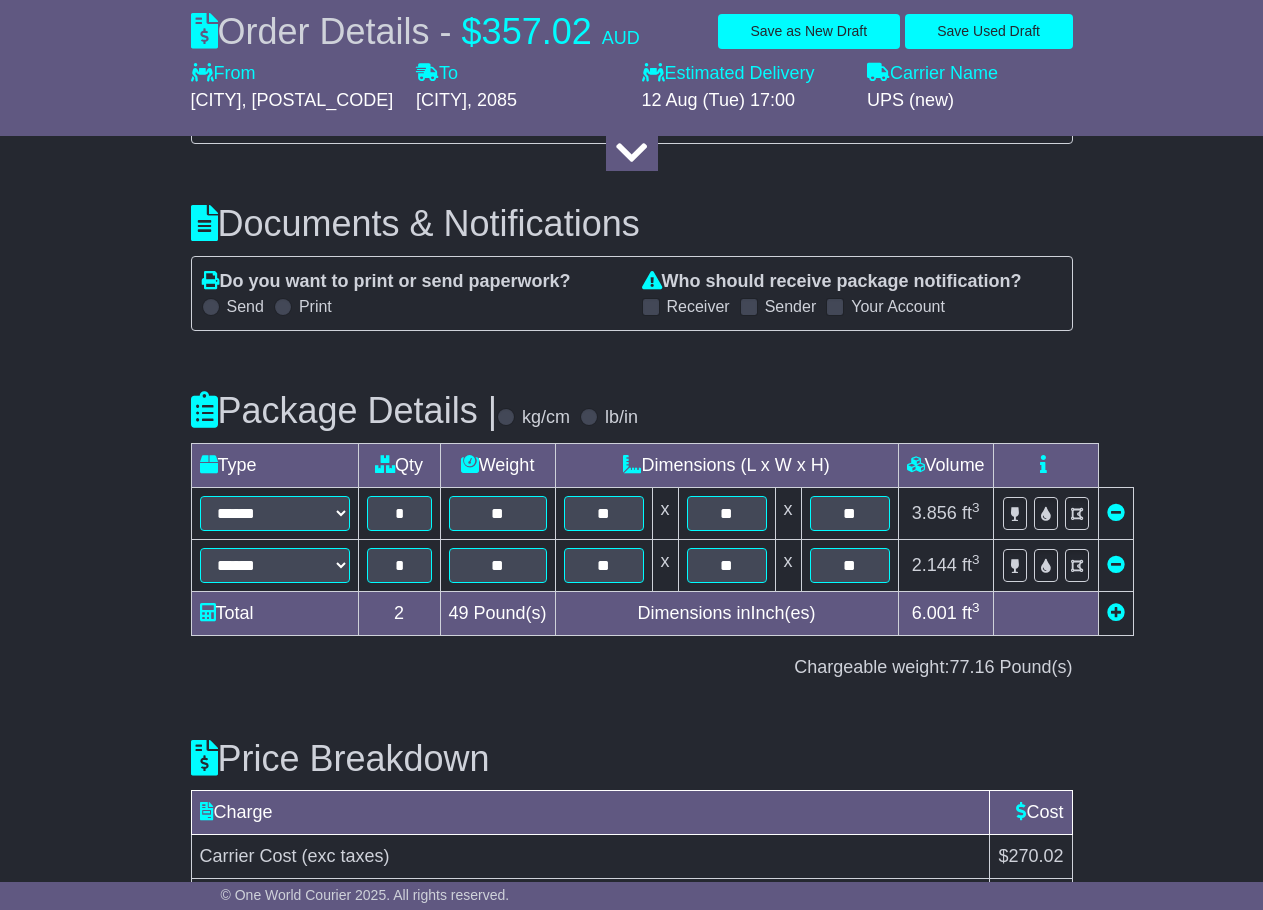 scroll, scrollTop: 3346, scrollLeft: 0, axis: vertical 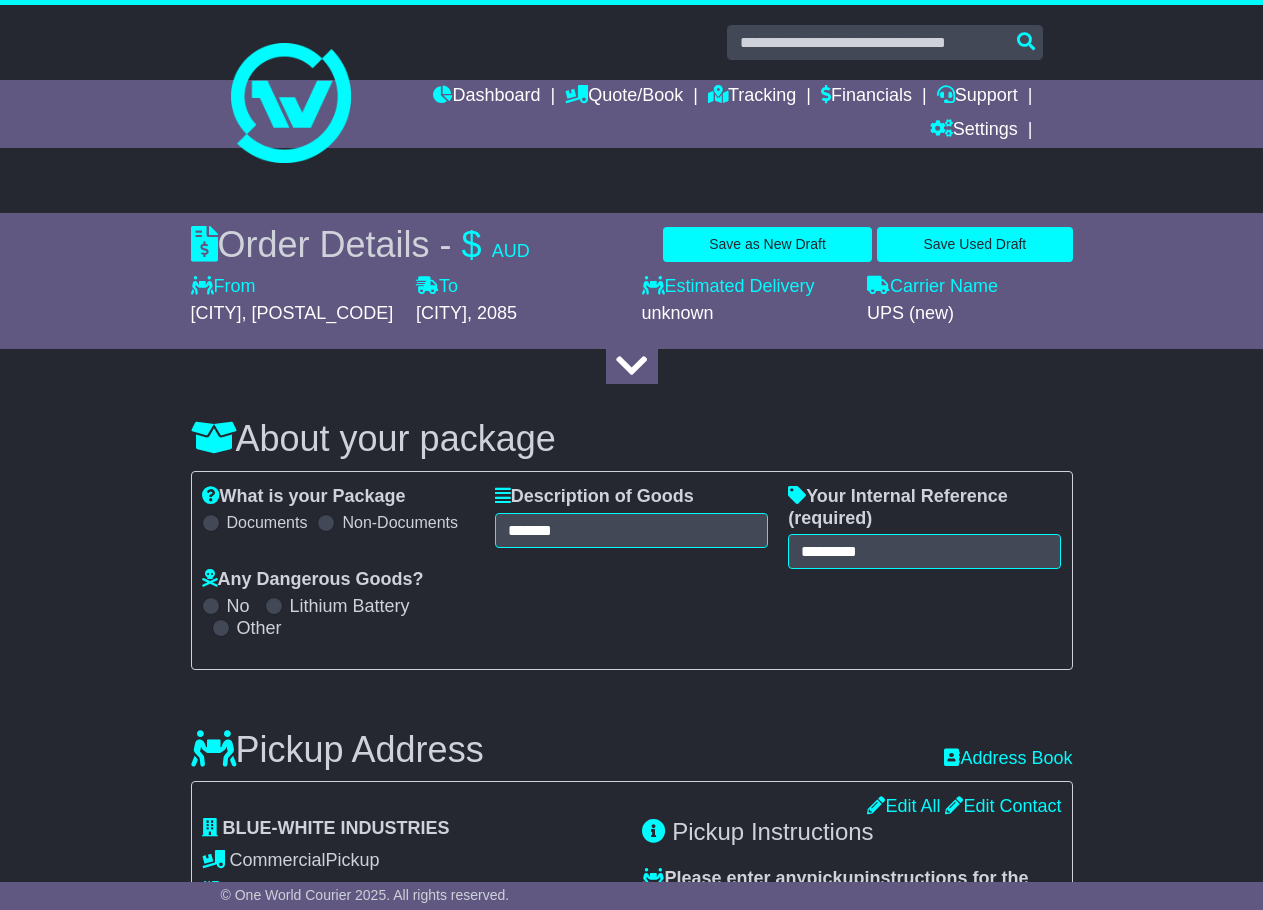 select on "********" 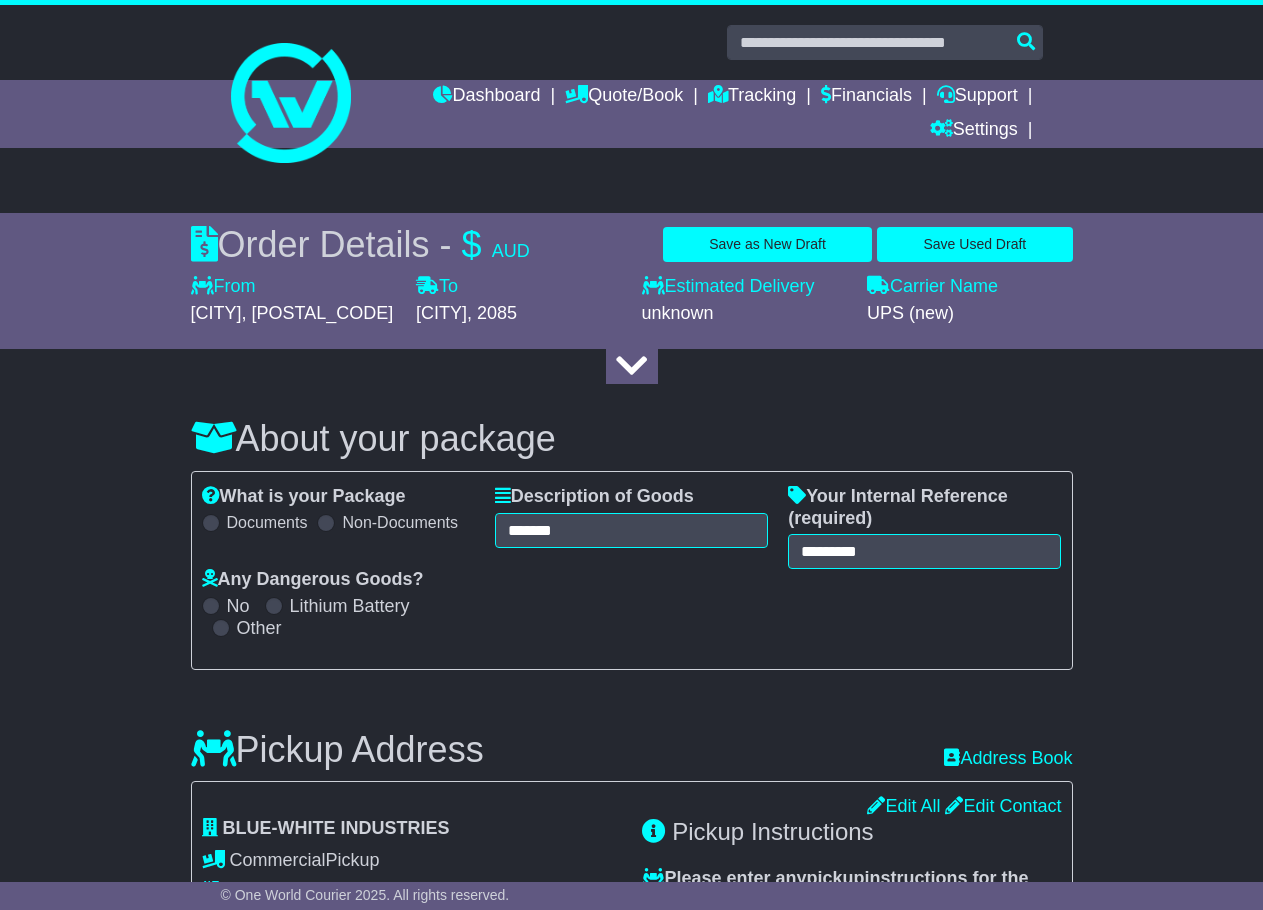 scroll, scrollTop: 0, scrollLeft: 0, axis: both 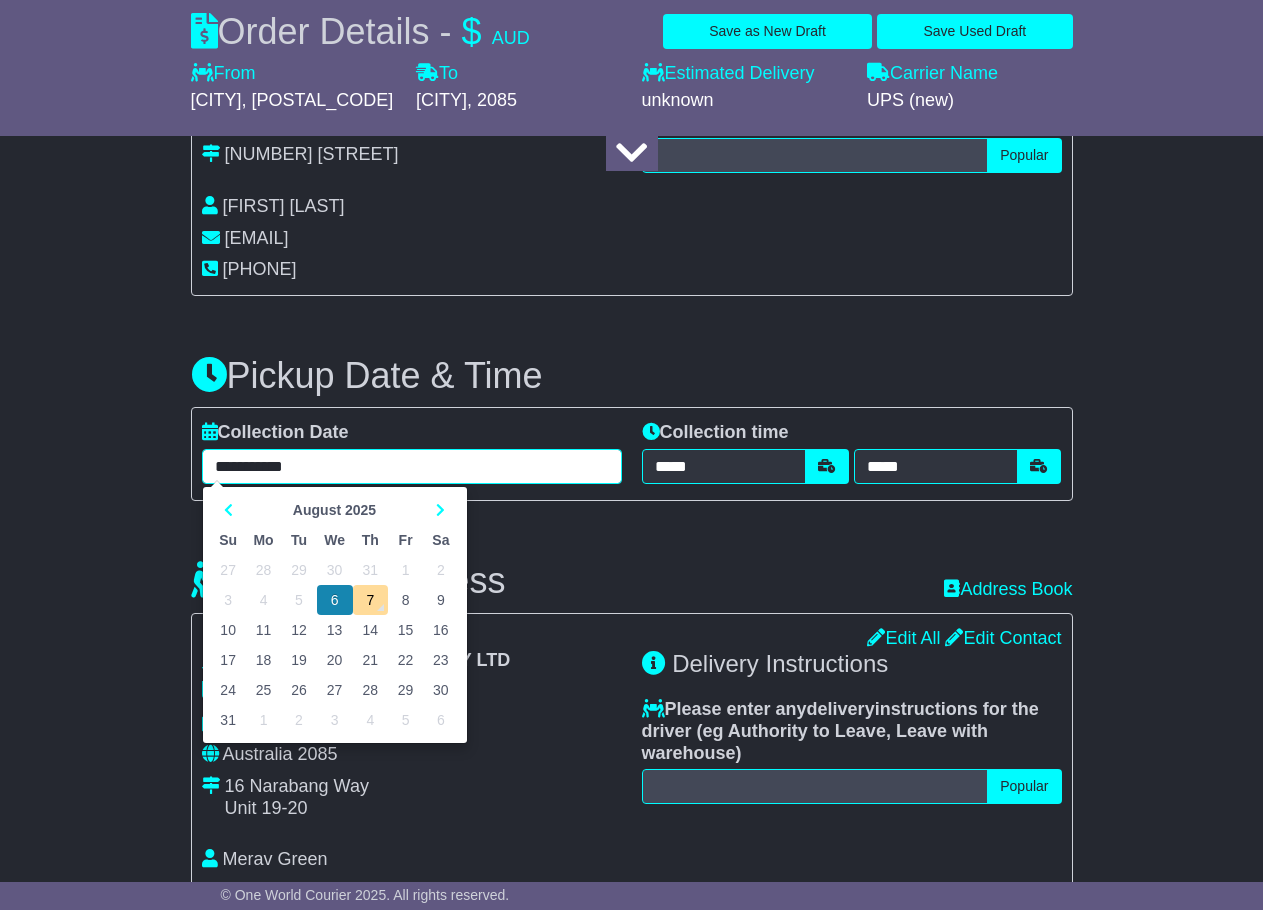 click on "**********" at bounding box center [412, 466] 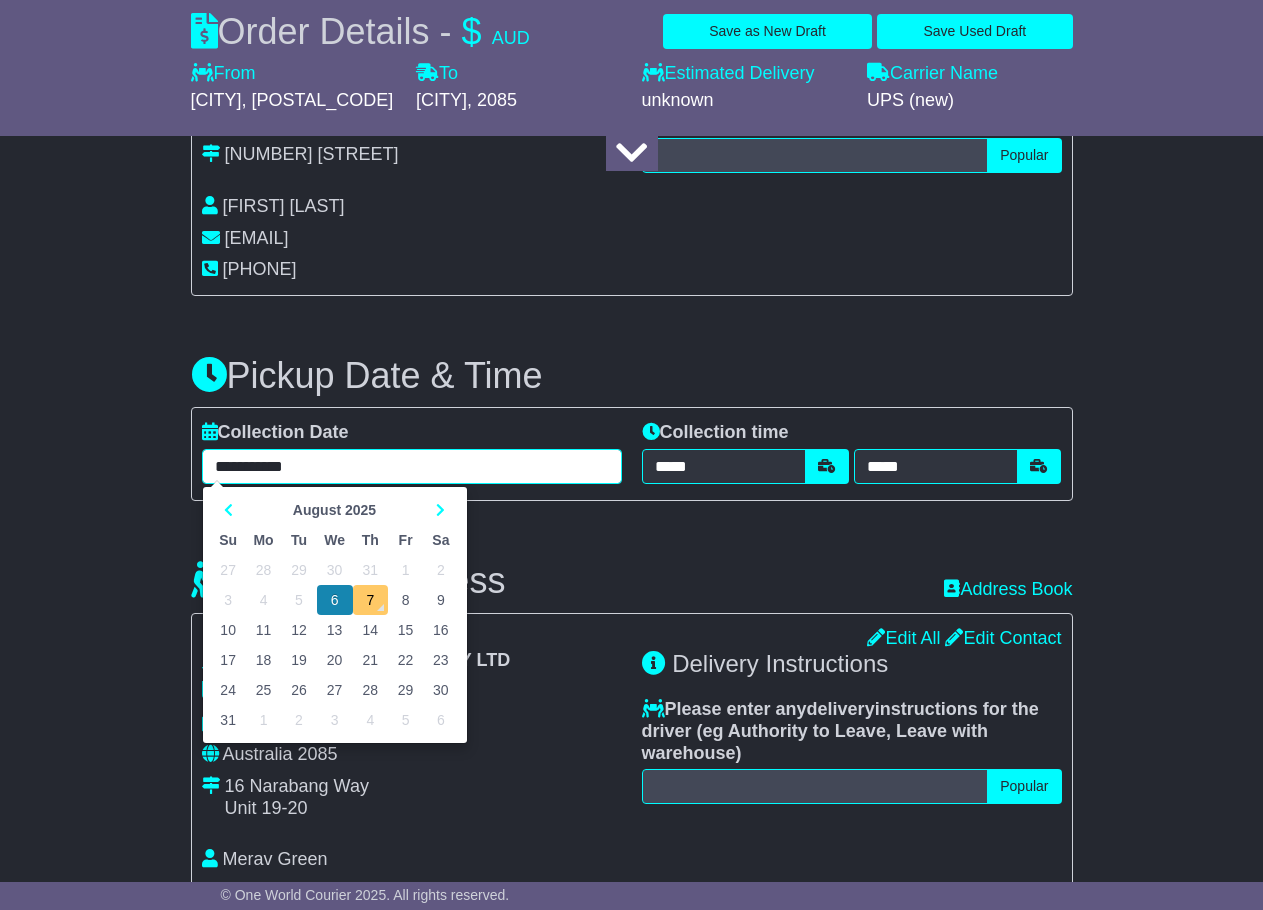 drag, startPoint x: 370, startPoint y: 626, endPoint x: 439, endPoint y: 619, distance: 69.354164 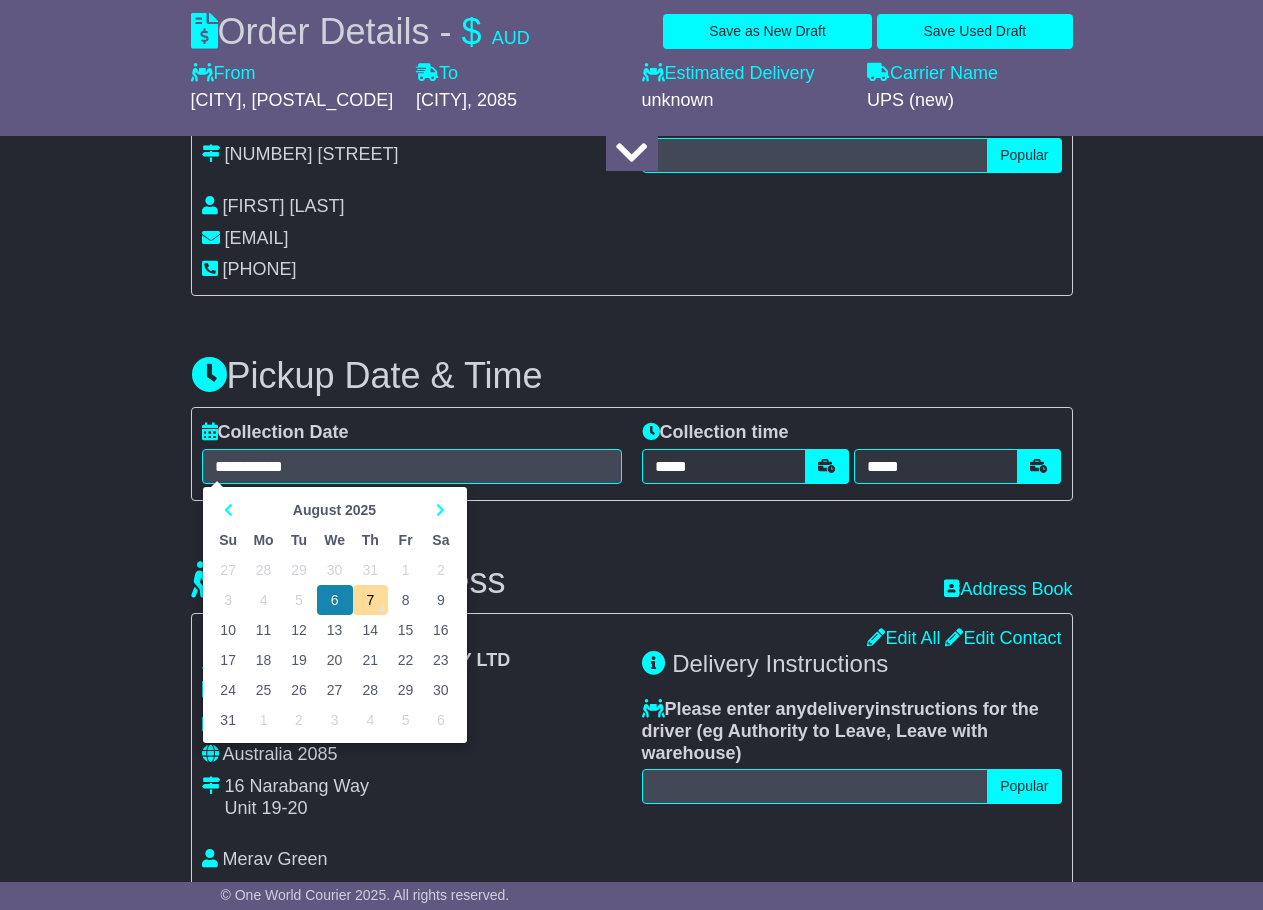 type on "**********" 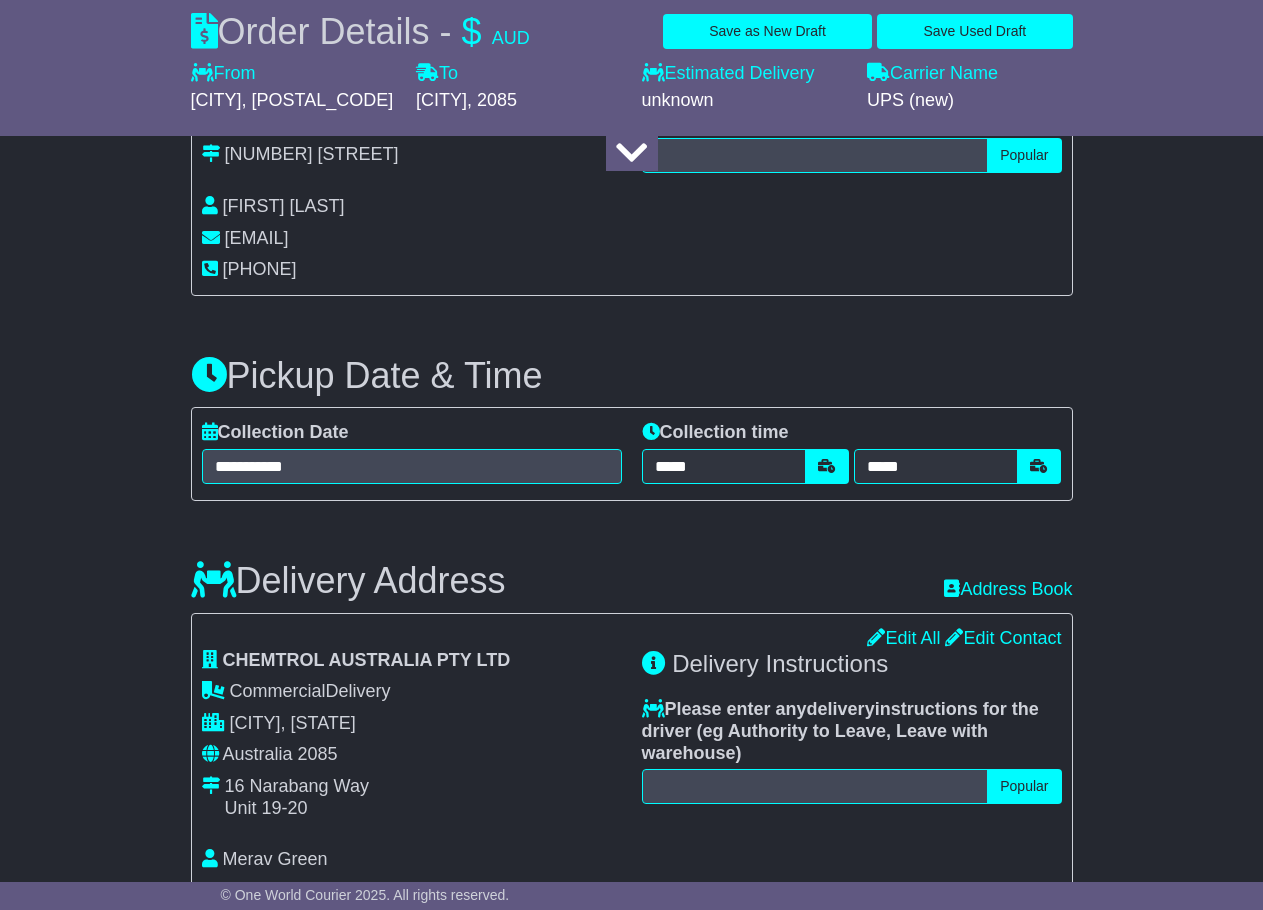 click on "About your package
What is your Package
Documents
Non-Documents
What are the Incoterms?
***
***
***
***
***
***
Description of Goods
*******
Attention: dangerous goods are not allowed by service.
Your Internal Reference (required)
*********
Any Dangerous Goods?
No
*" at bounding box center [631, 1256] 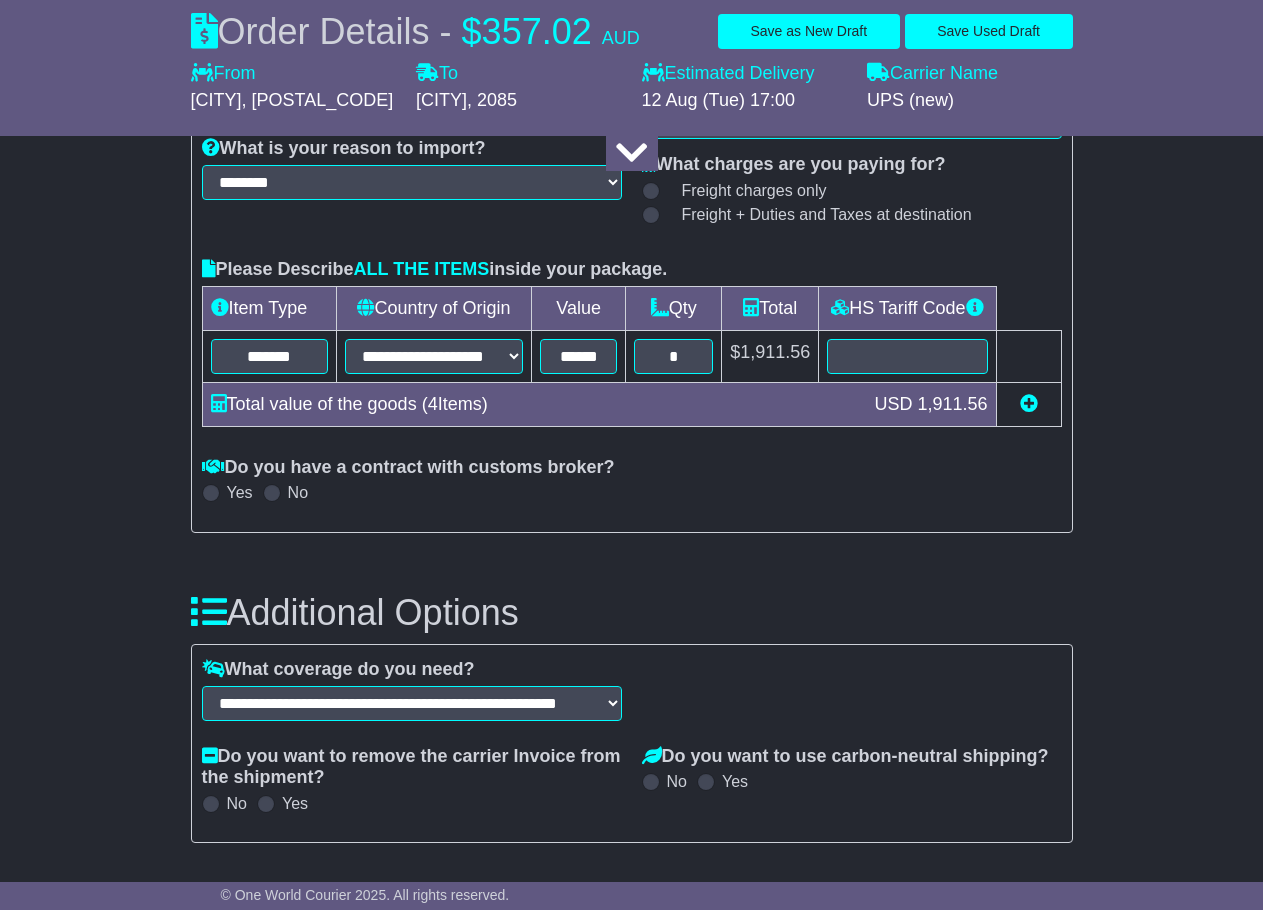 scroll, scrollTop: 1799, scrollLeft: 0, axis: vertical 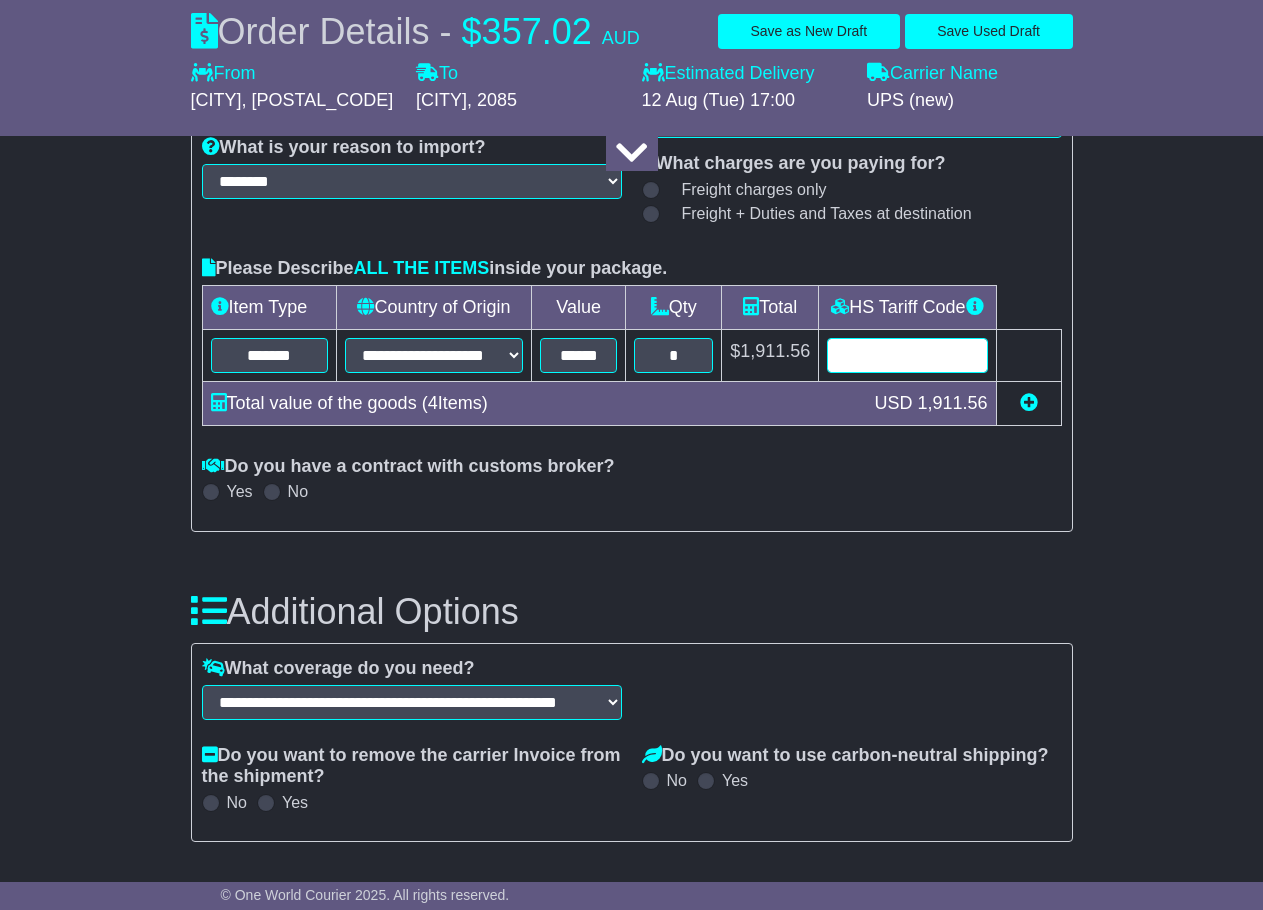 click at bounding box center [907, 355] 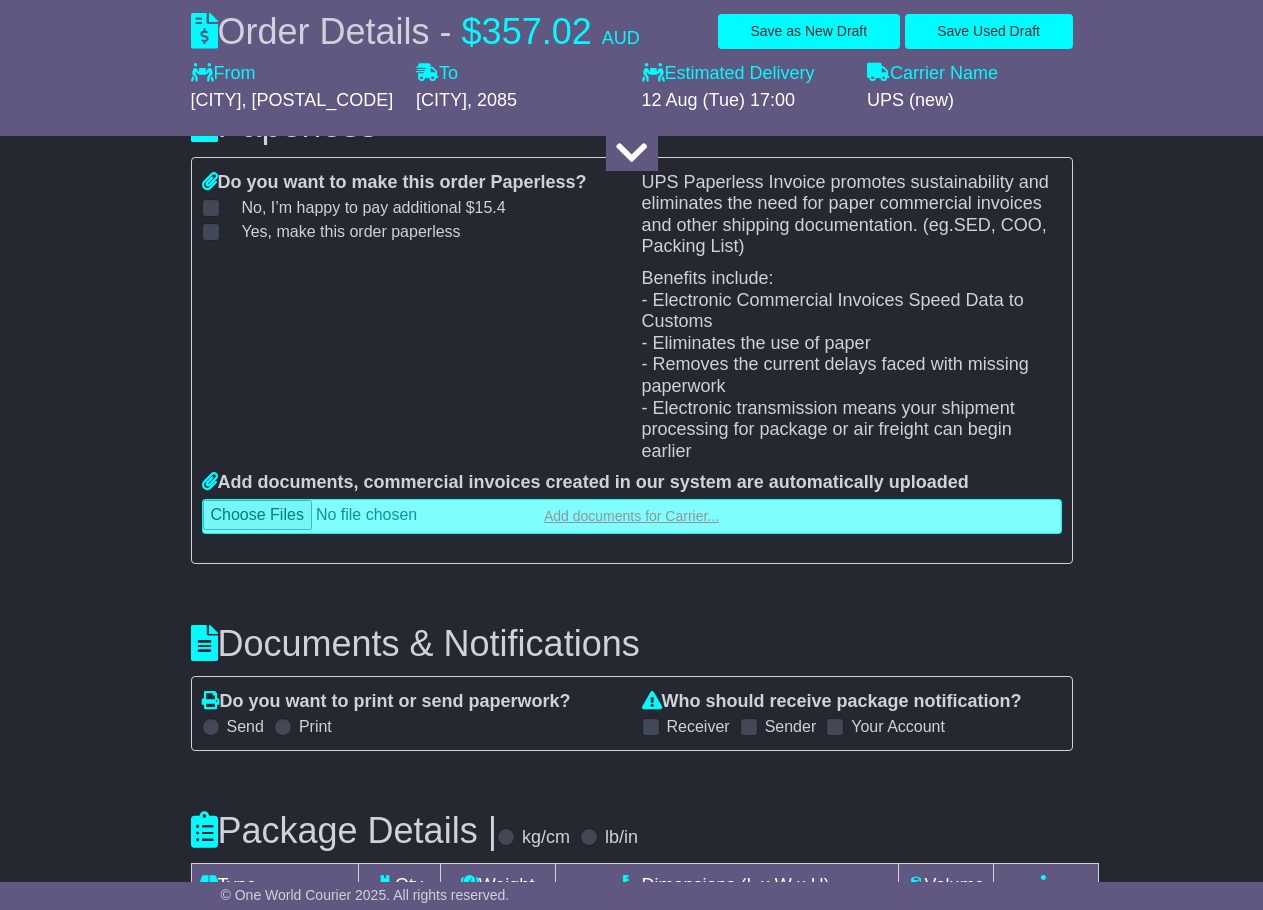 scroll, scrollTop: 2598, scrollLeft: 0, axis: vertical 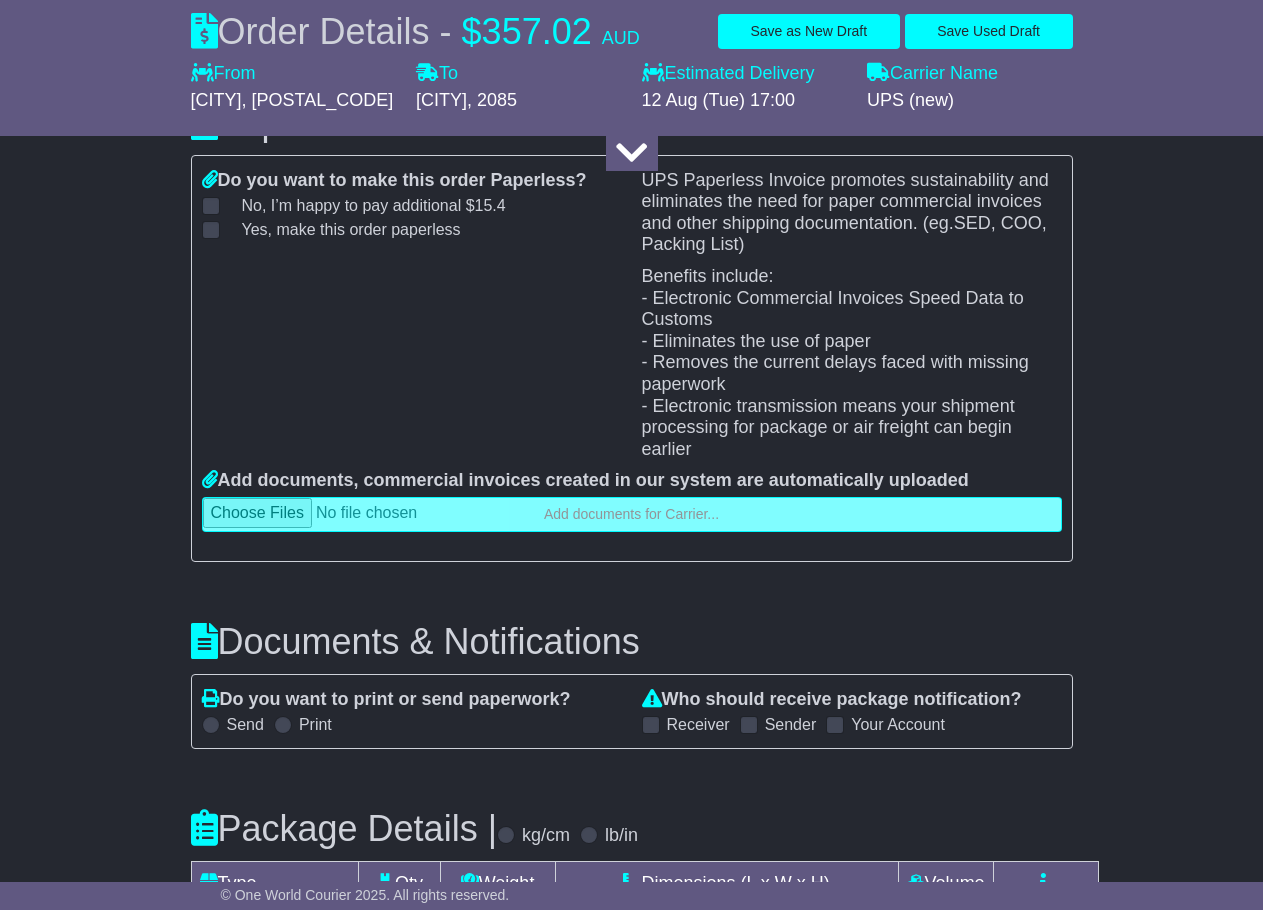click at bounding box center (211, 206) 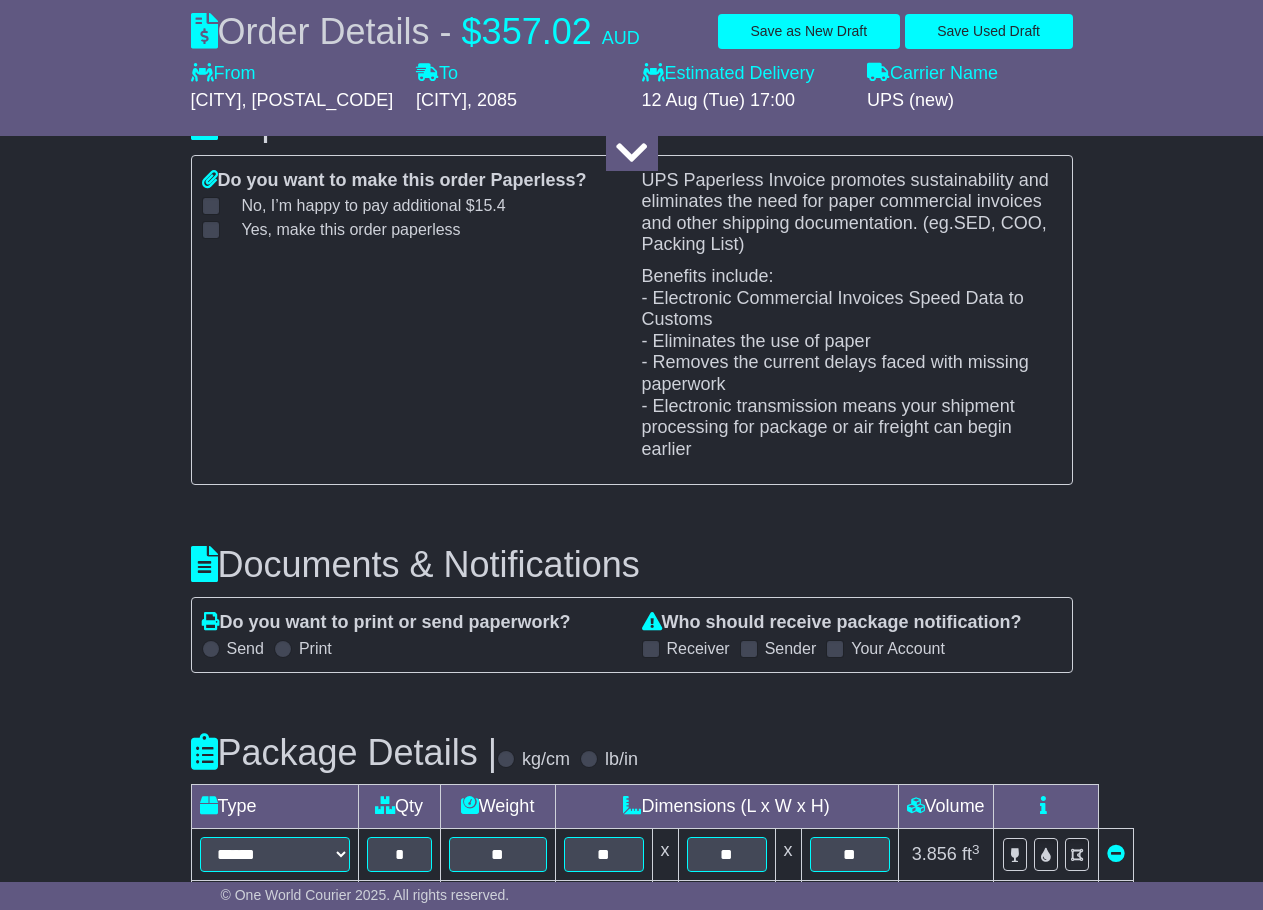 click at bounding box center [211, 230] 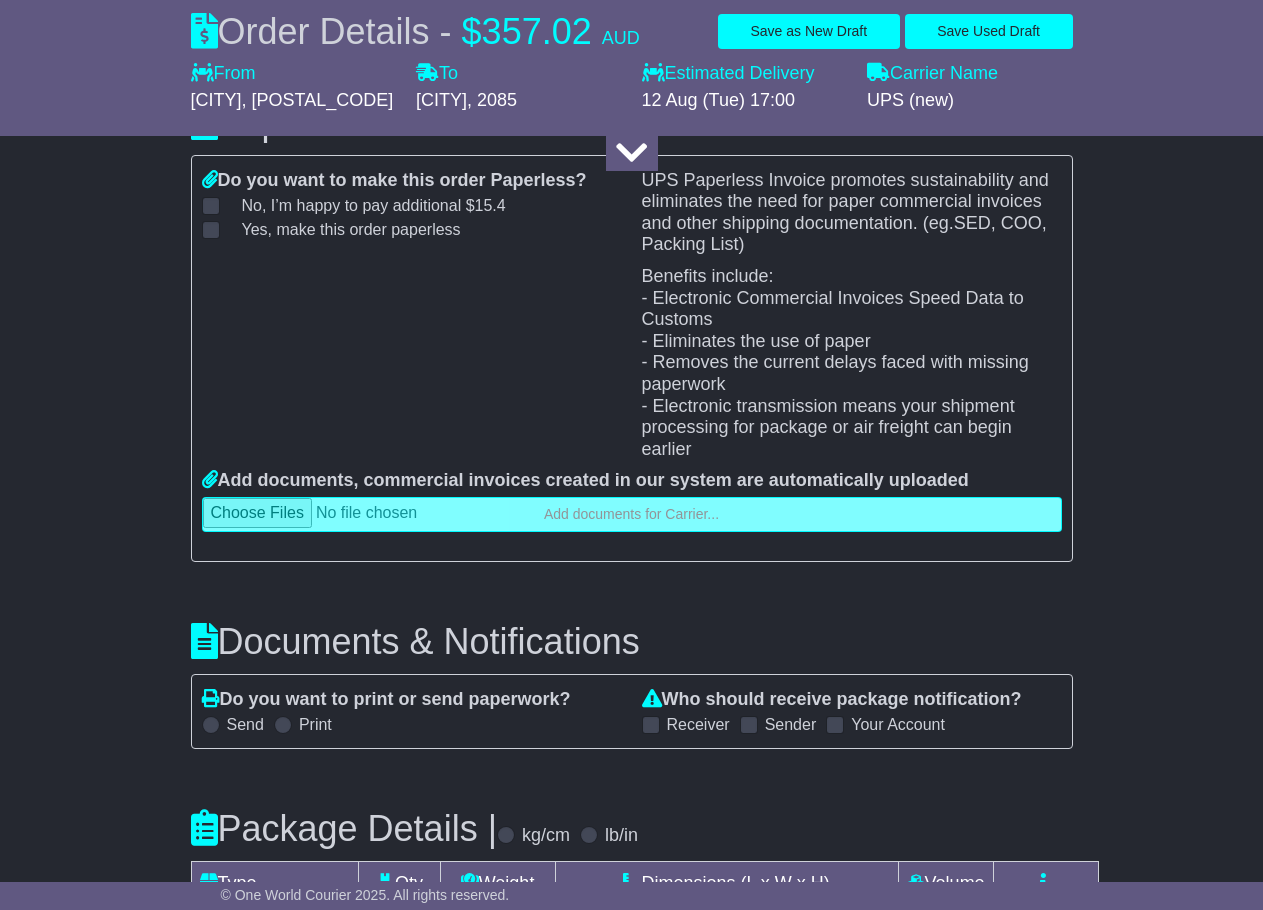 click on "Do you want to make this order Paperless?
No , I’m happy to pay additional $ 15.4
Yes, make this order paperless" at bounding box center [412, 320] 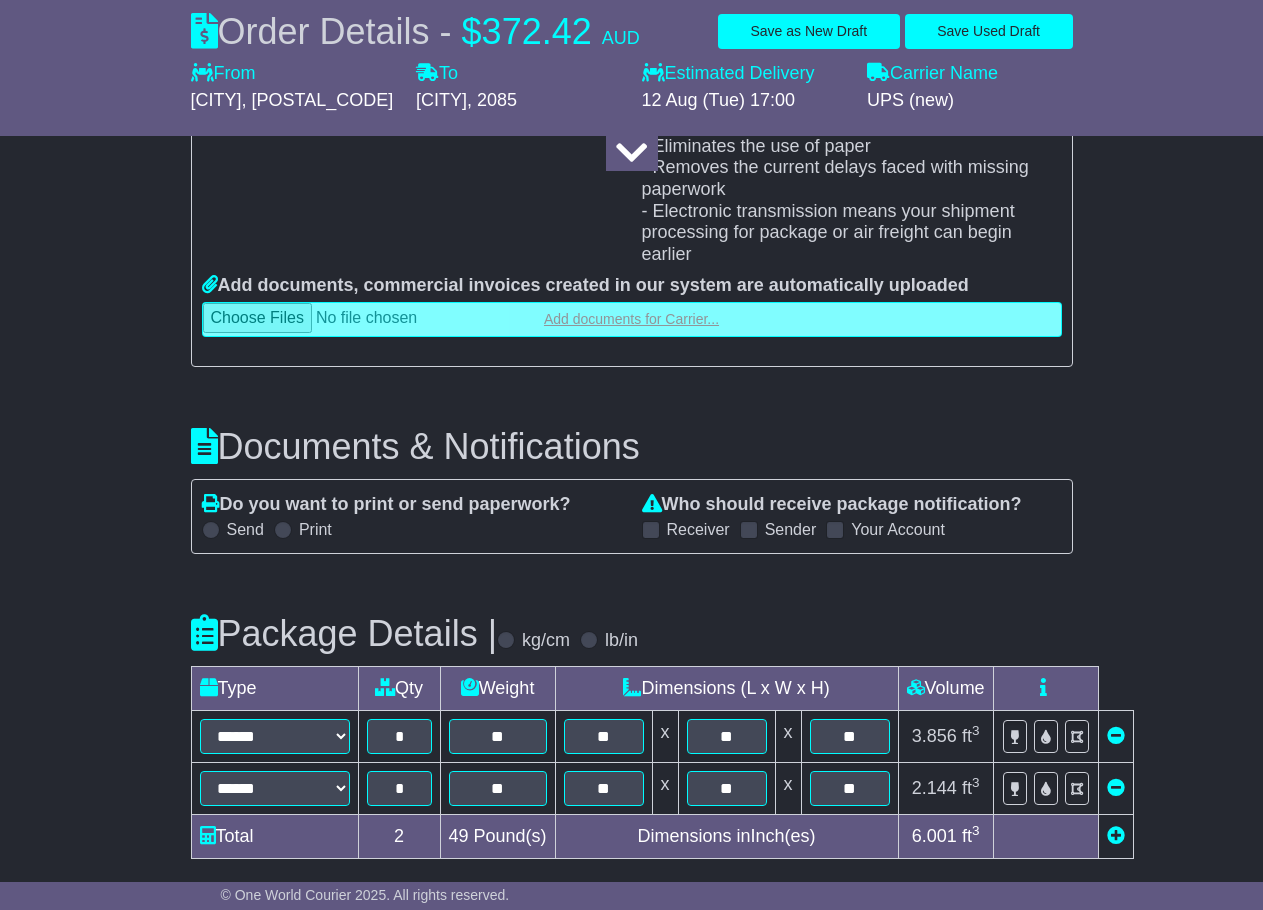 scroll, scrollTop: 2797, scrollLeft: 0, axis: vertical 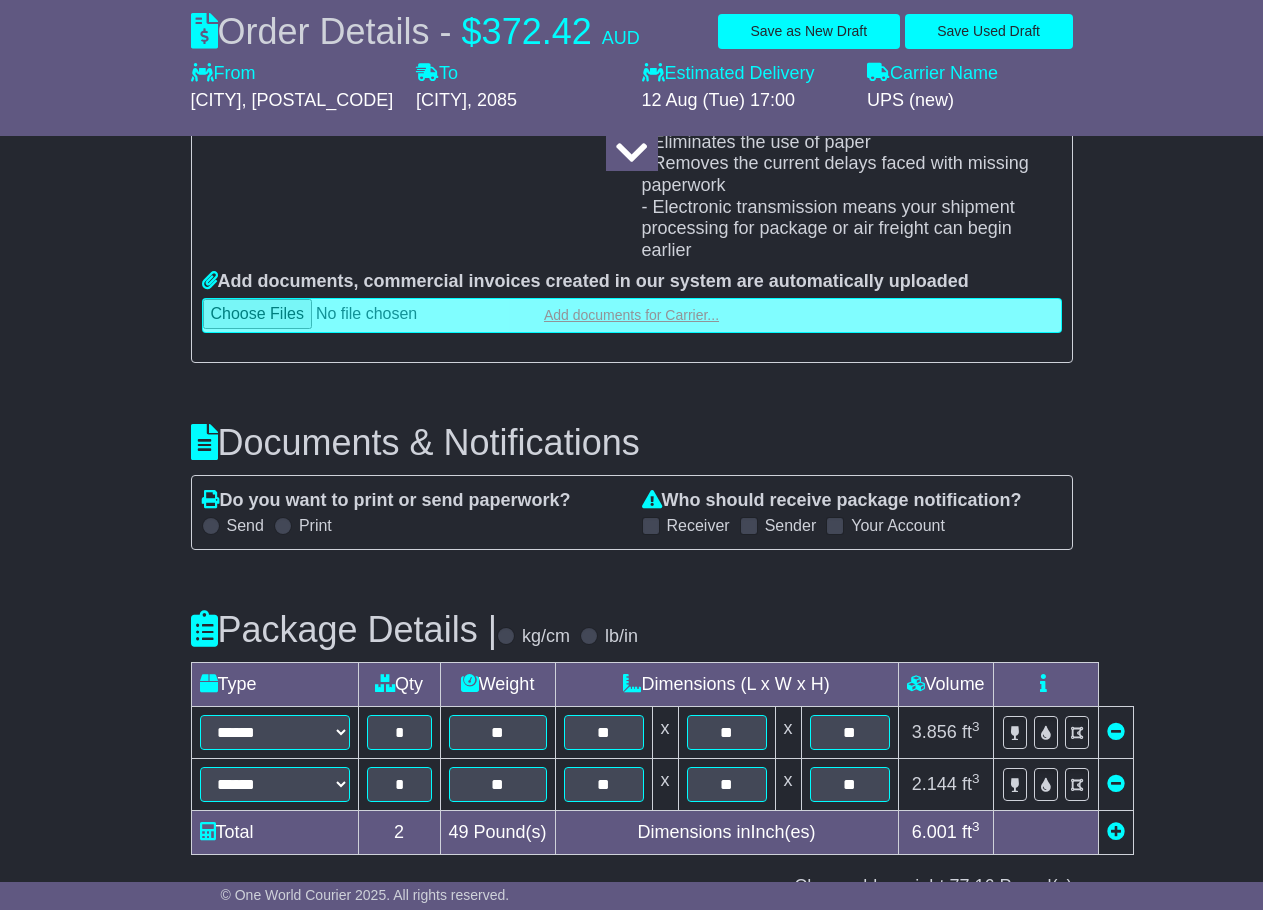 click at bounding box center [632, 315] 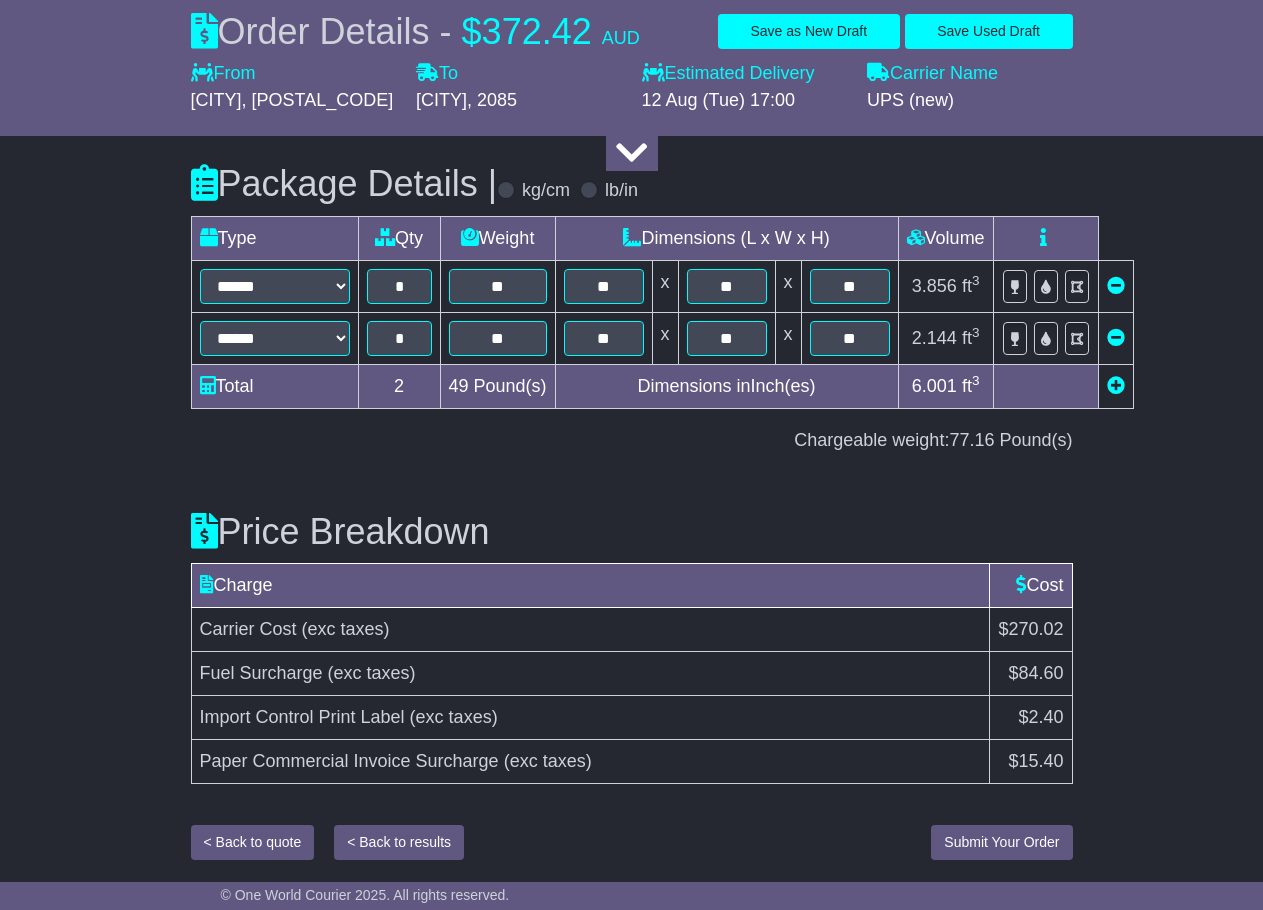 scroll, scrollTop: 3221, scrollLeft: 0, axis: vertical 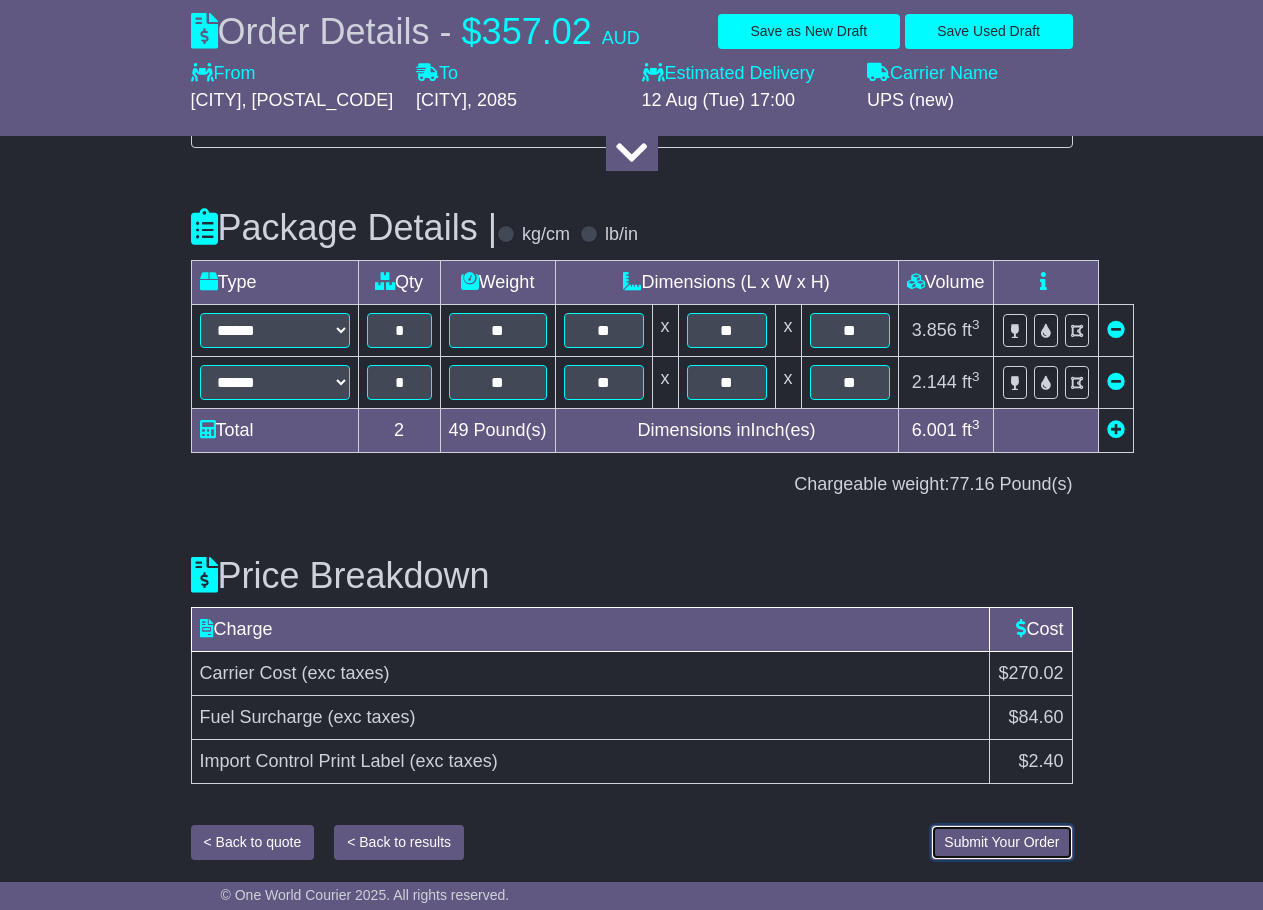 click on "Submit Your Order" at bounding box center [1001, 842] 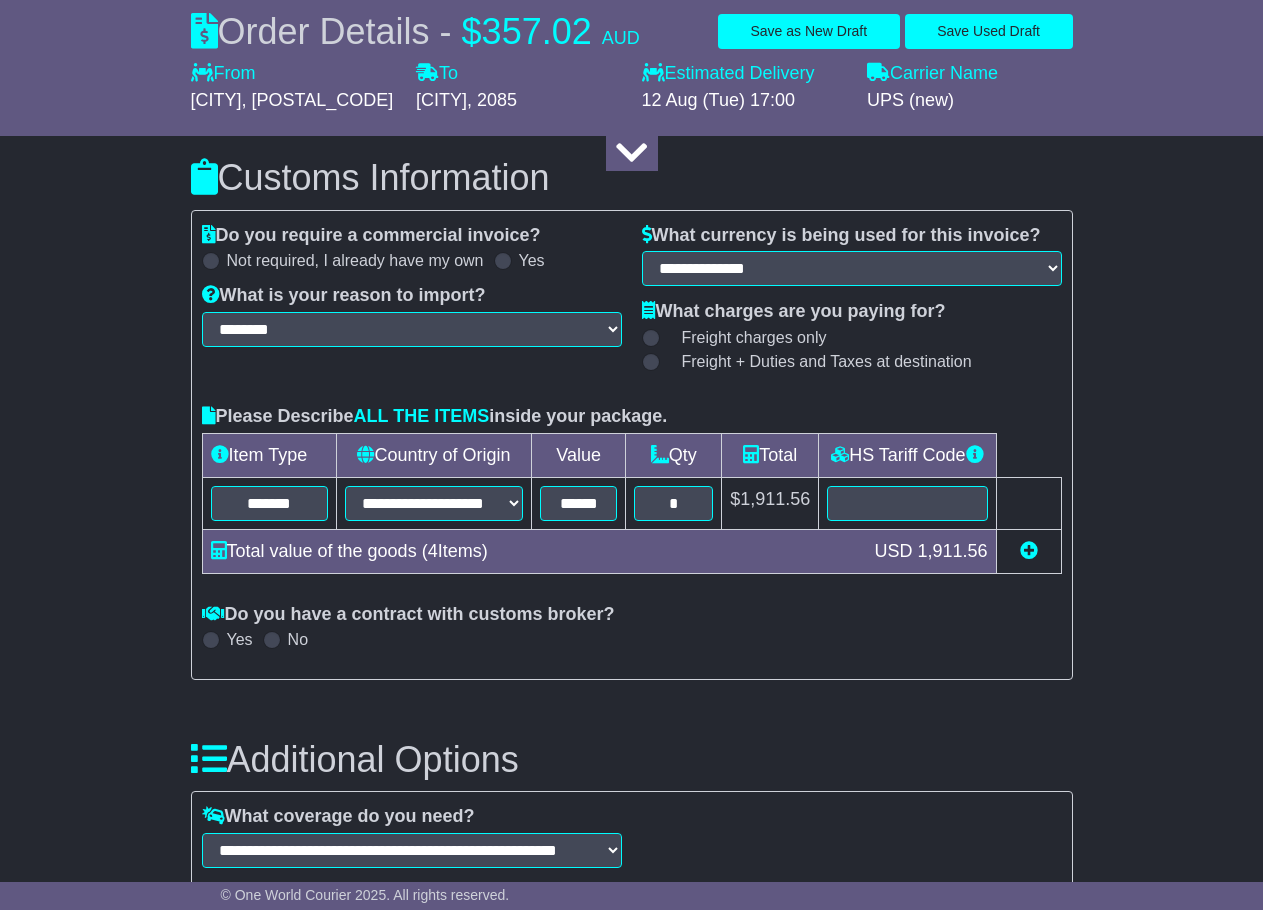 scroll, scrollTop: 1648, scrollLeft: 0, axis: vertical 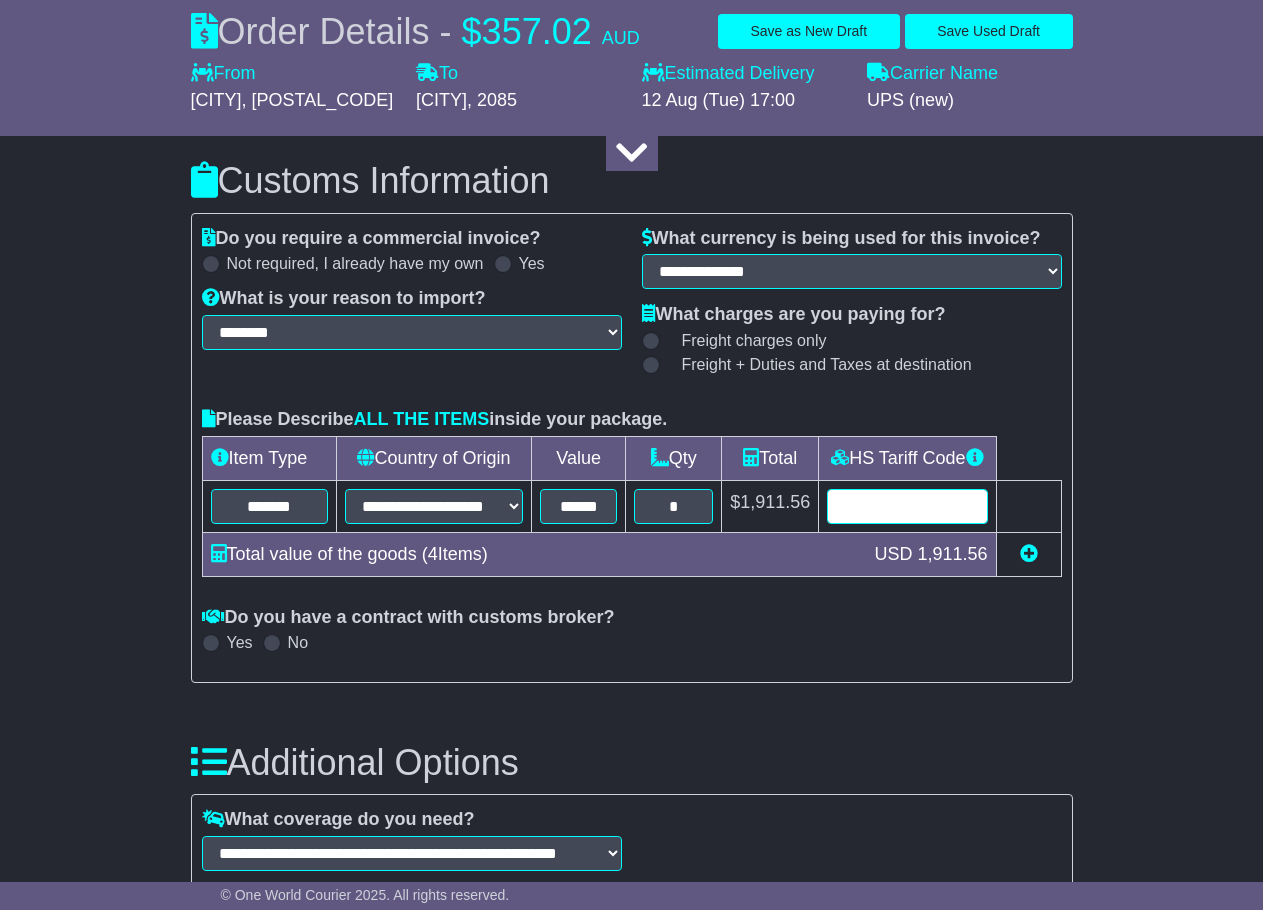 click at bounding box center (907, 506) 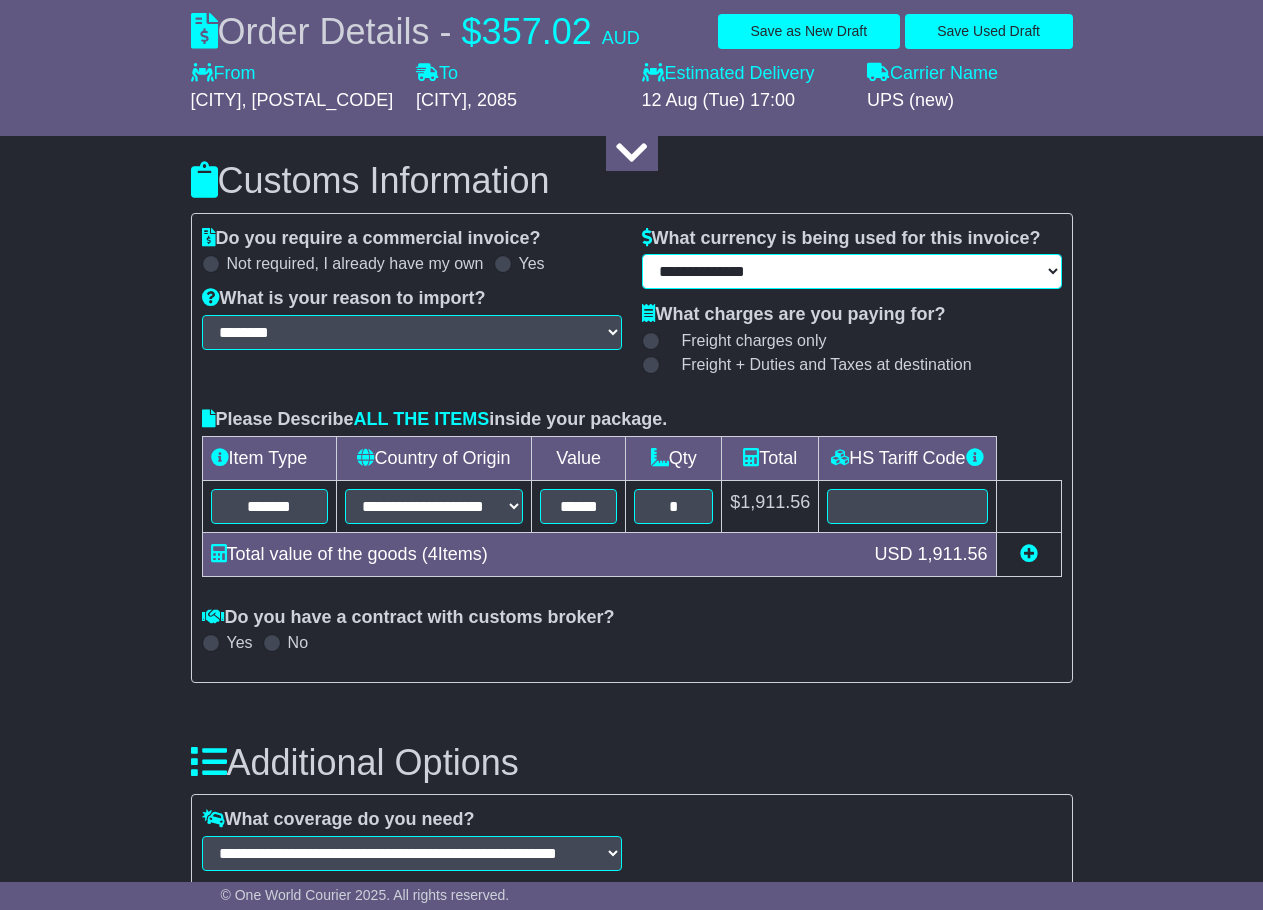 click on "**********" at bounding box center (852, 271) 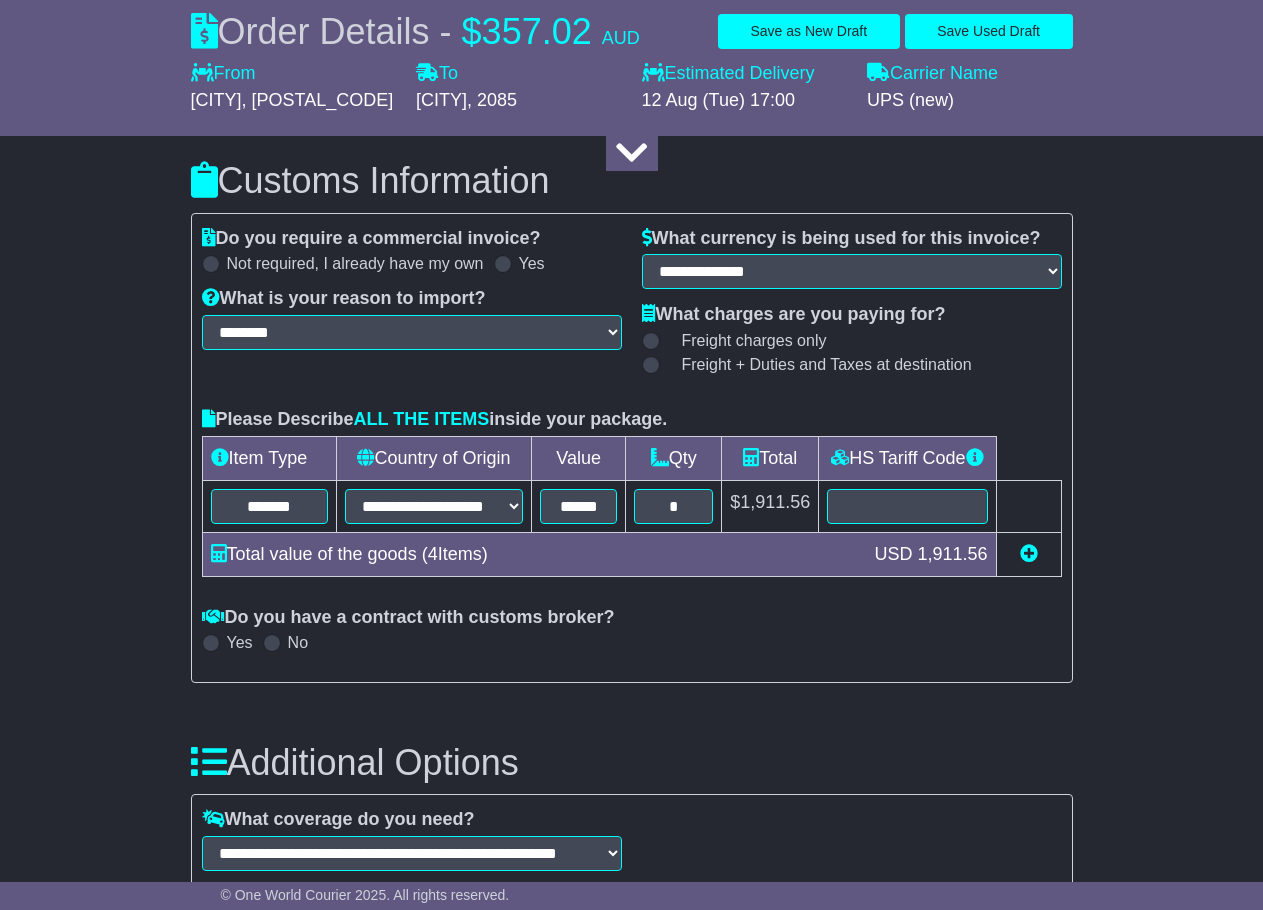 click on "About your package
What is your Package
Documents
Non-Documents
What are the Incoterms?
***
***
***
***
***
***
Description of Goods
*******
Attention: dangerous goods are not allowed by service.
Your Internal Reference (required)
*********
Any Dangerous Goods?
No
*" at bounding box center [631, 548] 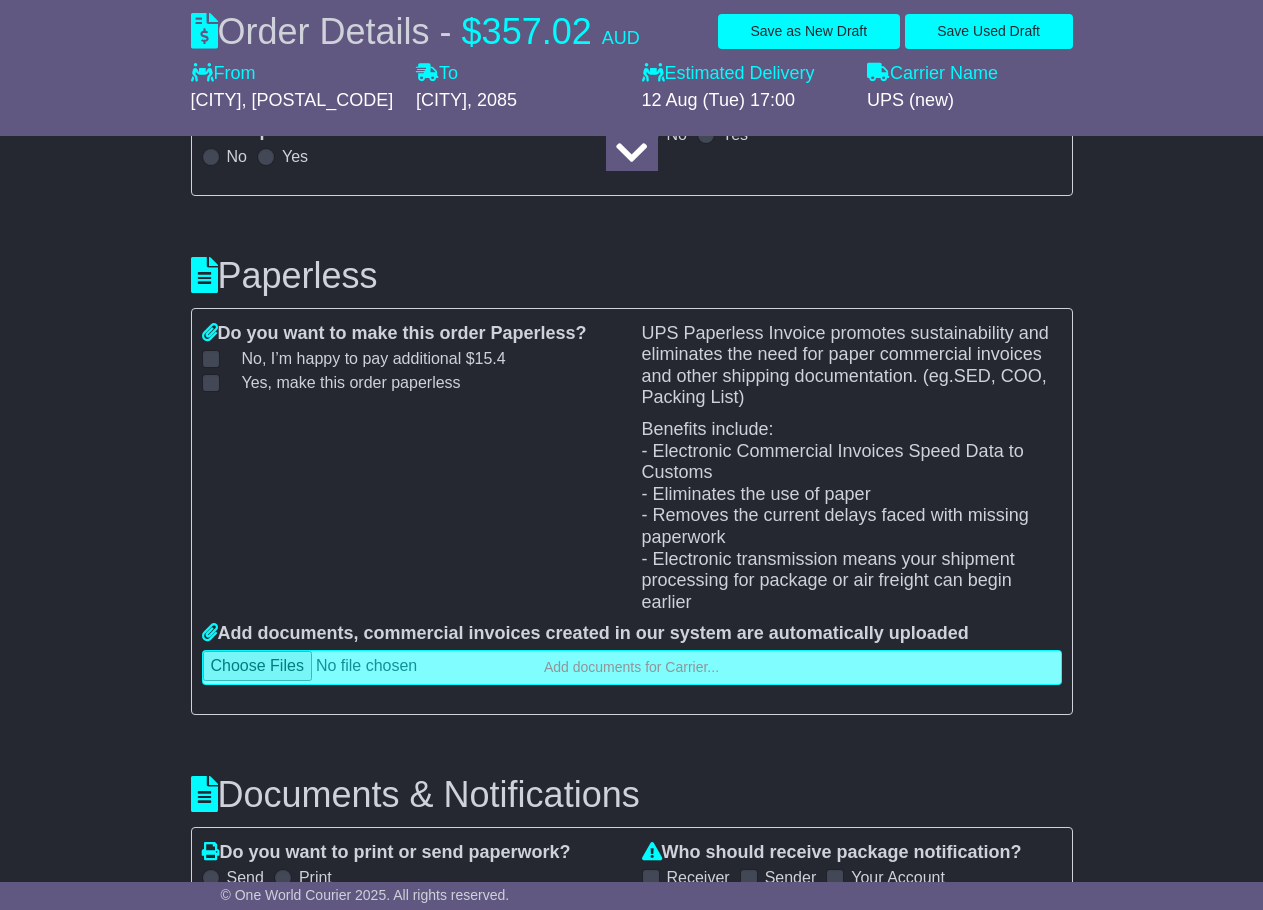 scroll, scrollTop: 2446, scrollLeft: 0, axis: vertical 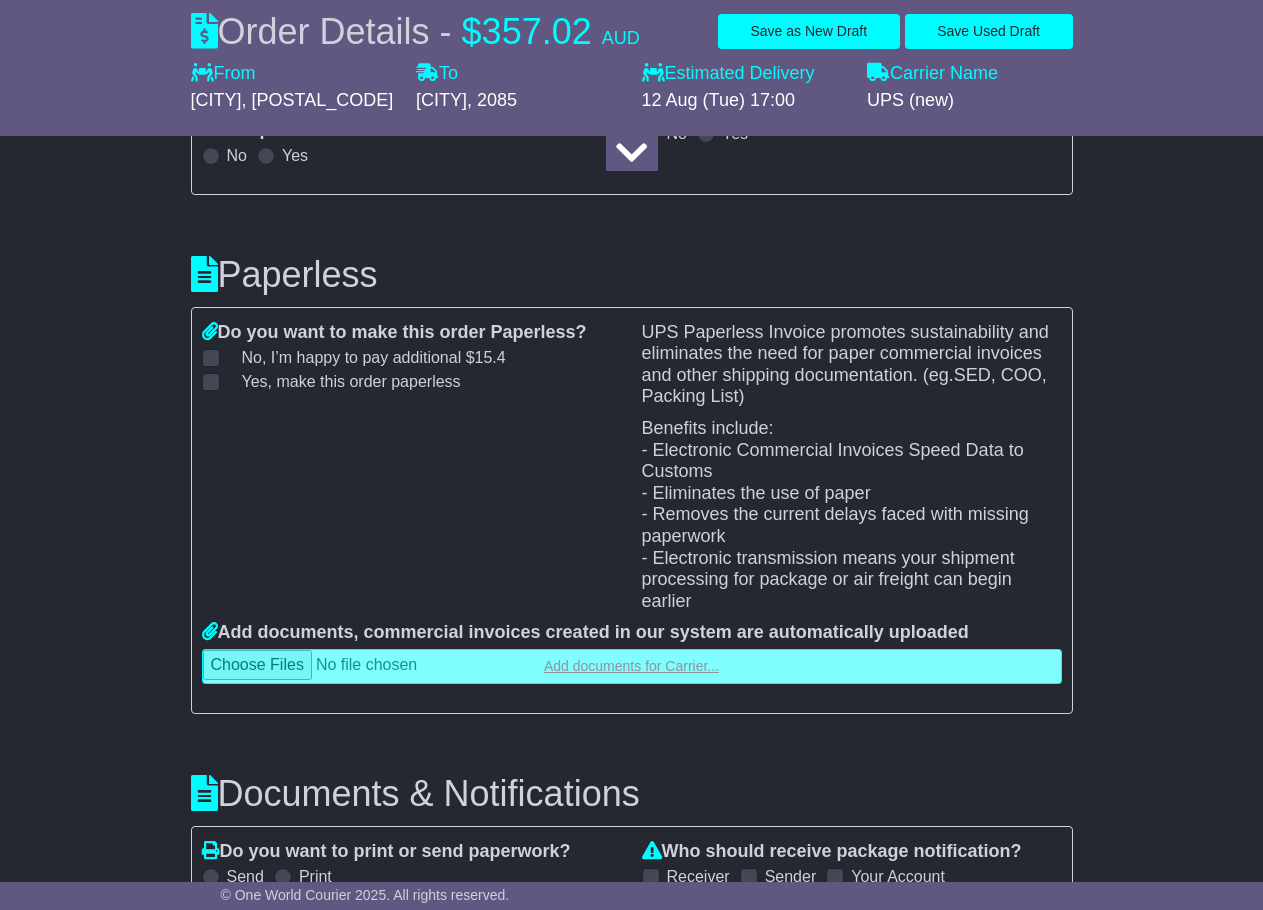 click at bounding box center (632, 666) 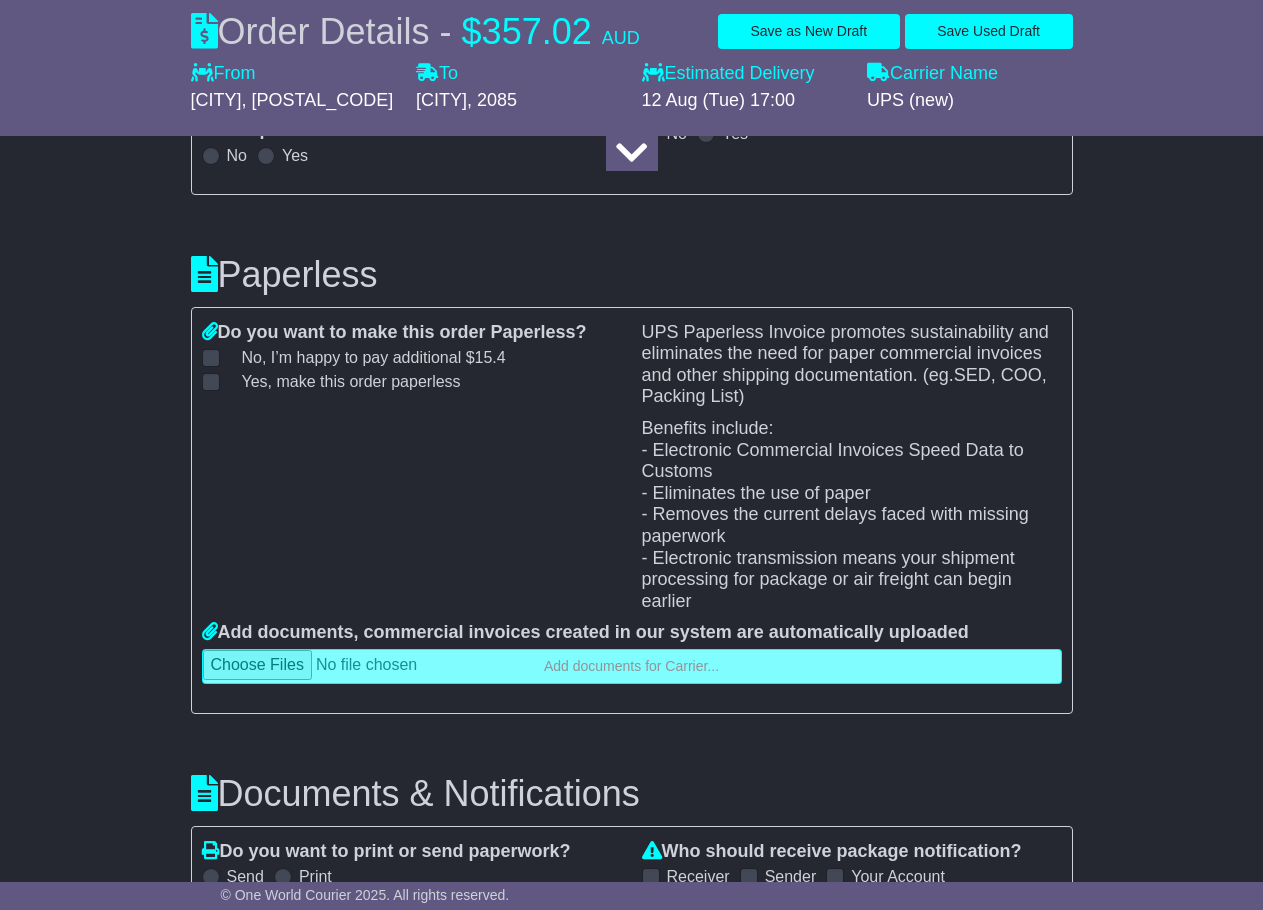 click at bounding box center (211, 358) 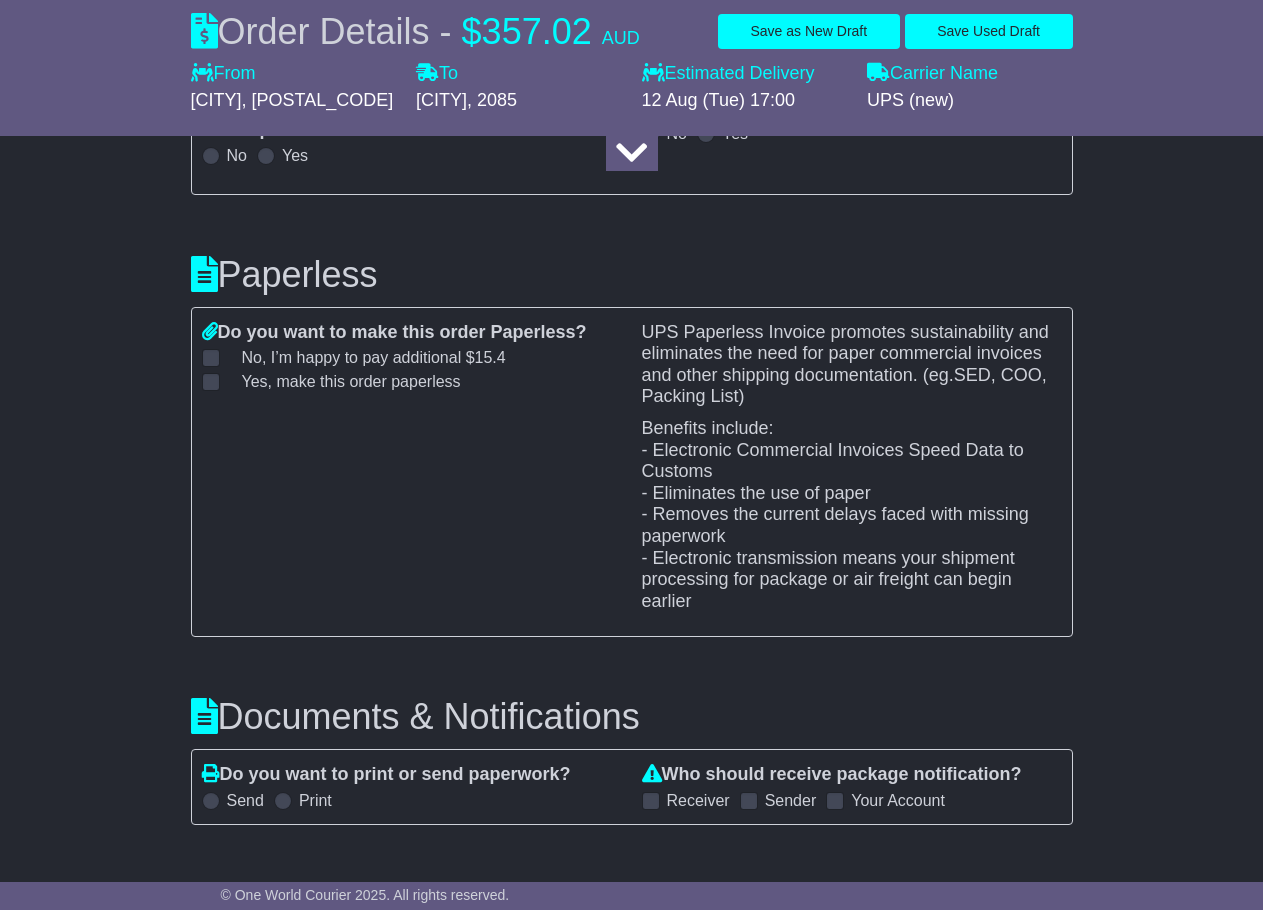 click at bounding box center [211, 382] 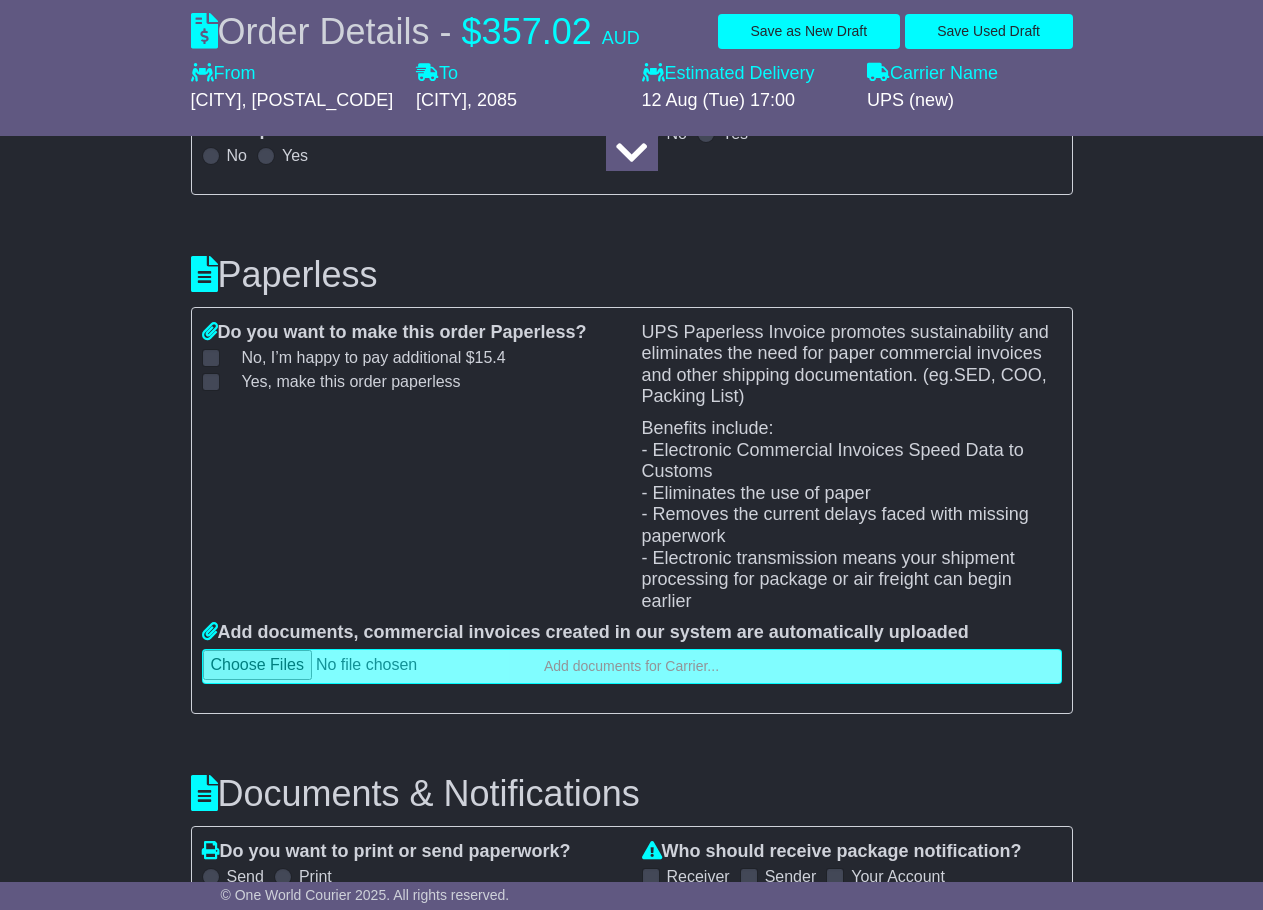 click on "Do you want to make this order Paperless?
No , I’m happy to pay additional $ 15.4
Yes, make this order paperless" at bounding box center [412, 472] 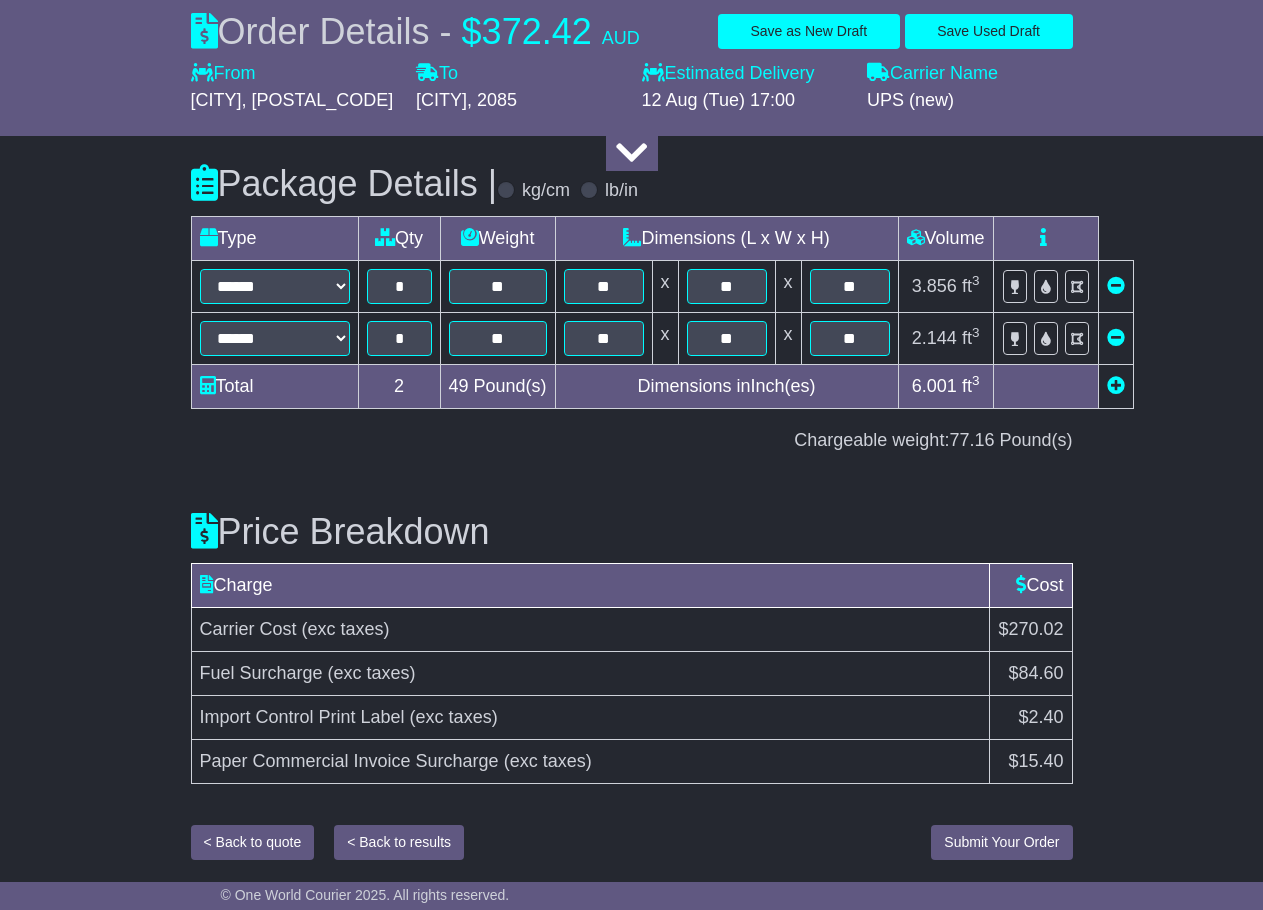 scroll, scrollTop: 3221, scrollLeft: 0, axis: vertical 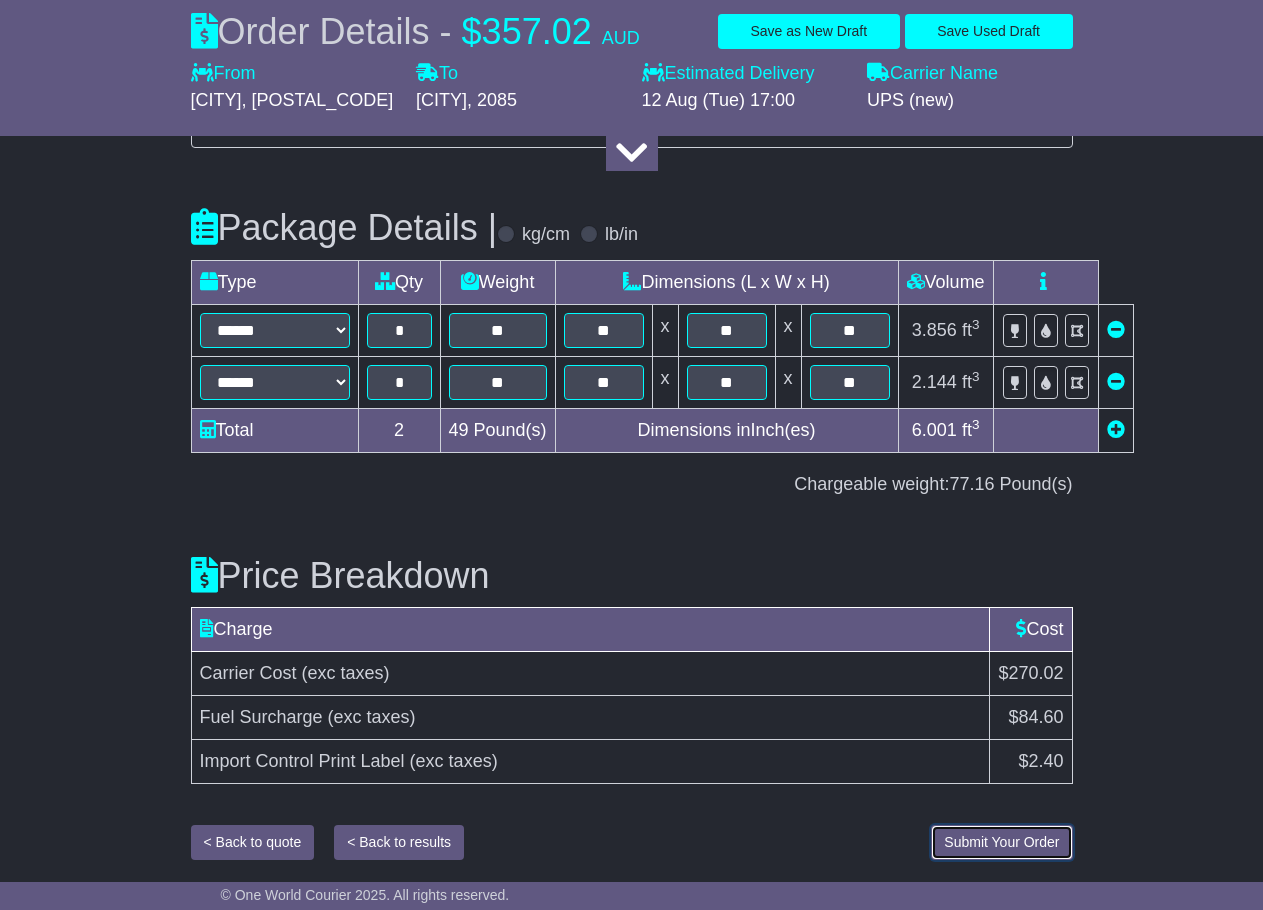 click on "Submit Your Order" at bounding box center [1001, 842] 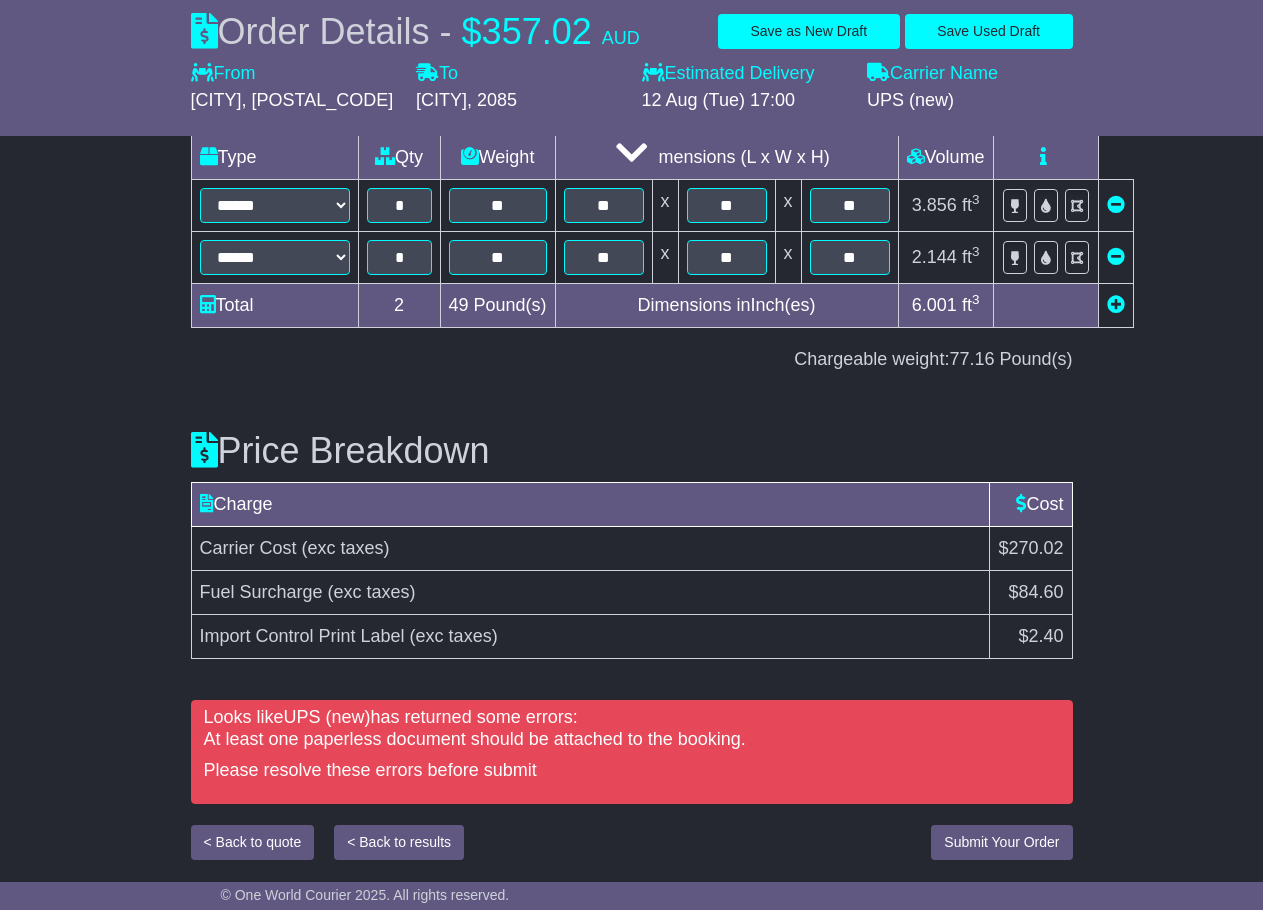 scroll, scrollTop: 3346, scrollLeft: 0, axis: vertical 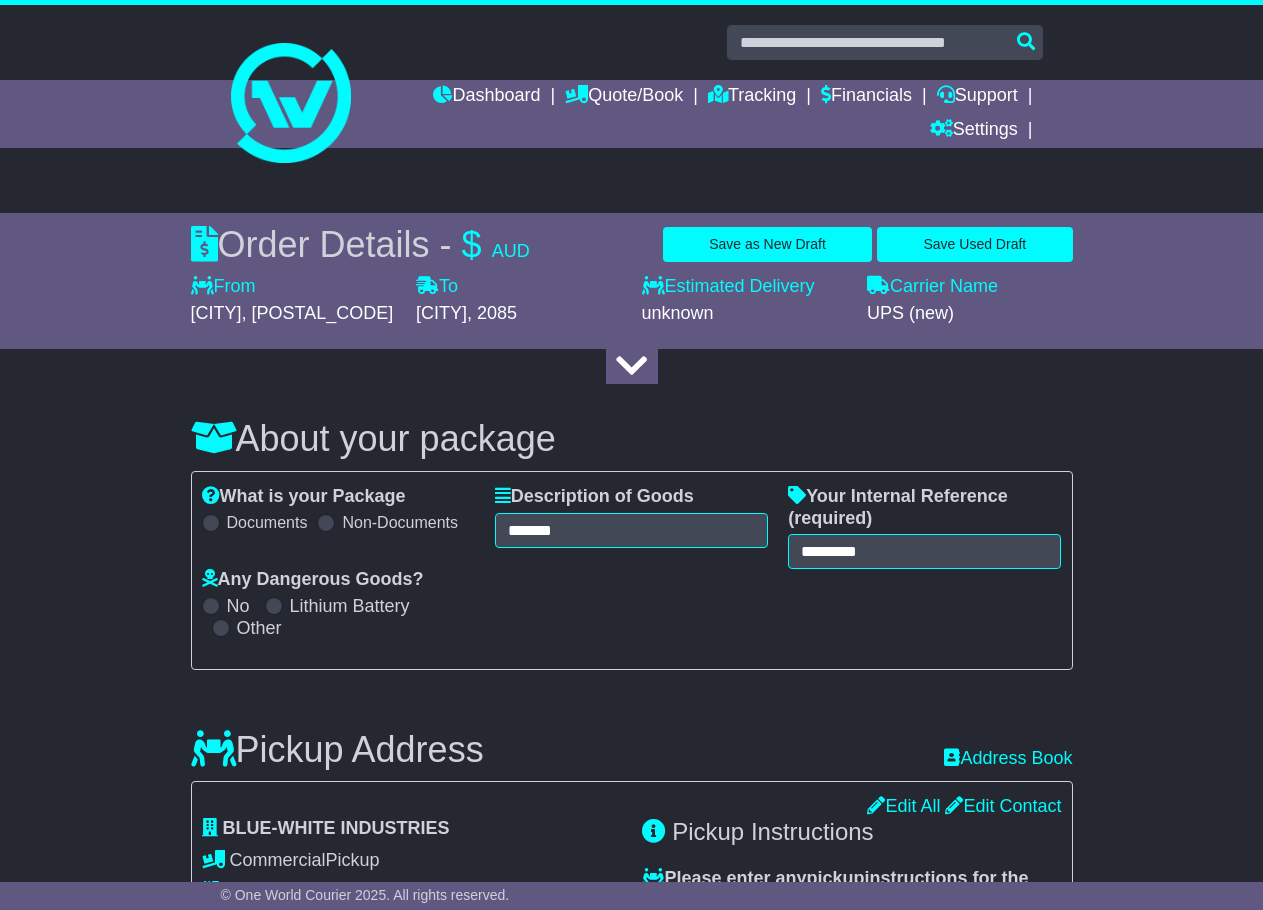 select on "********" 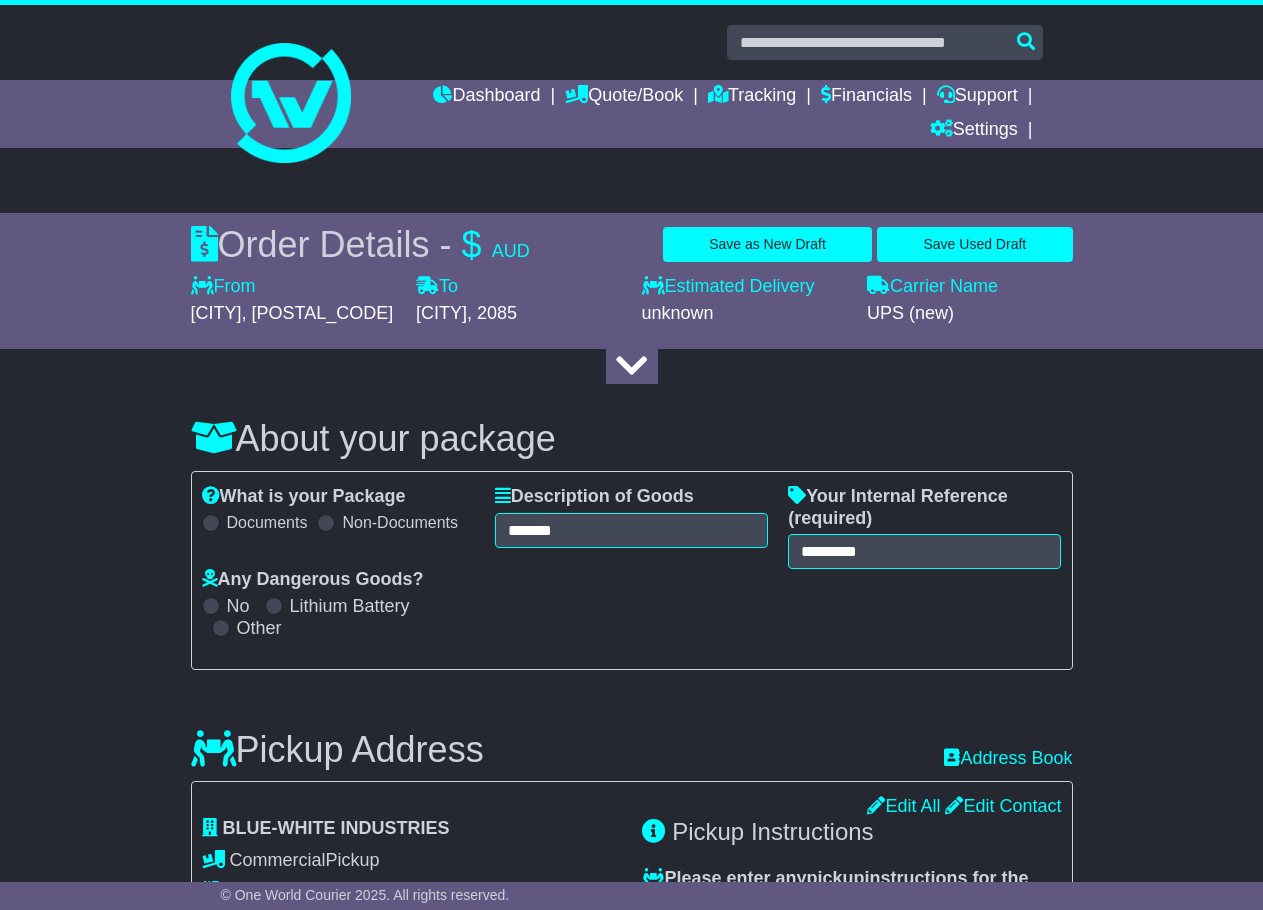 scroll, scrollTop: 0, scrollLeft: 0, axis: both 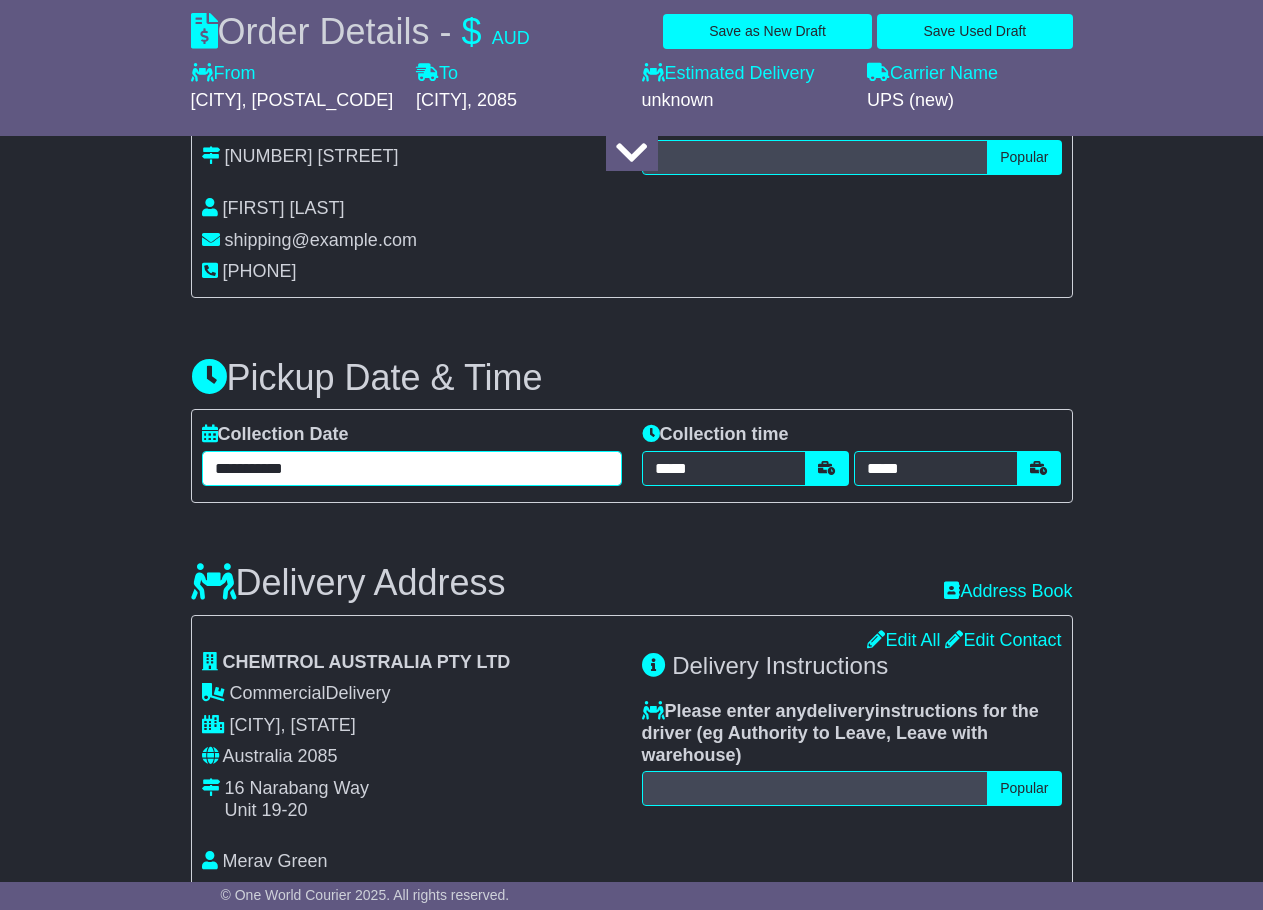 click on "**********" at bounding box center [412, 468] 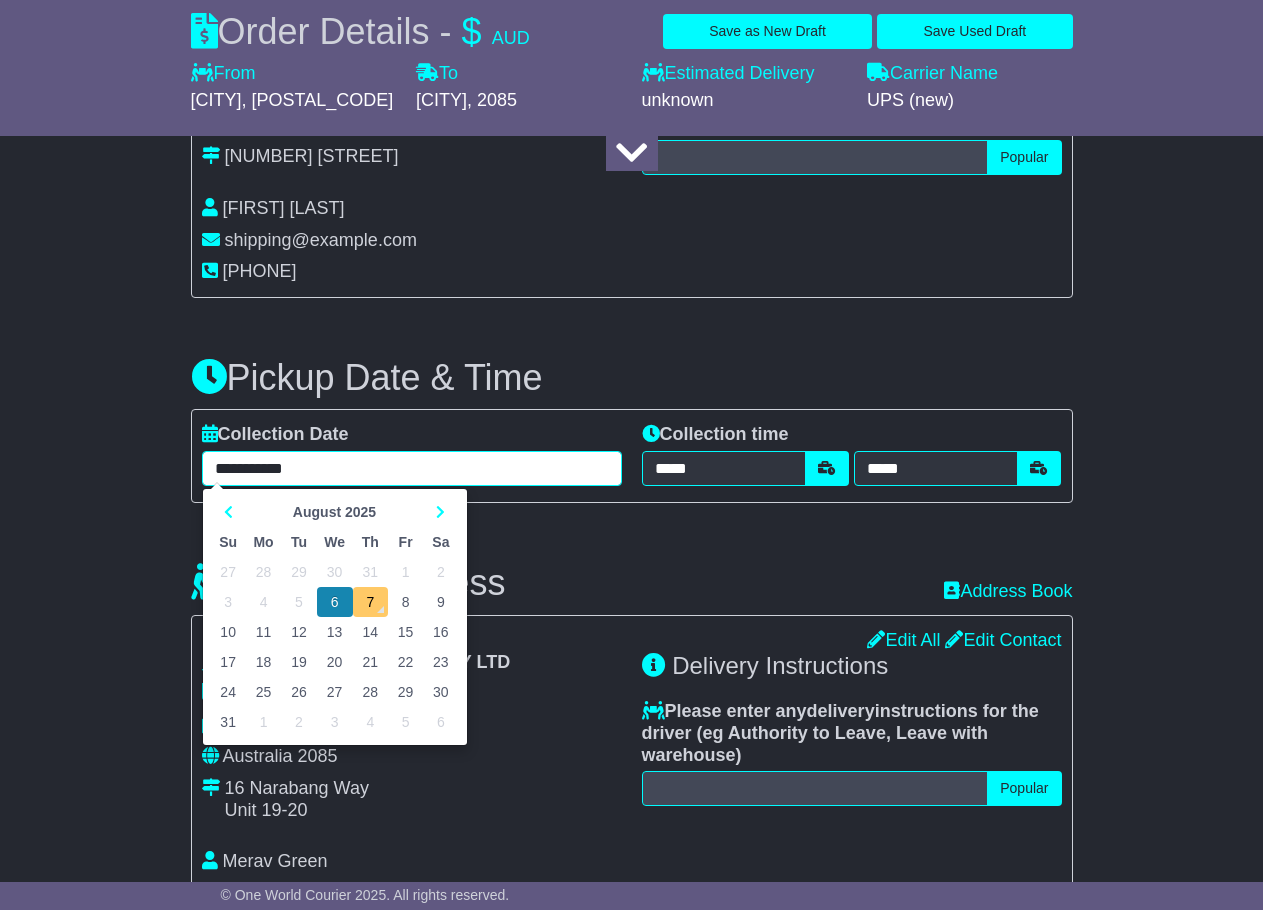 click on "7" at bounding box center [370, 602] 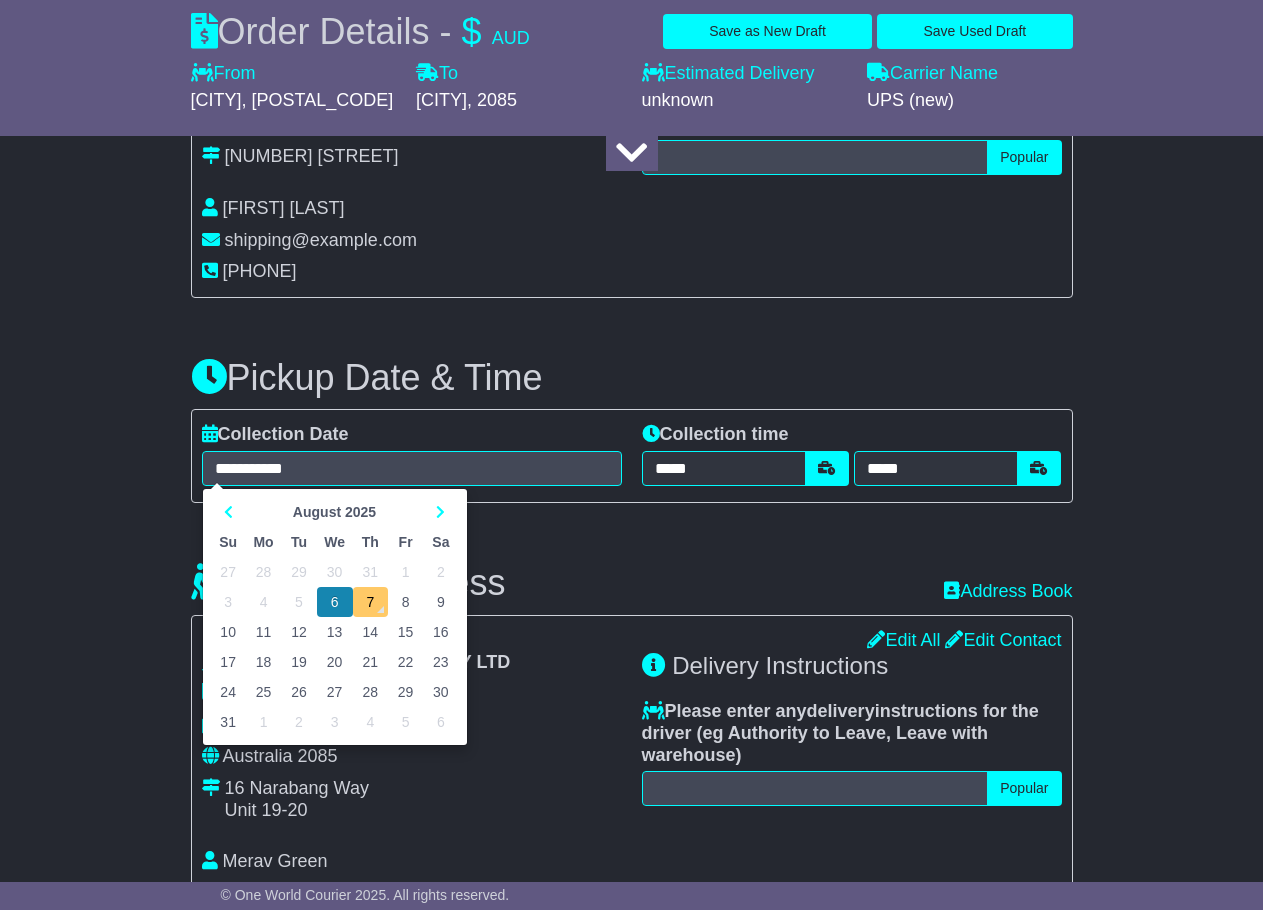 type on "**********" 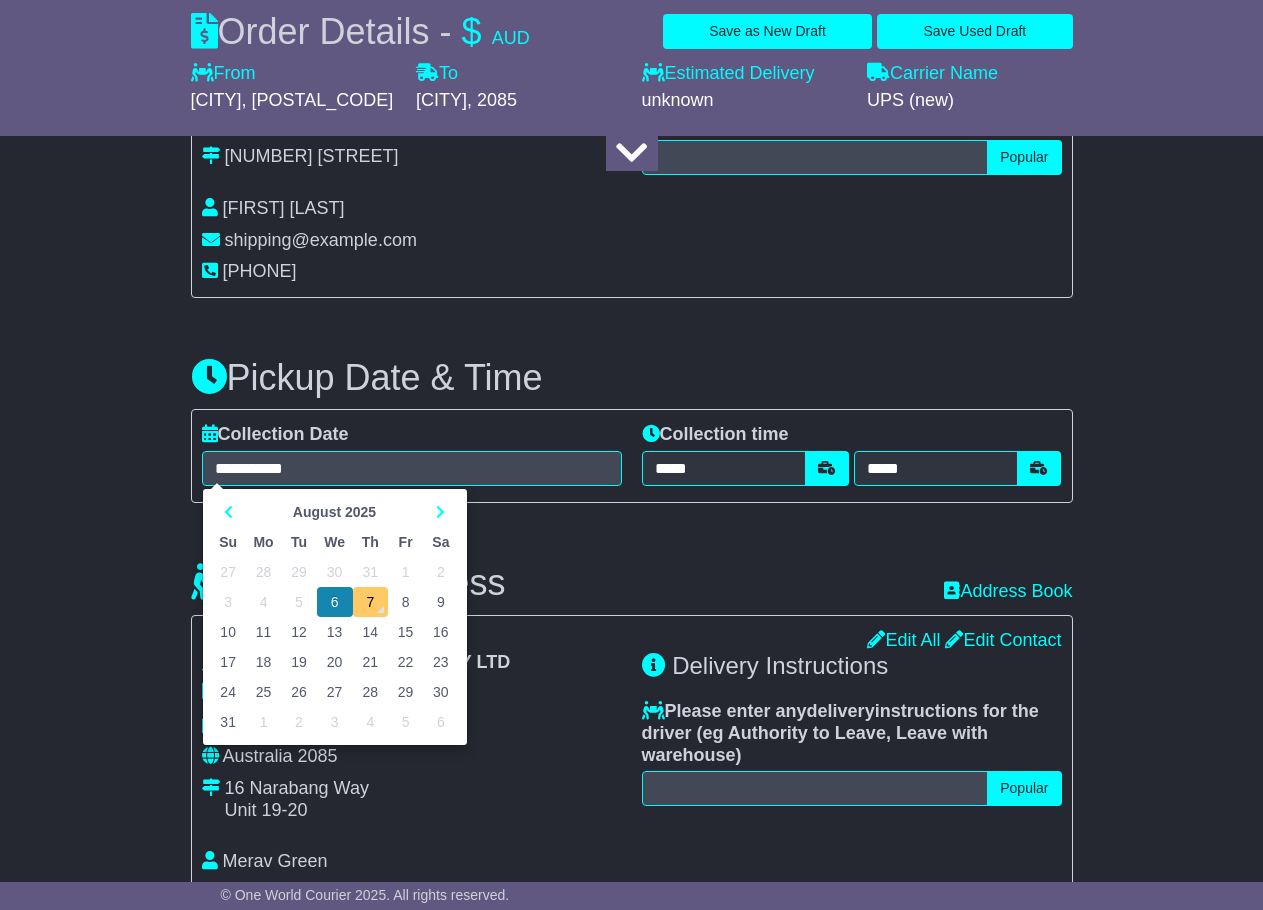 type on "*****" 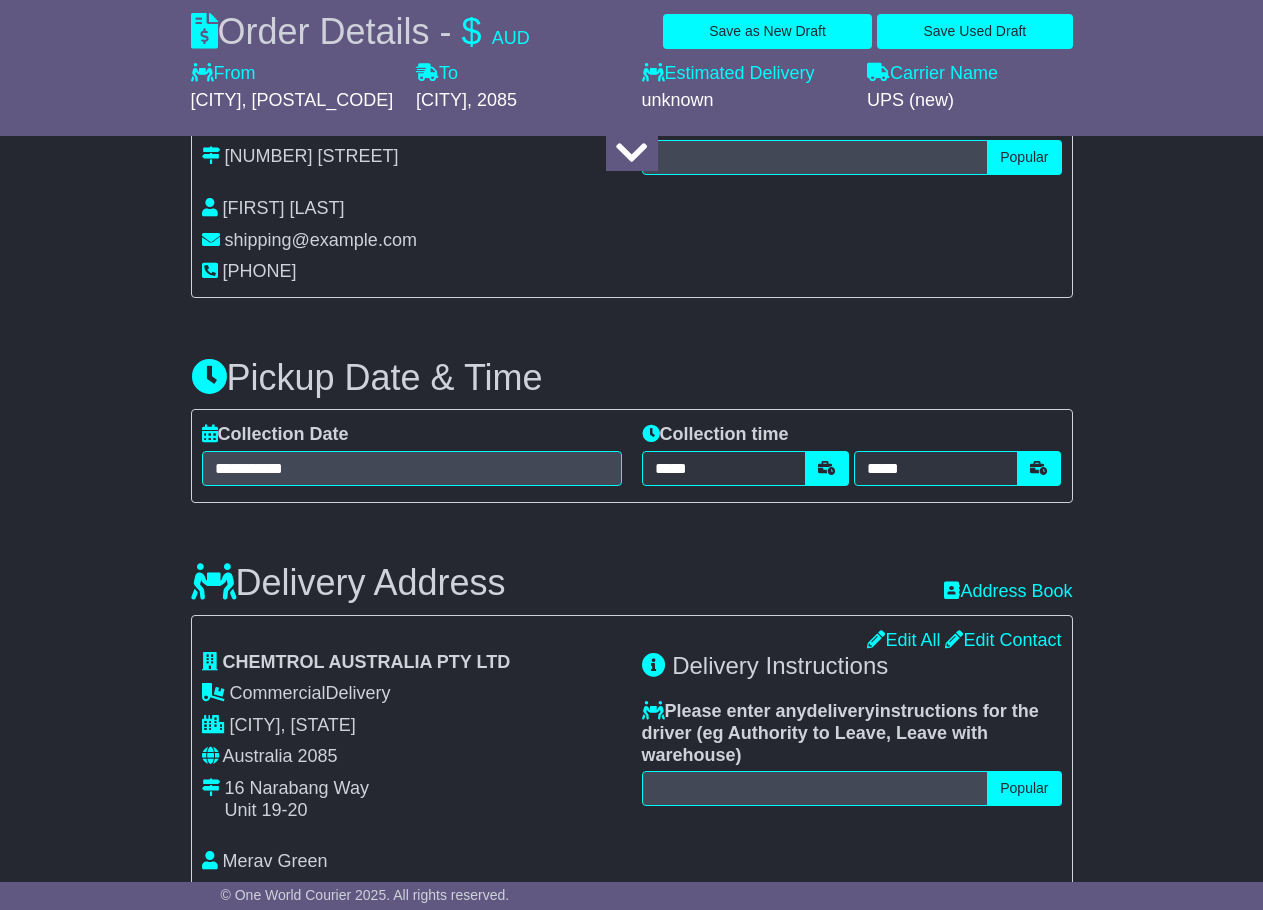 click on "About your package
What is your Package
Documents
Non-Documents
What are the Incoterms?
***
***
***
***
***
***
Description of Goods
*******
Attention: dangerous goods are not allowed by service.
Your Internal Reference (required)
*********
Any Dangerous Goods?
No
*" at bounding box center (631, 1258) 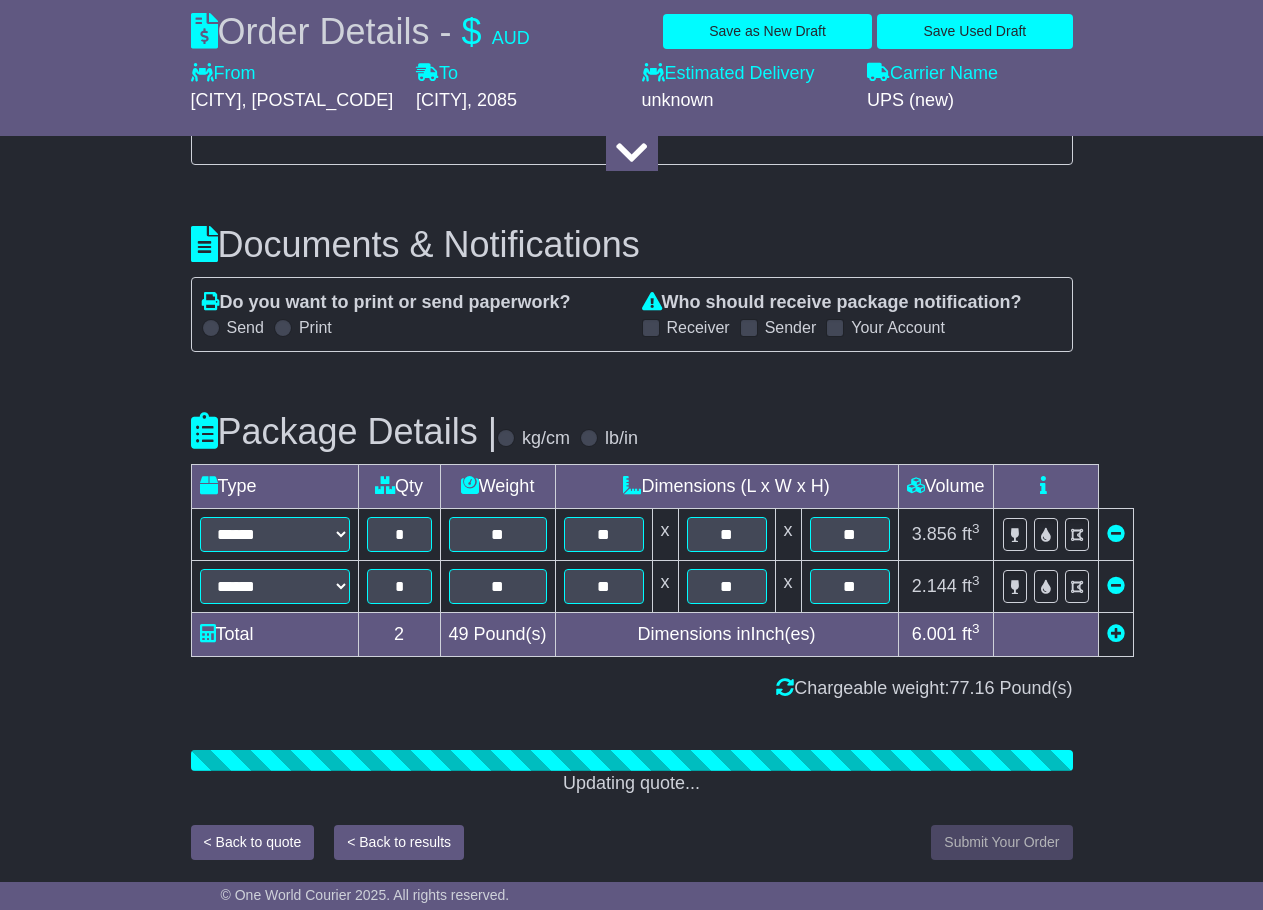 scroll, scrollTop: 3016, scrollLeft: 0, axis: vertical 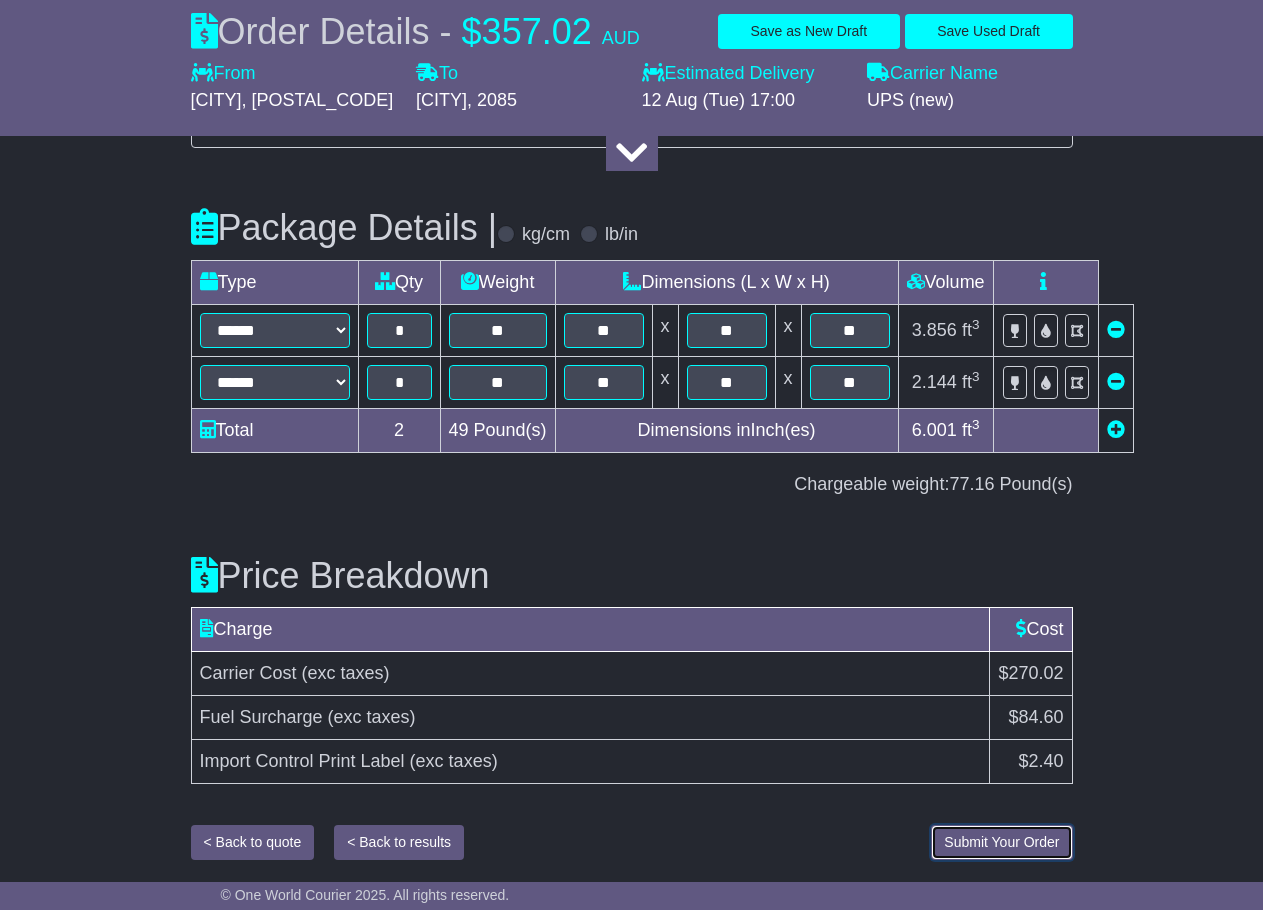 click on "Submit Your Order" at bounding box center [1001, 842] 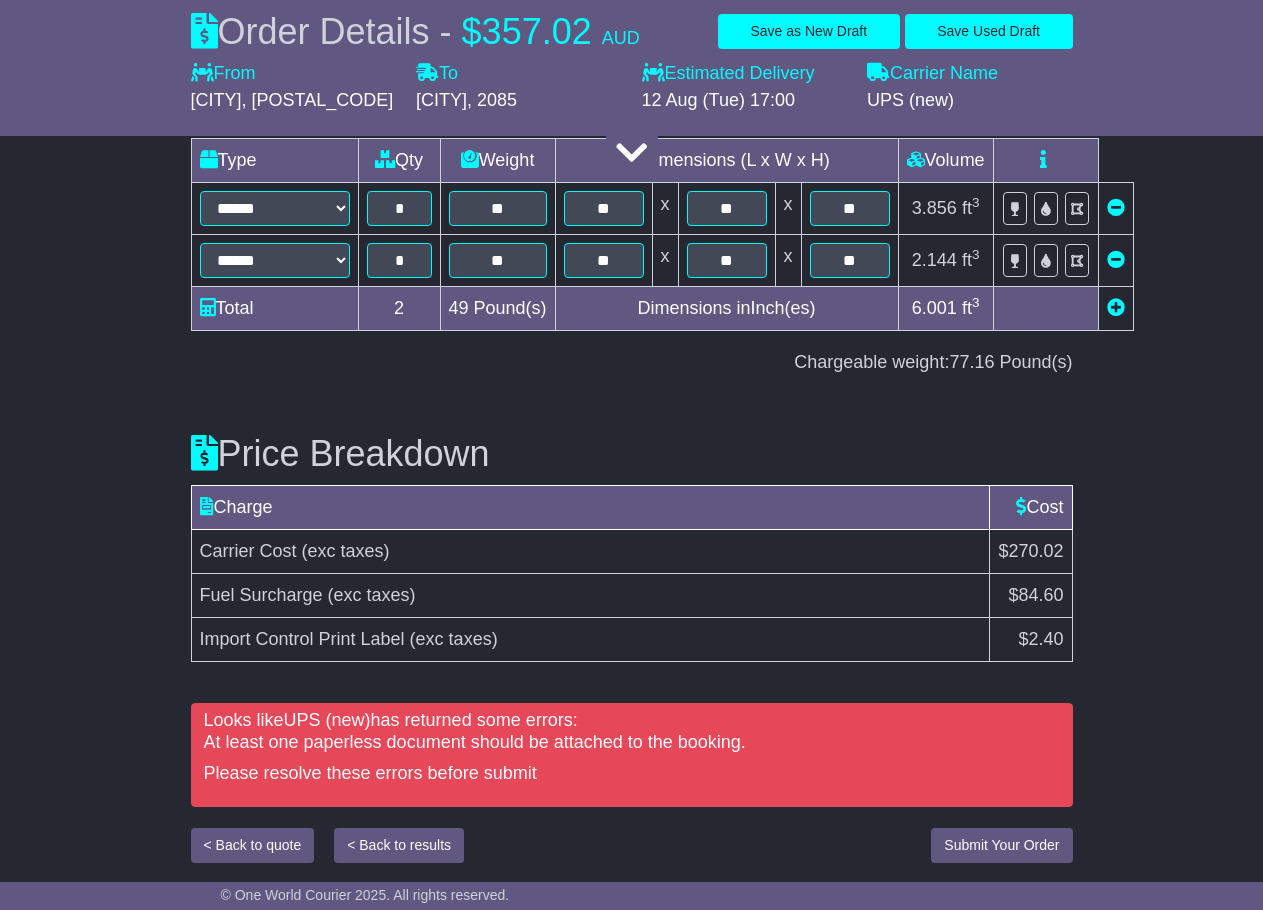scroll, scrollTop: 3346, scrollLeft: 0, axis: vertical 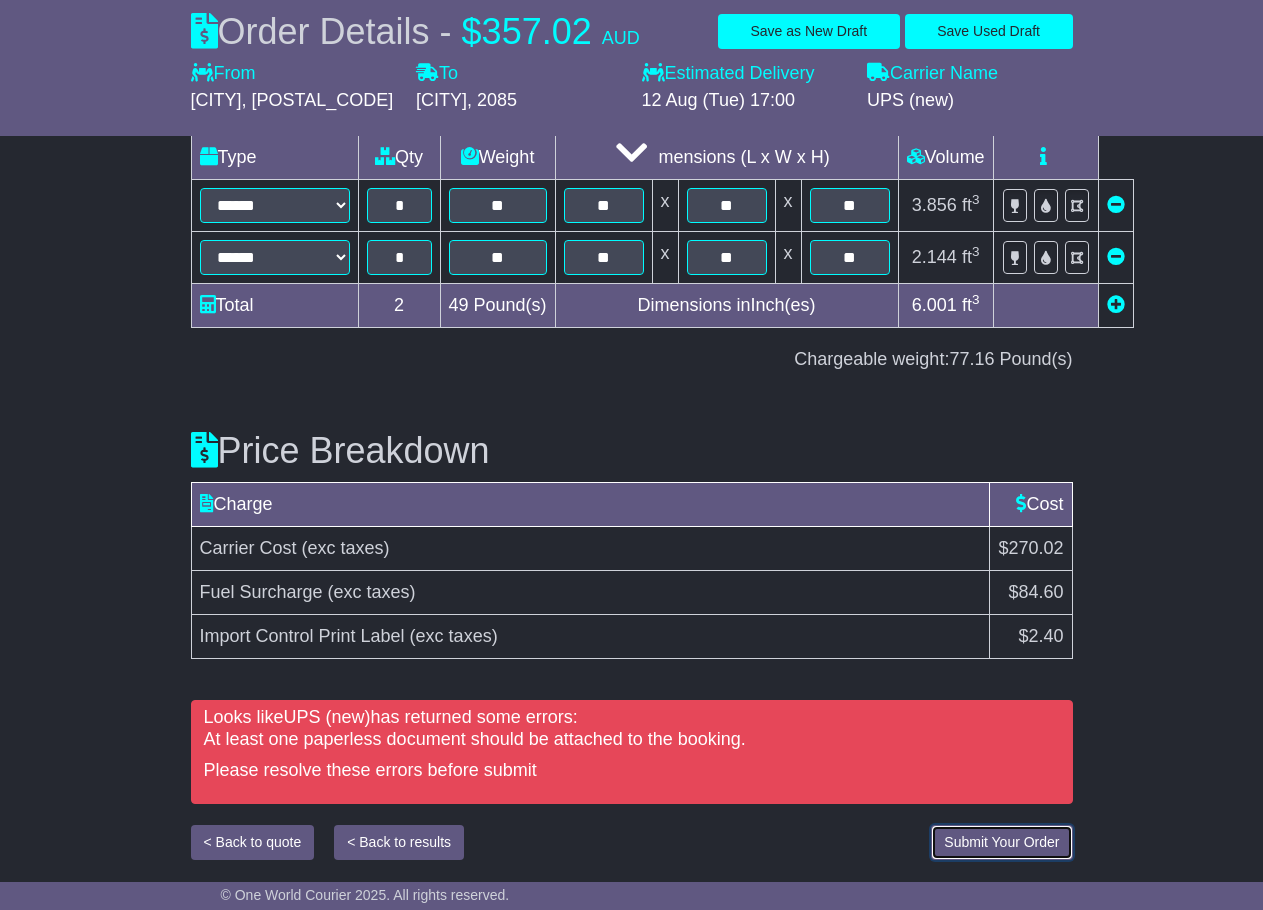 click on "Submit Your Order" at bounding box center (1001, 842) 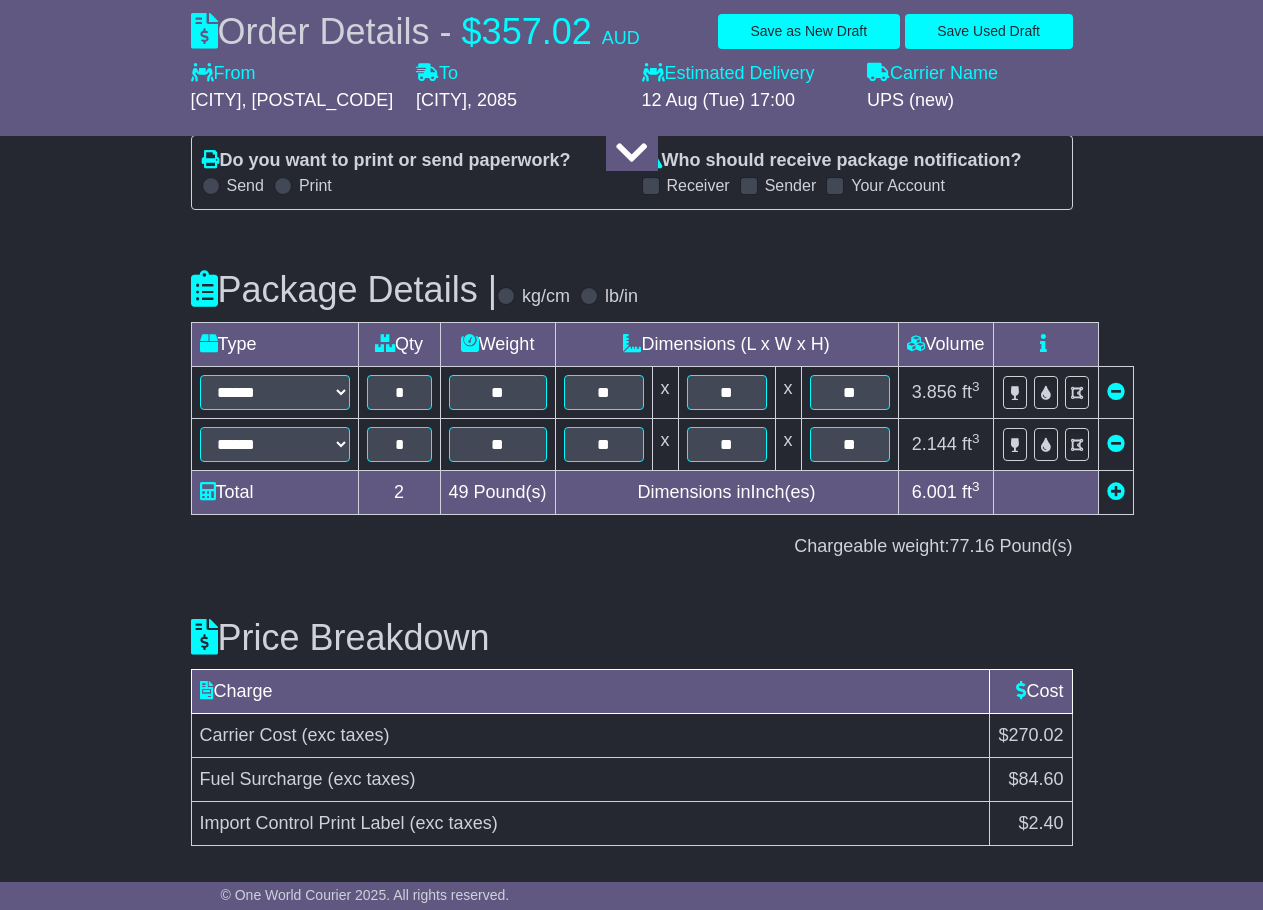 scroll, scrollTop: 2848, scrollLeft: 0, axis: vertical 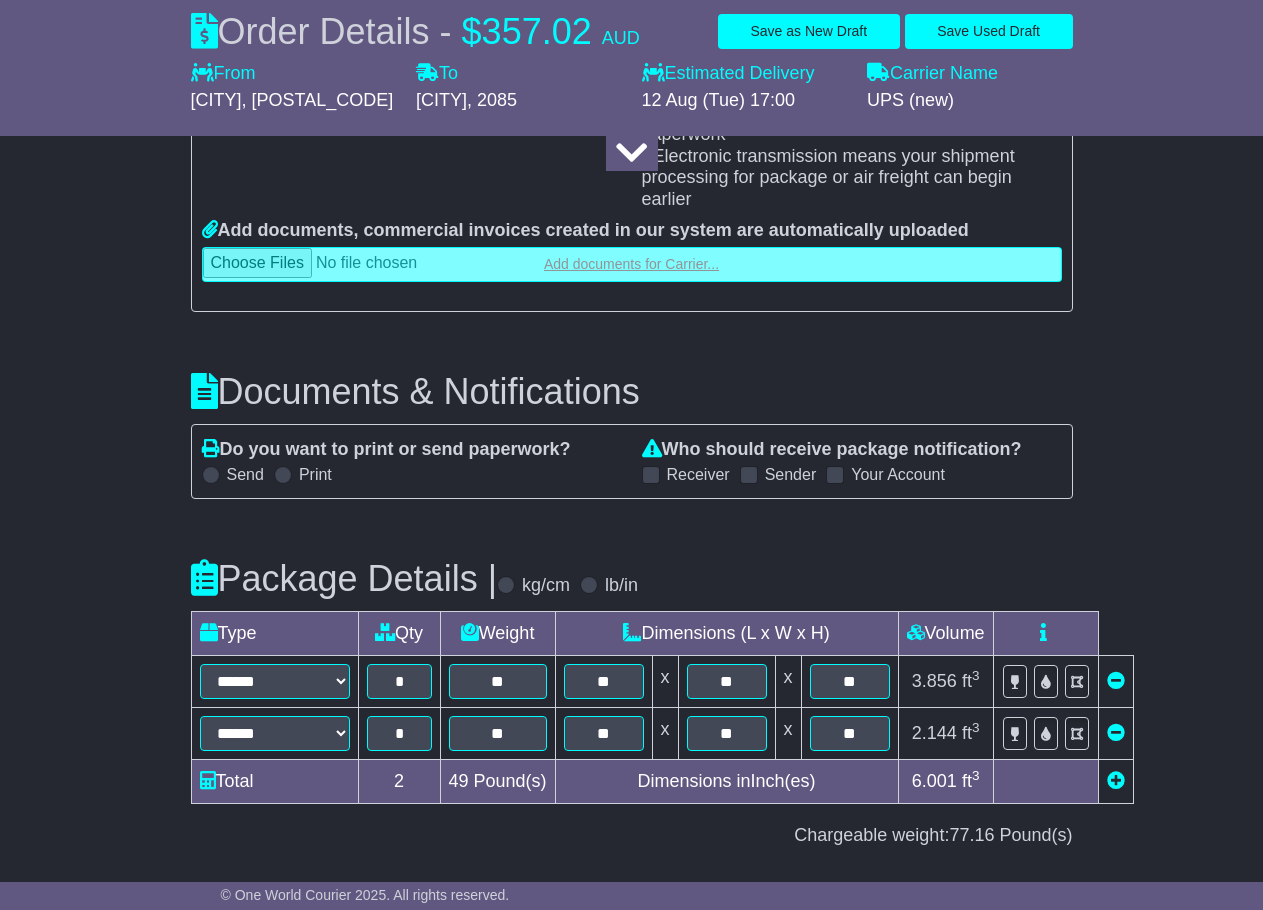 click at bounding box center [632, 264] 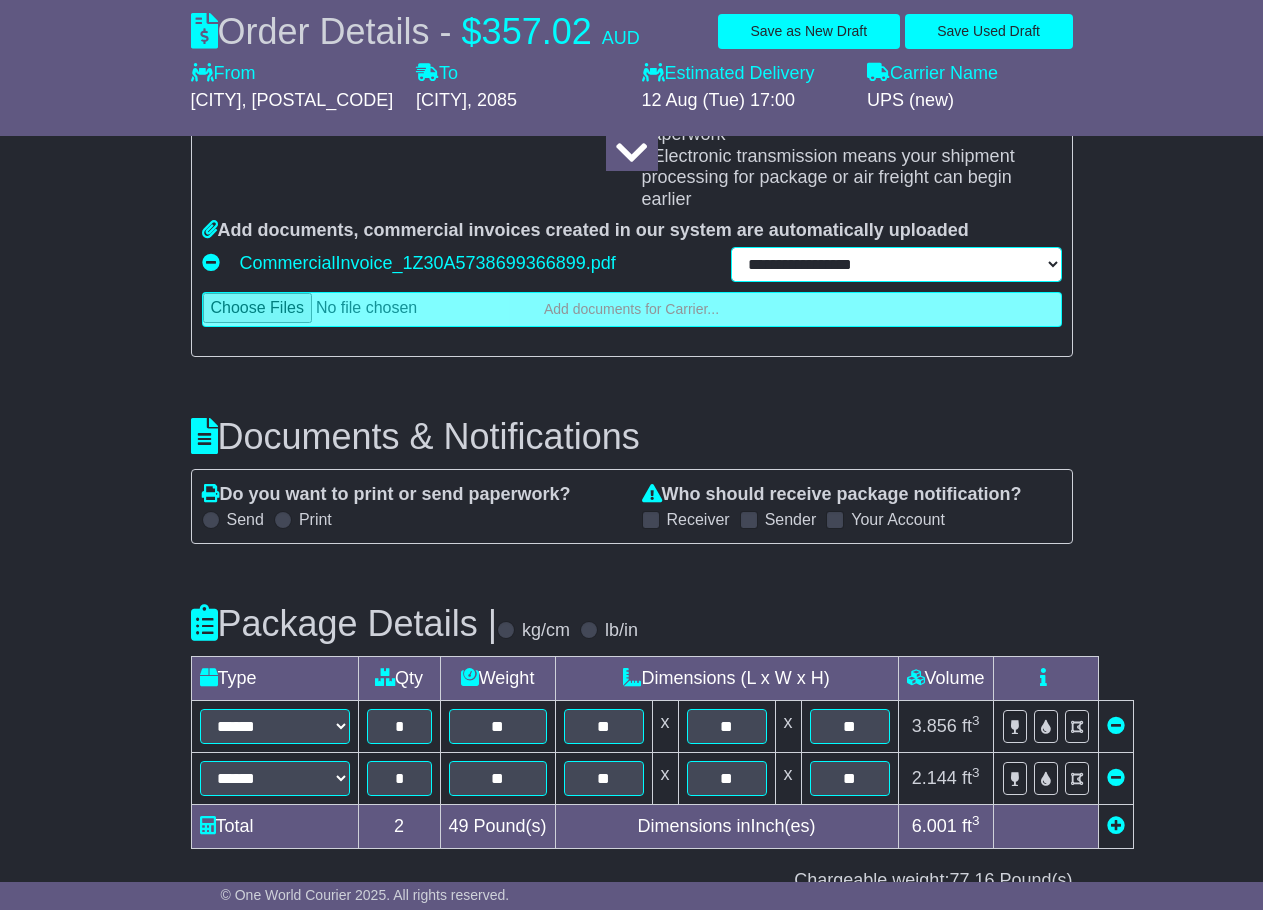 click on "**********" at bounding box center (896, 264) 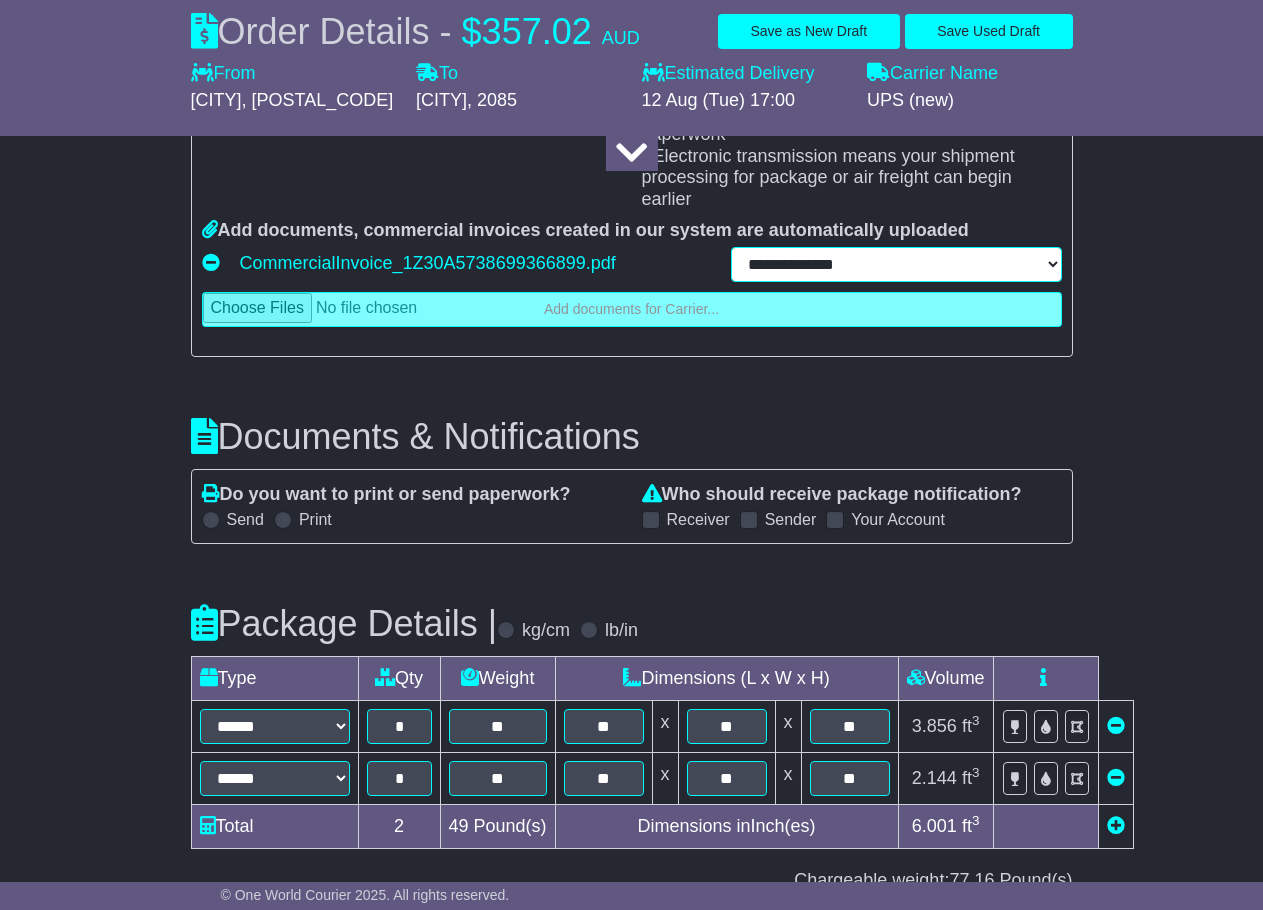 click on "**********" at bounding box center (896, 264) 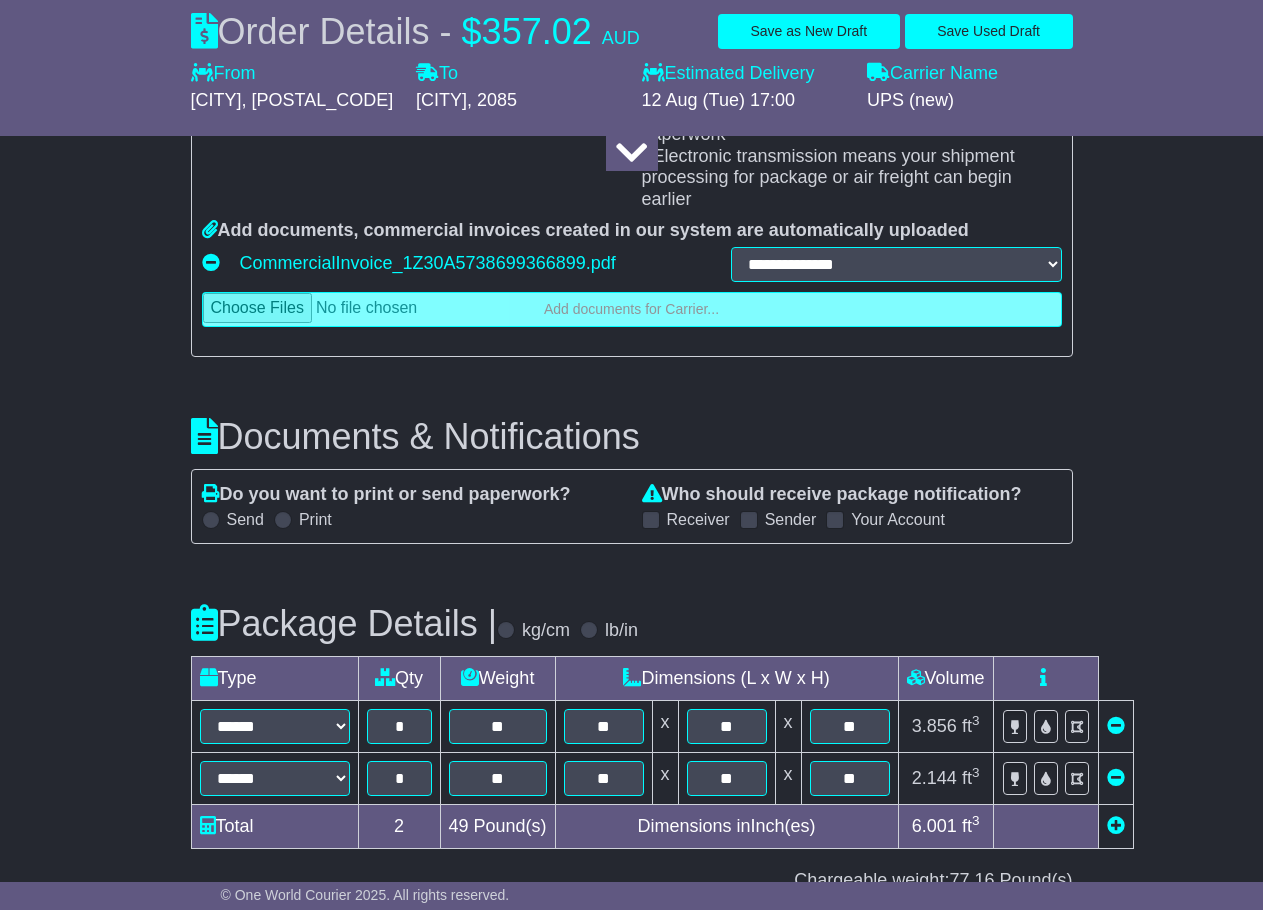 click on "About your package
What is your Package
Documents
Non-Documents
What are the Incoterms?
***
***
***
***
***
***
Description of Goods
*******
Attention: dangerous goods are not allowed by service.
Your Internal Reference (required)
*********
Any Dangerous Goods?
No  Other
*" at bounding box center [632, -629] 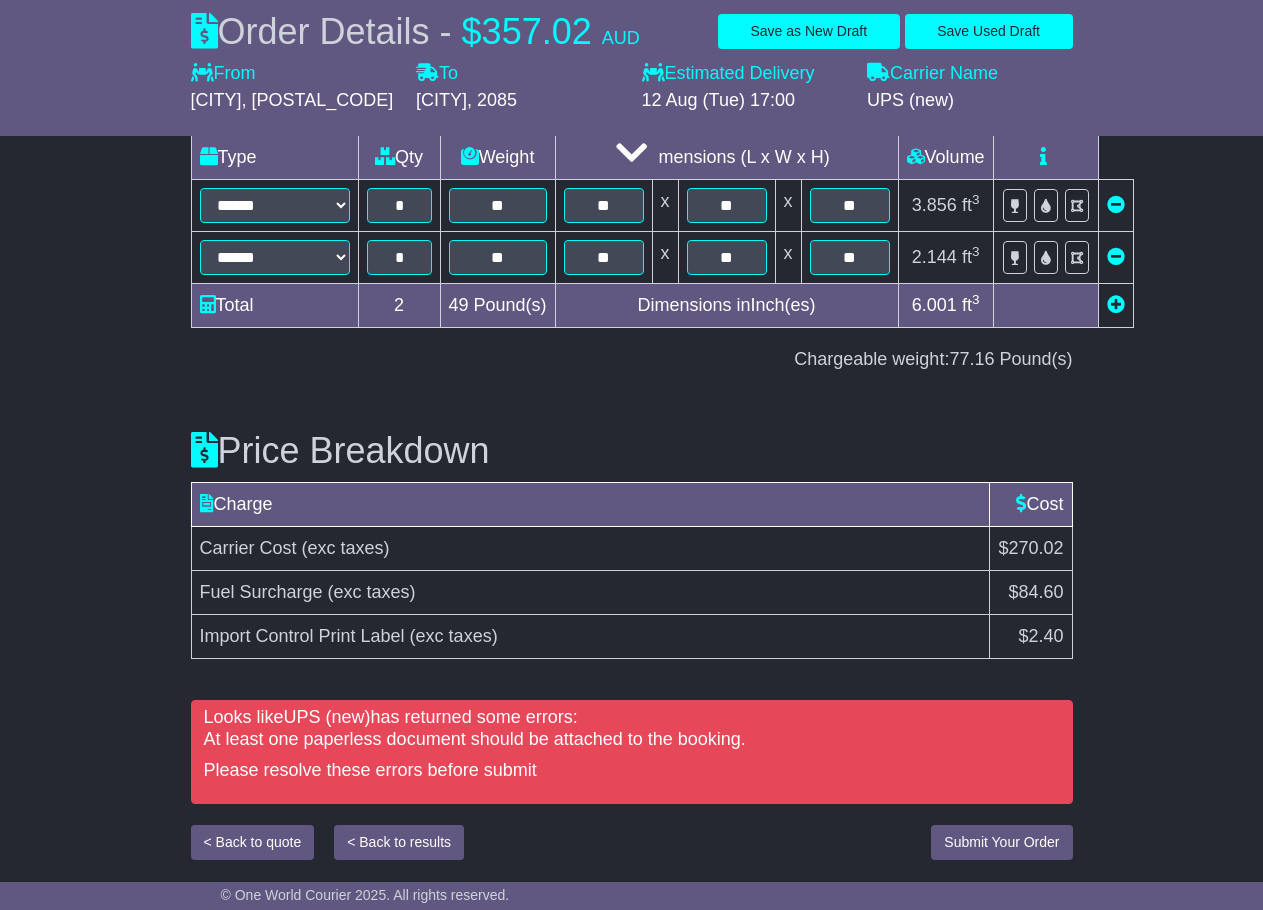 scroll, scrollTop: 3391, scrollLeft: 0, axis: vertical 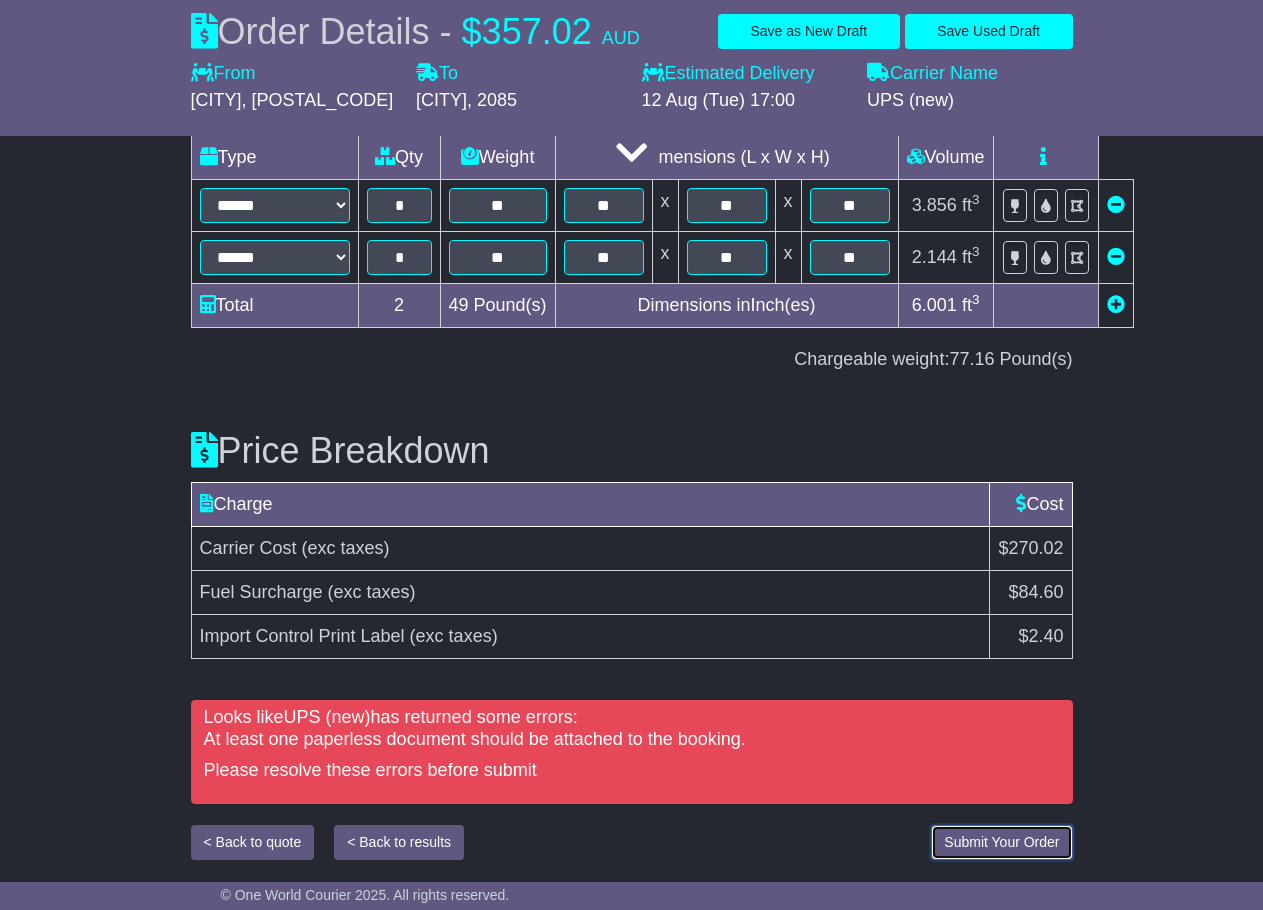 click on "Submit Your Order" at bounding box center (1001, 842) 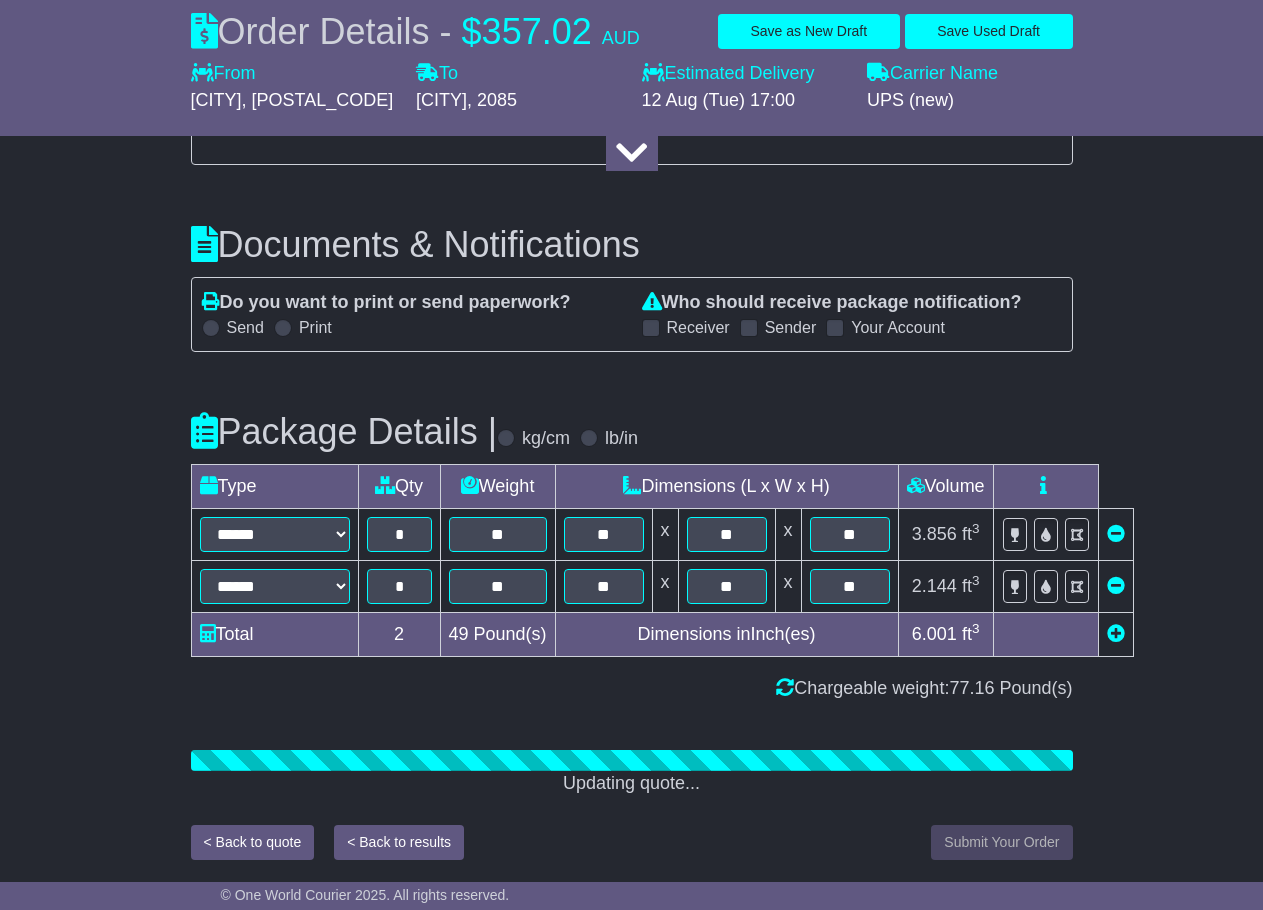 scroll, scrollTop: 3341, scrollLeft: 0, axis: vertical 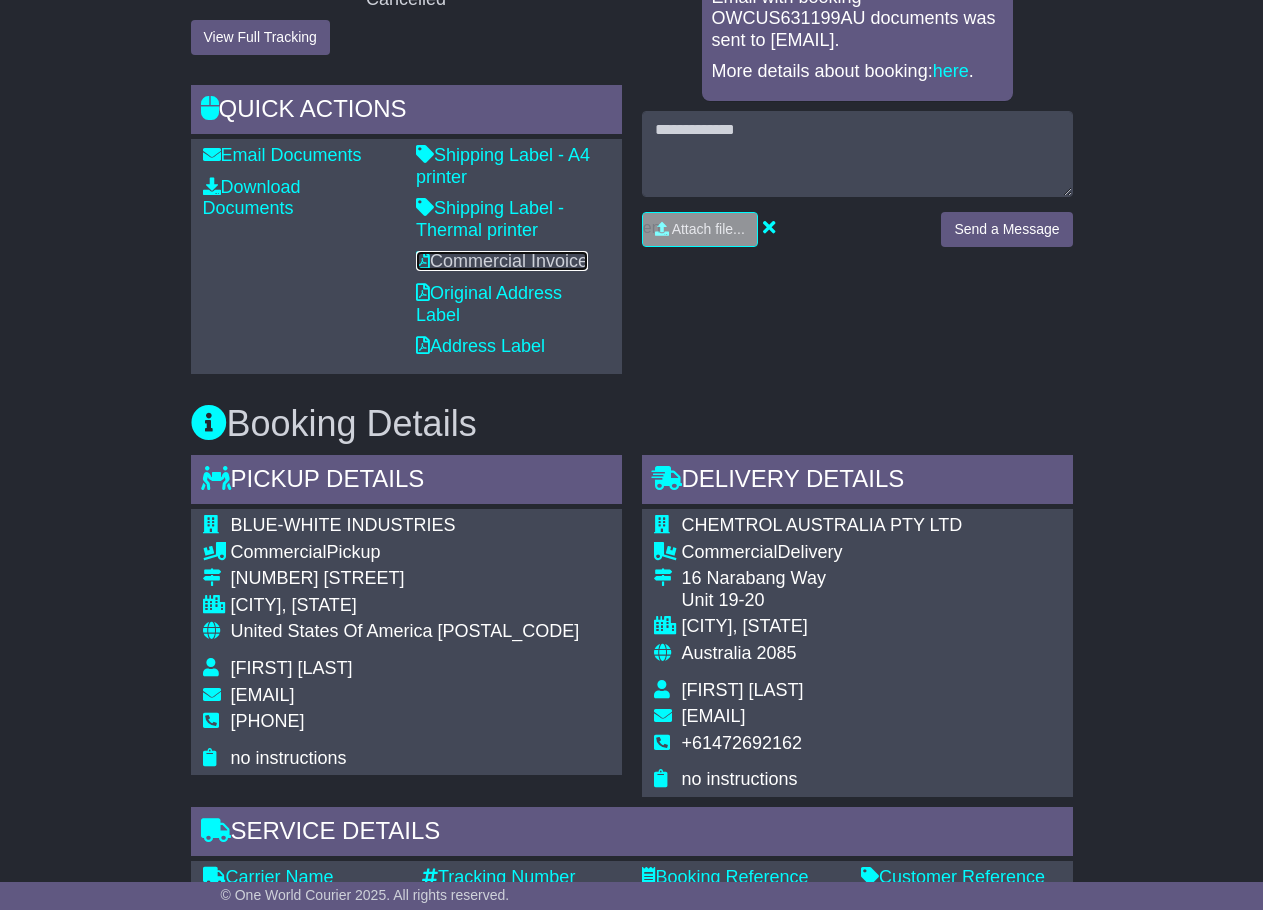 click on "Commercial Invoice" at bounding box center (502, 261) 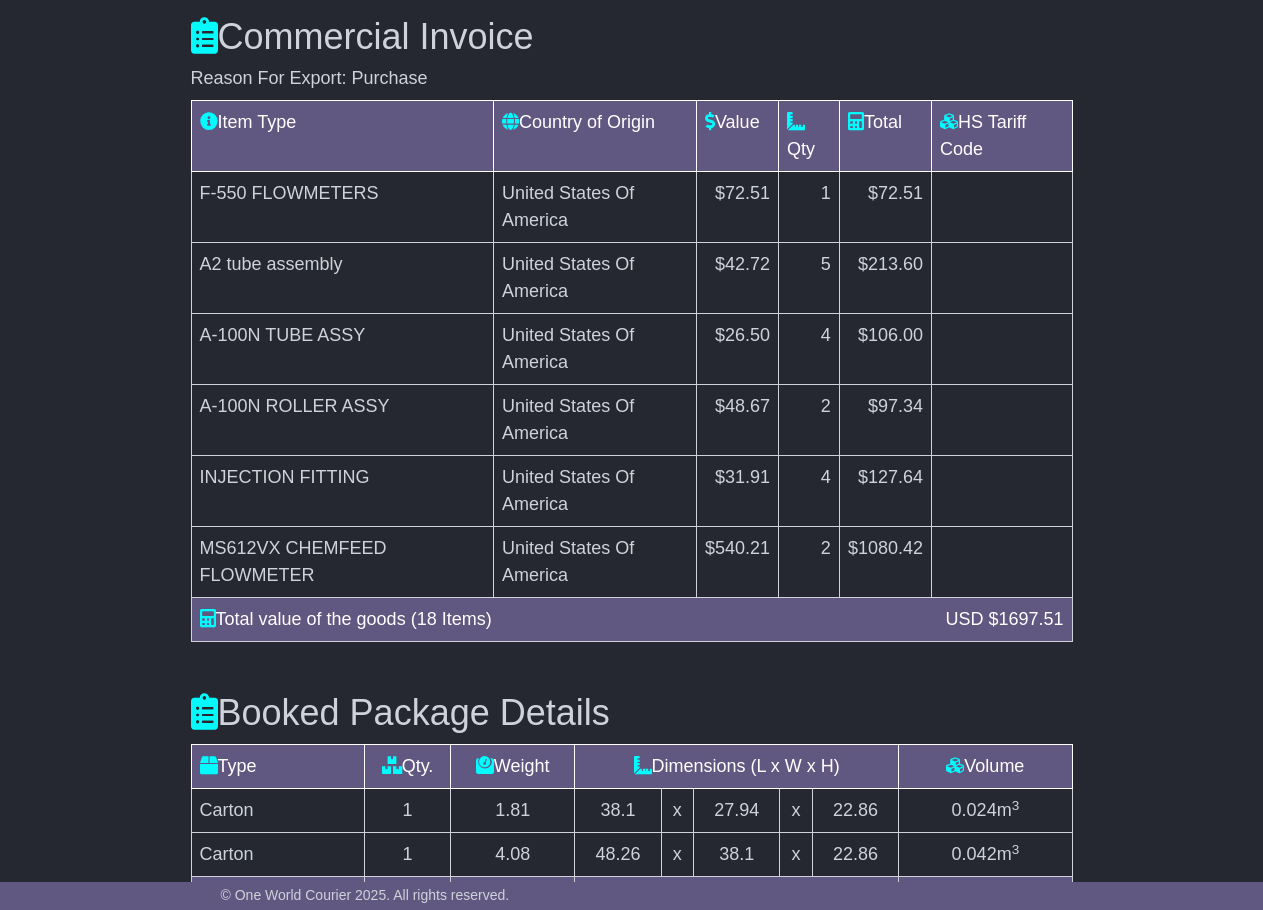 scroll, scrollTop: 1681, scrollLeft: 0, axis: vertical 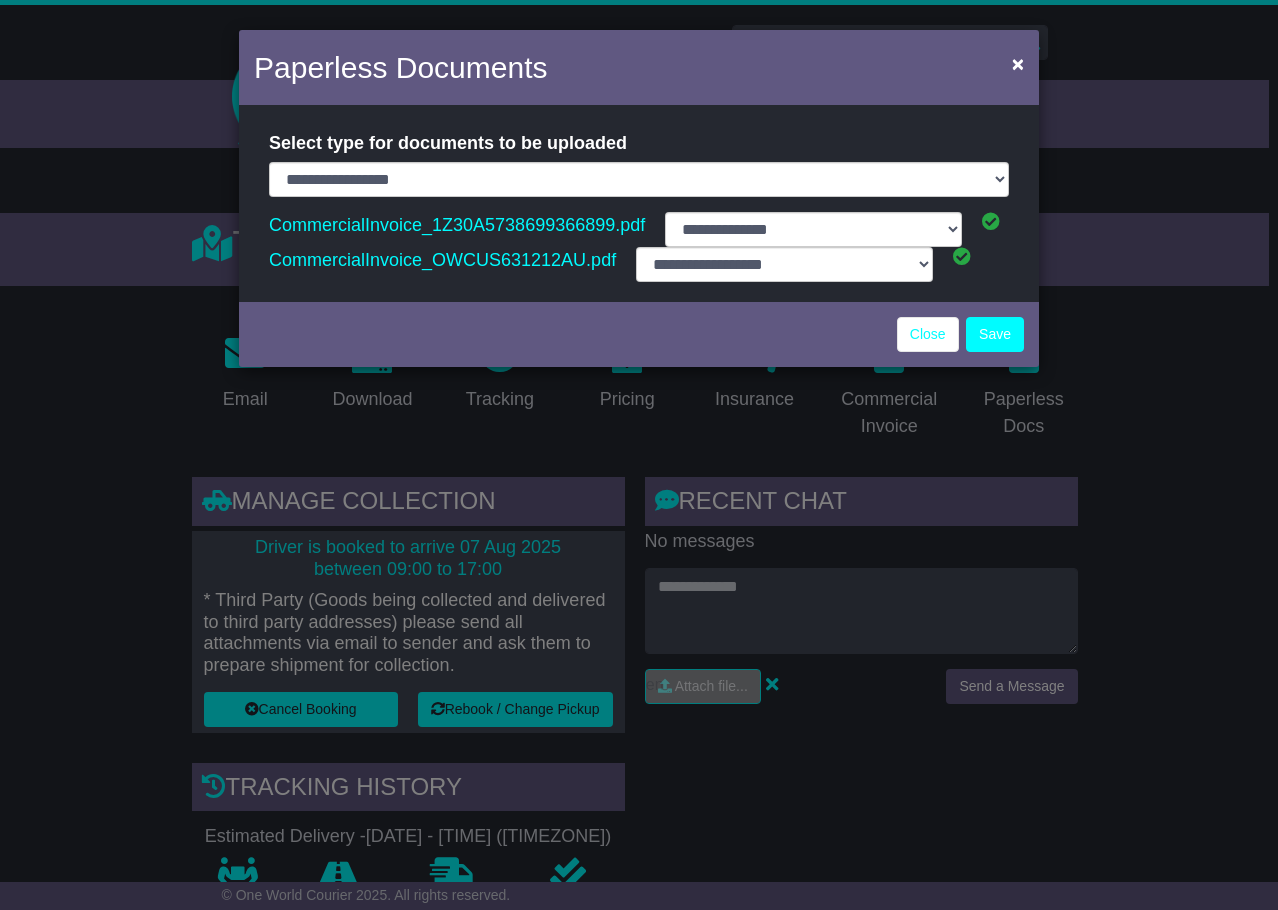 select on "**********" 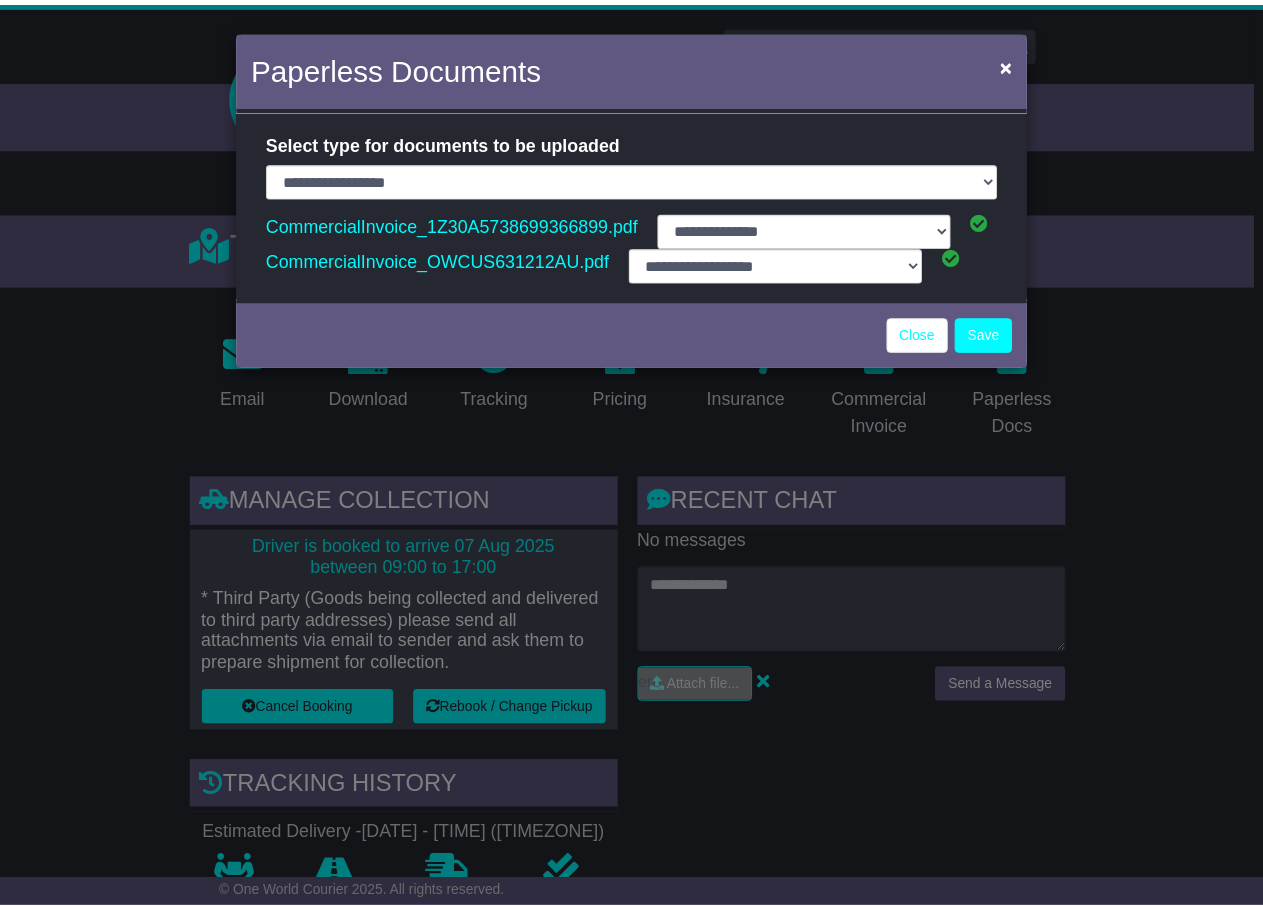scroll, scrollTop: 0, scrollLeft: 0, axis: both 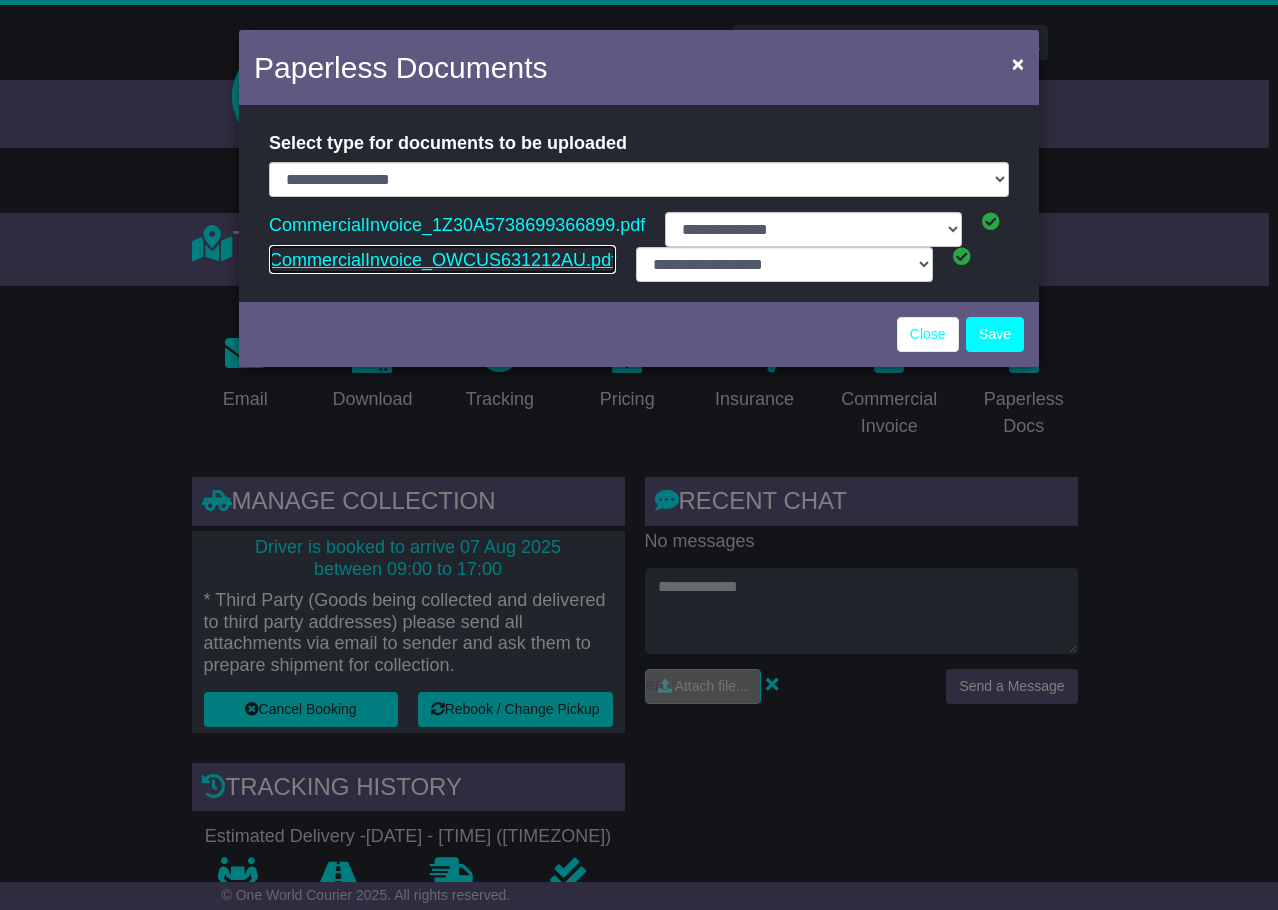 click on "CommercialInvoice_OWCUS631212AU.pdf" at bounding box center (442, 260) 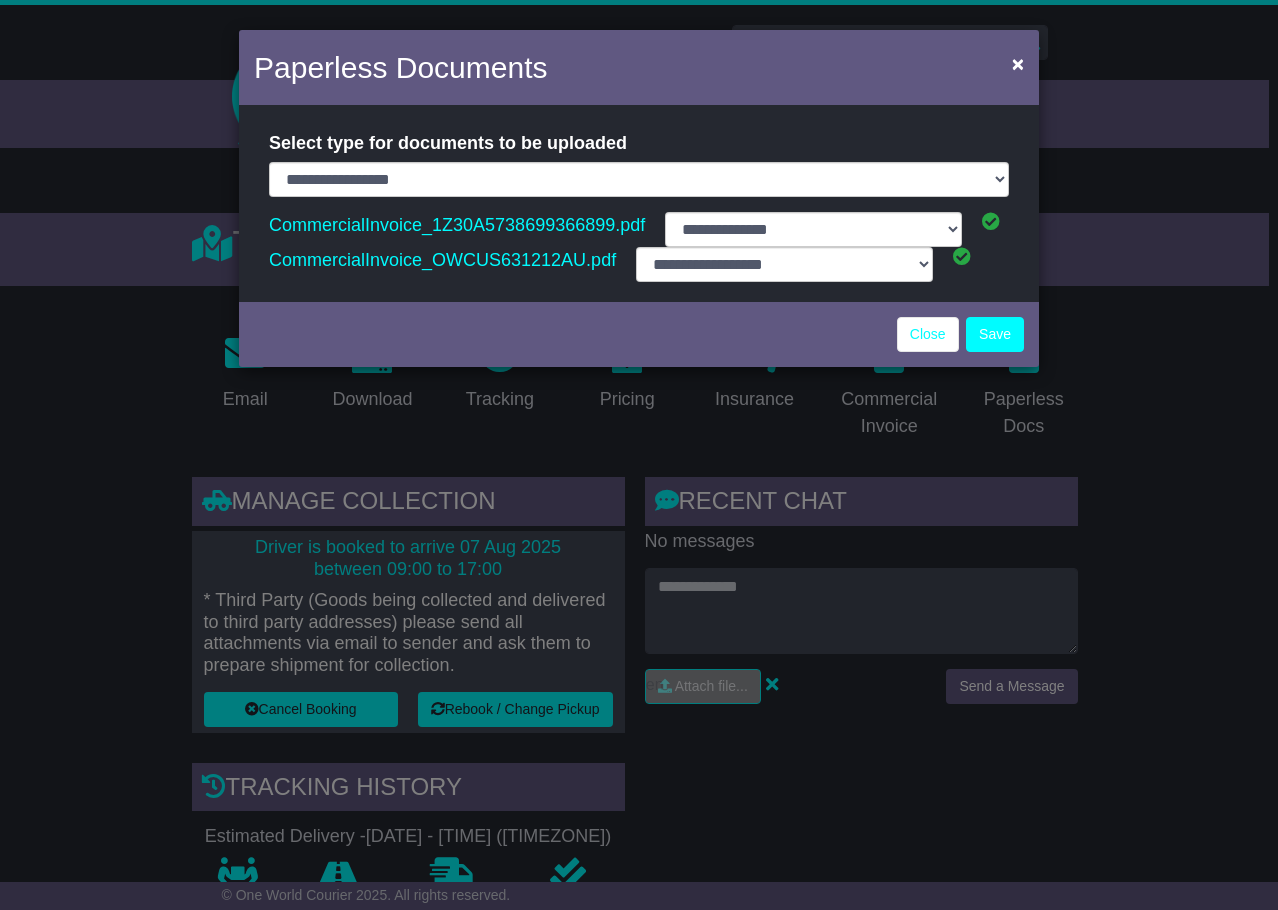 click at bounding box center (1006, 264) 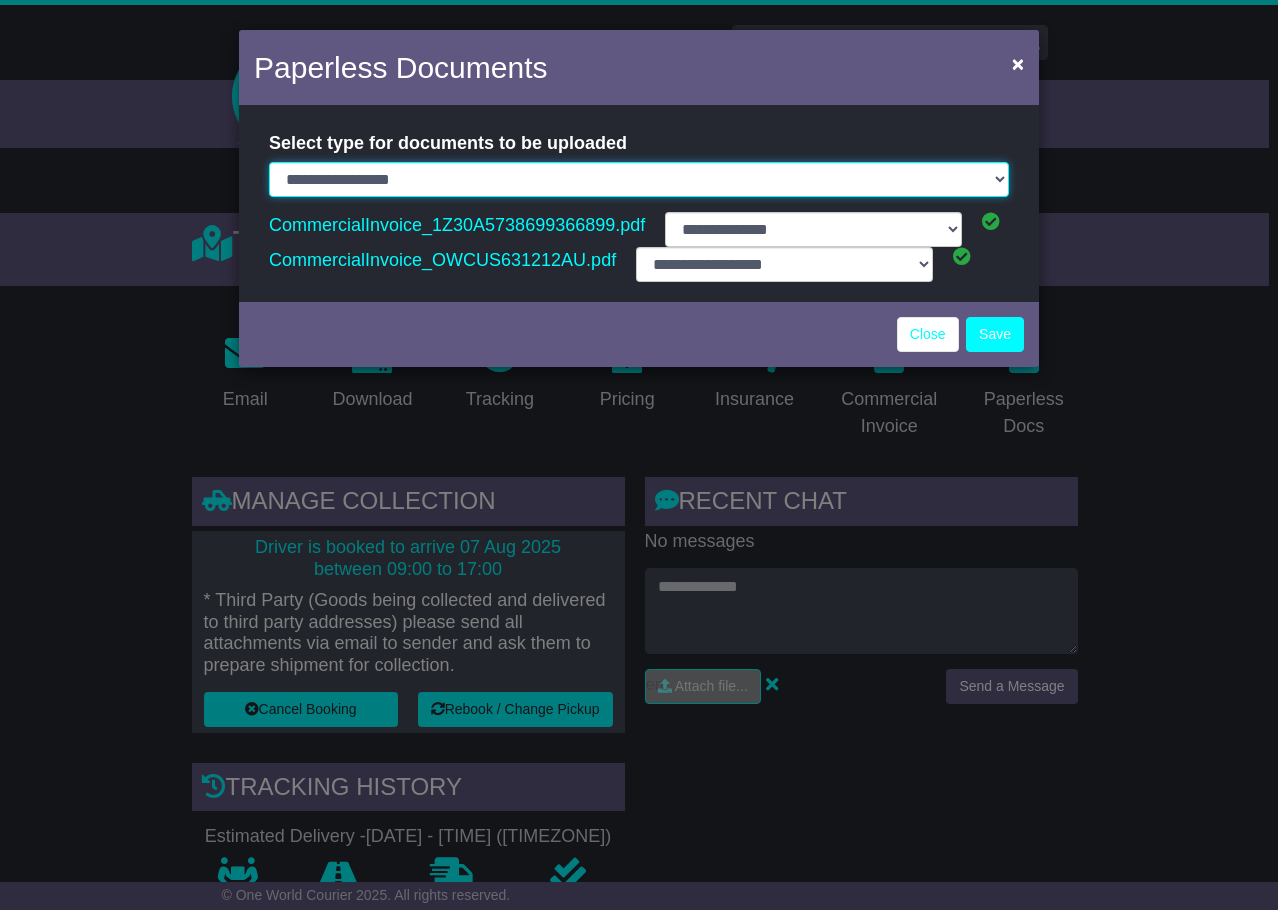 click on "**********" at bounding box center (639, 179) 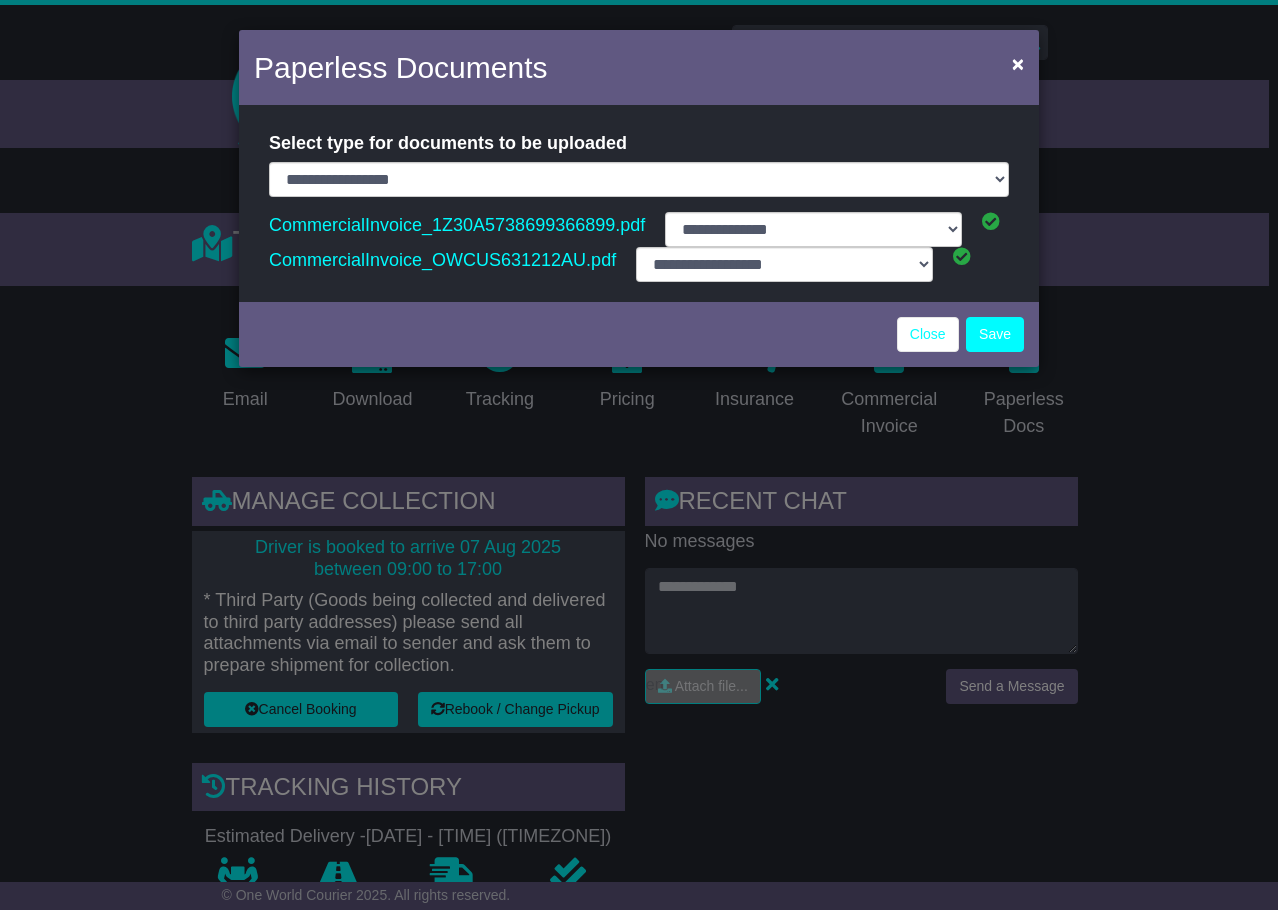 click at bounding box center [1006, 258] 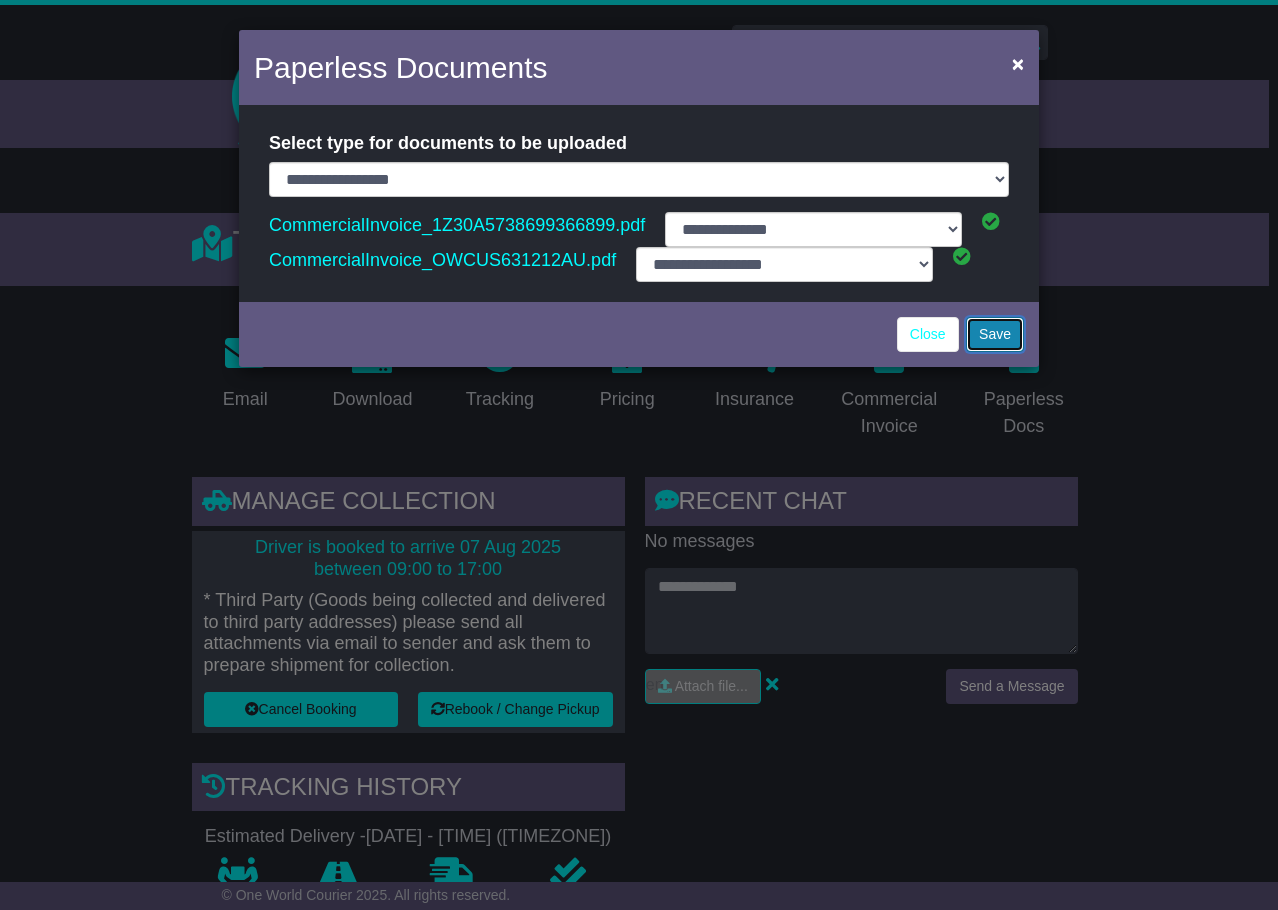 click on "Save" at bounding box center [995, 334] 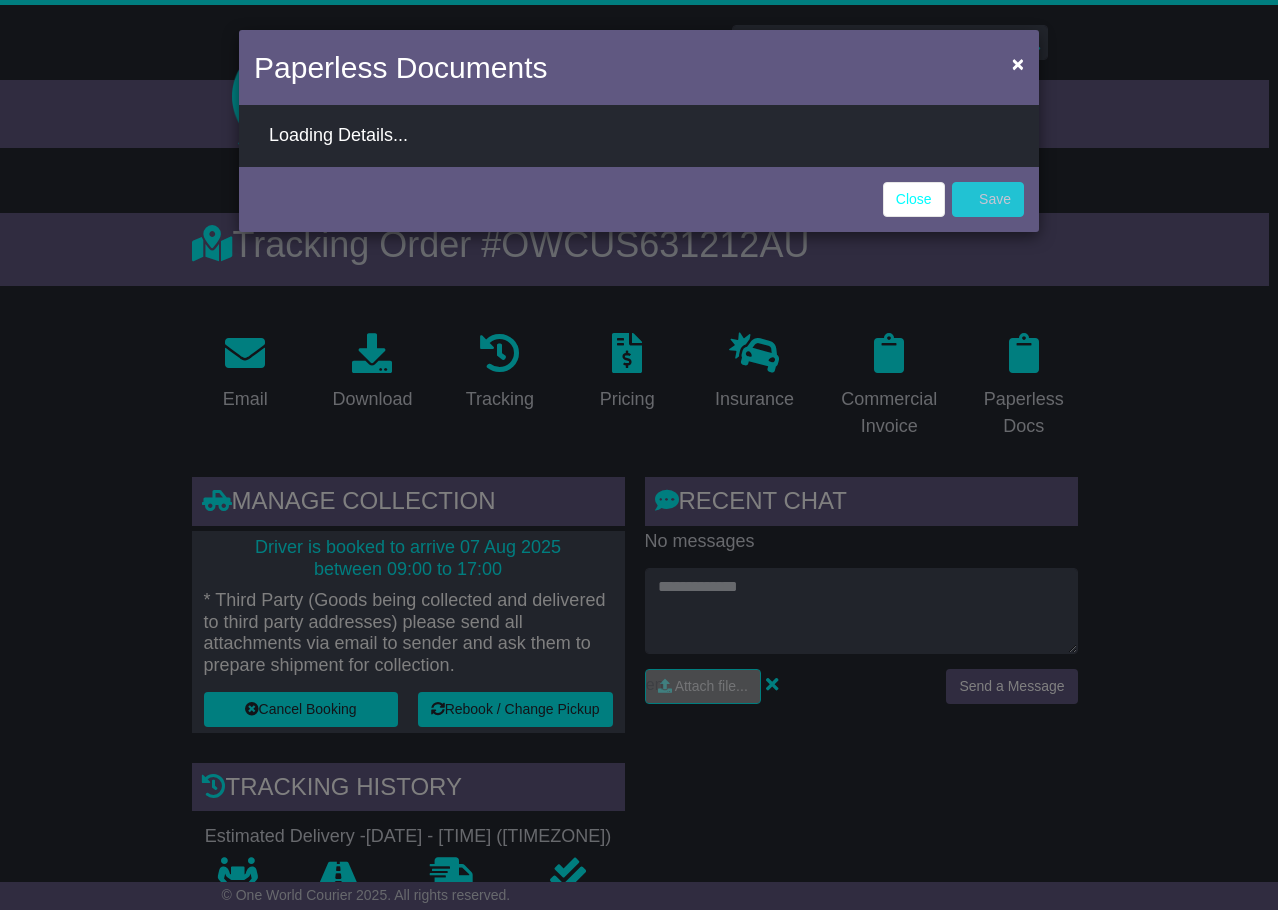 select on "**********" 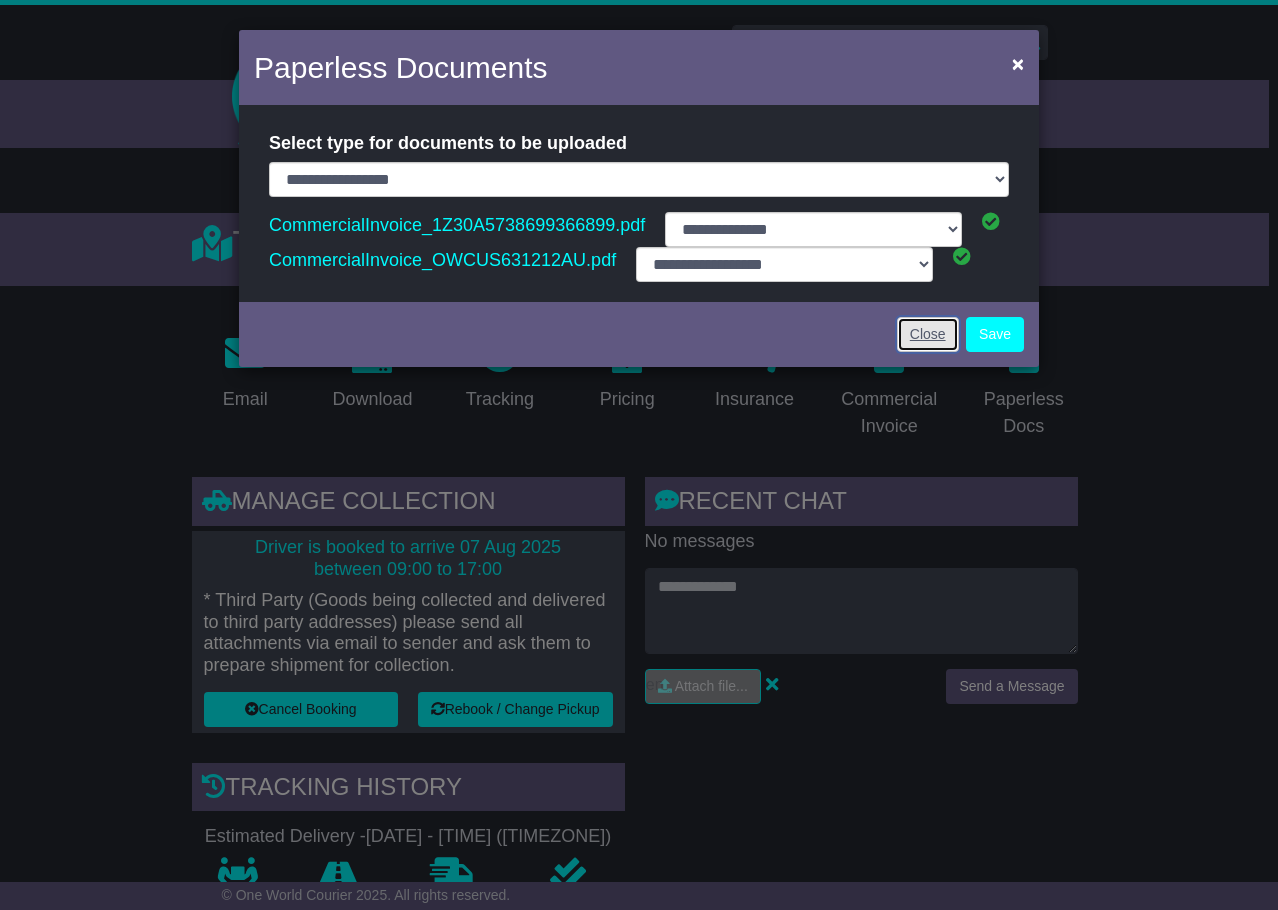 click on "Close" at bounding box center (928, 334) 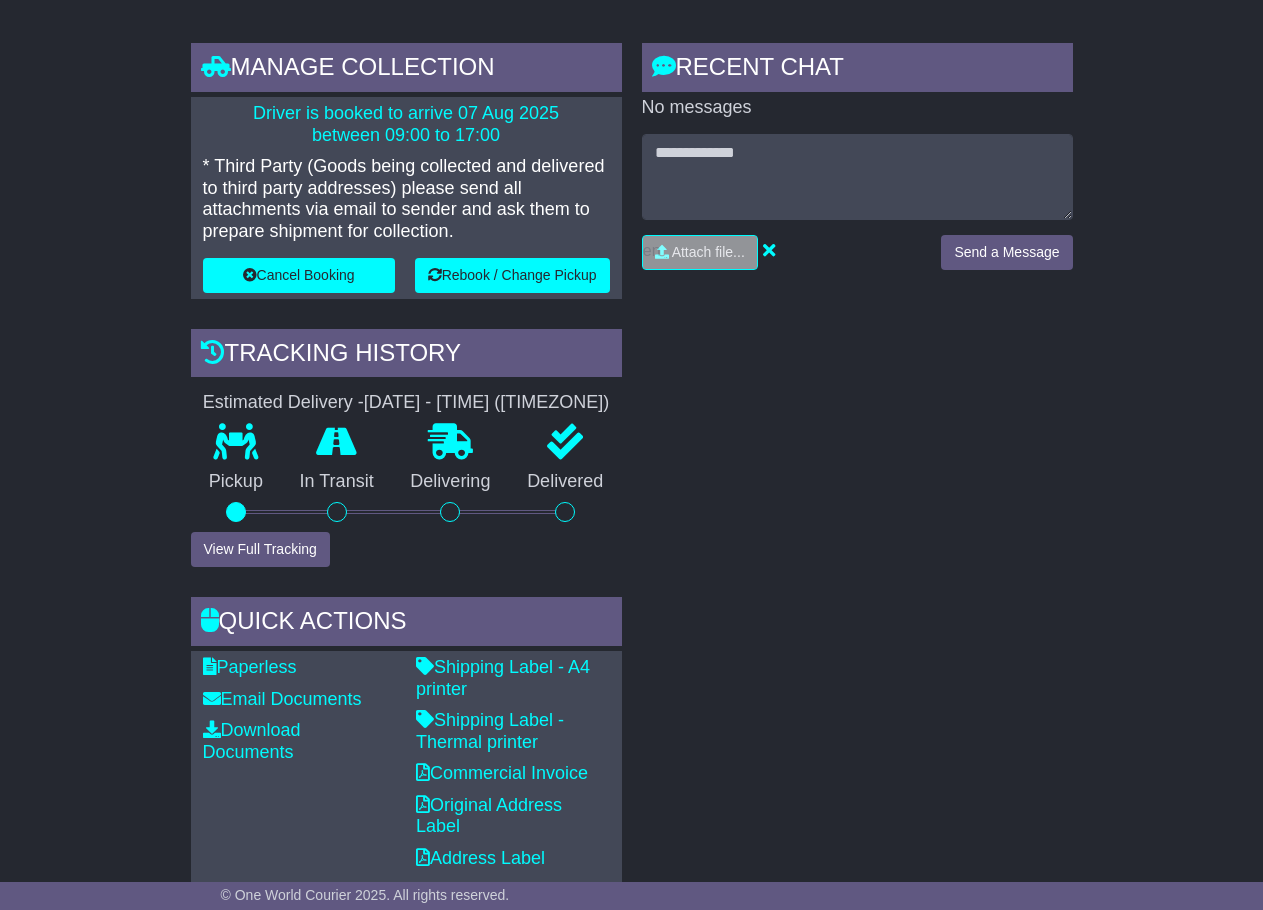 scroll, scrollTop: 499, scrollLeft: 0, axis: vertical 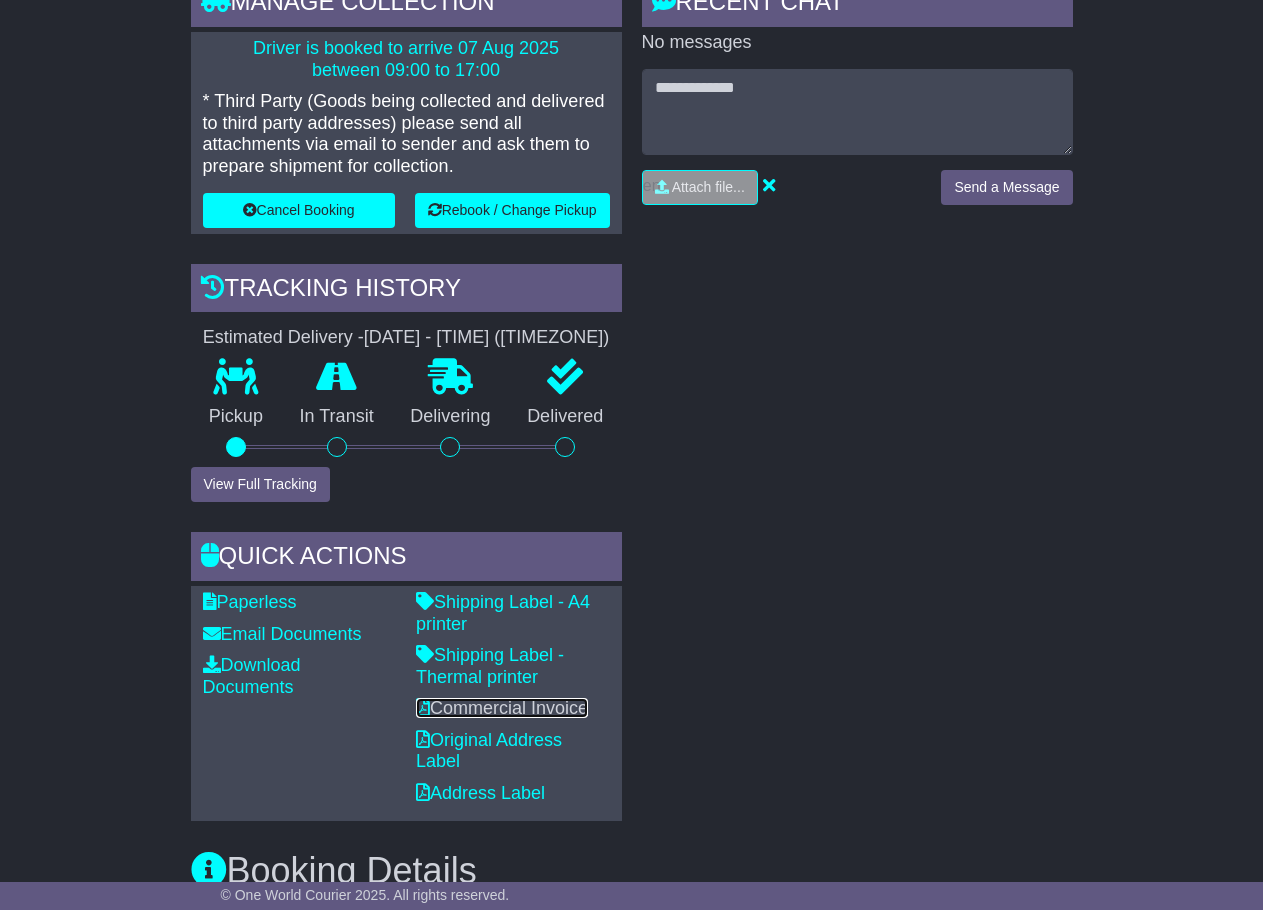 click on "Commercial Invoice" at bounding box center [502, 708] 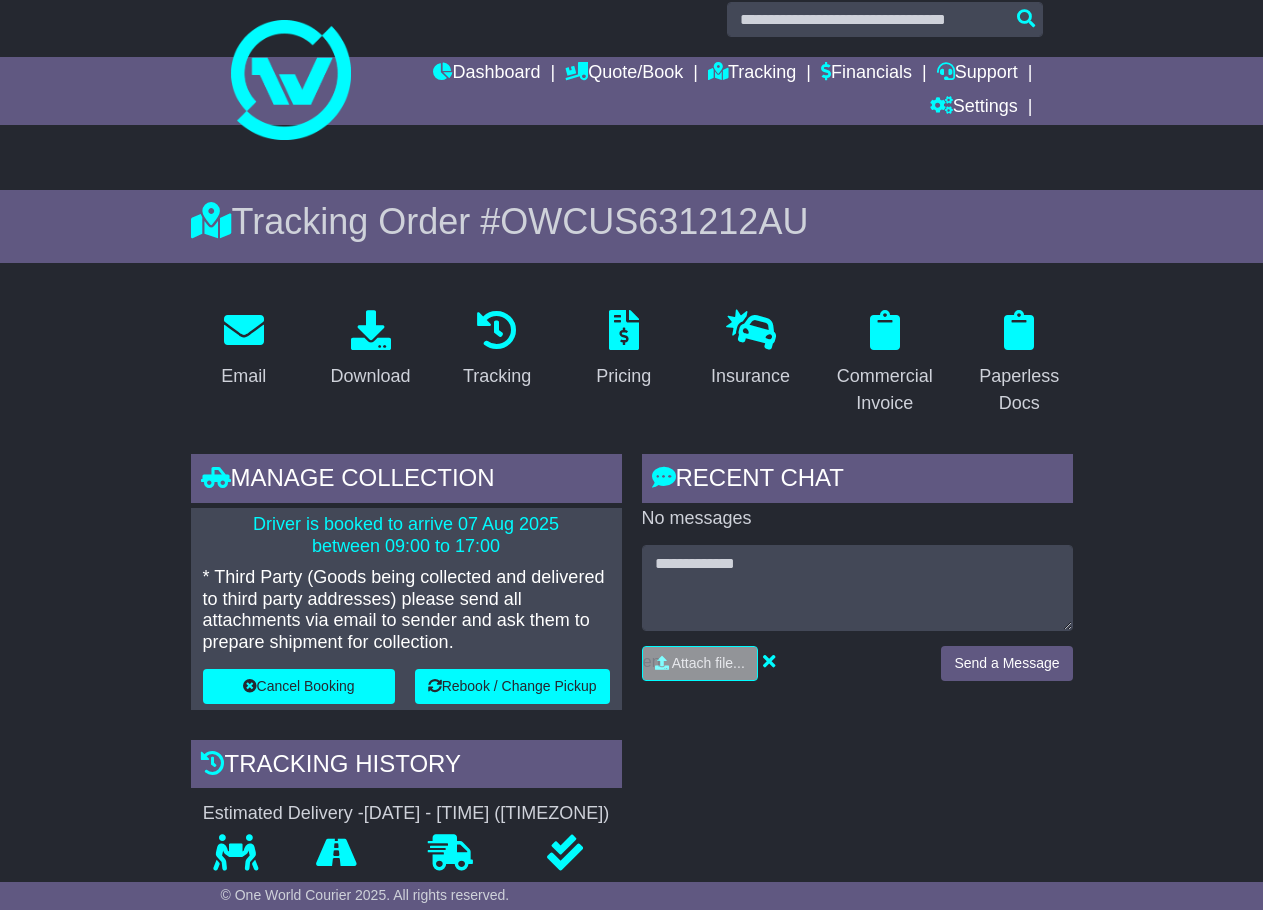 scroll, scrollTop: 0, scrollLeft: 0, axis: both 